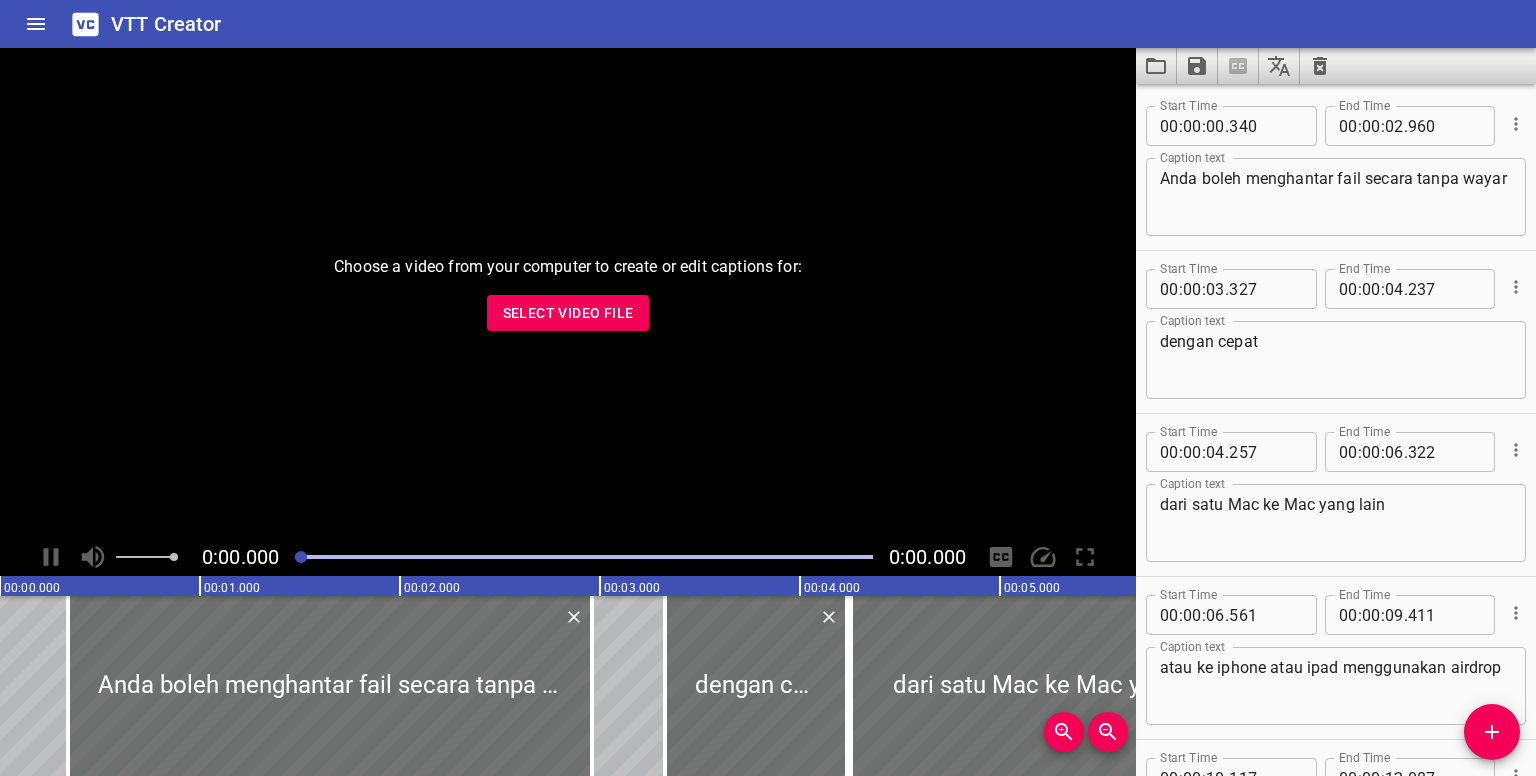 scroll, scrollTop: 0, scrollLeft: 0, axis: both 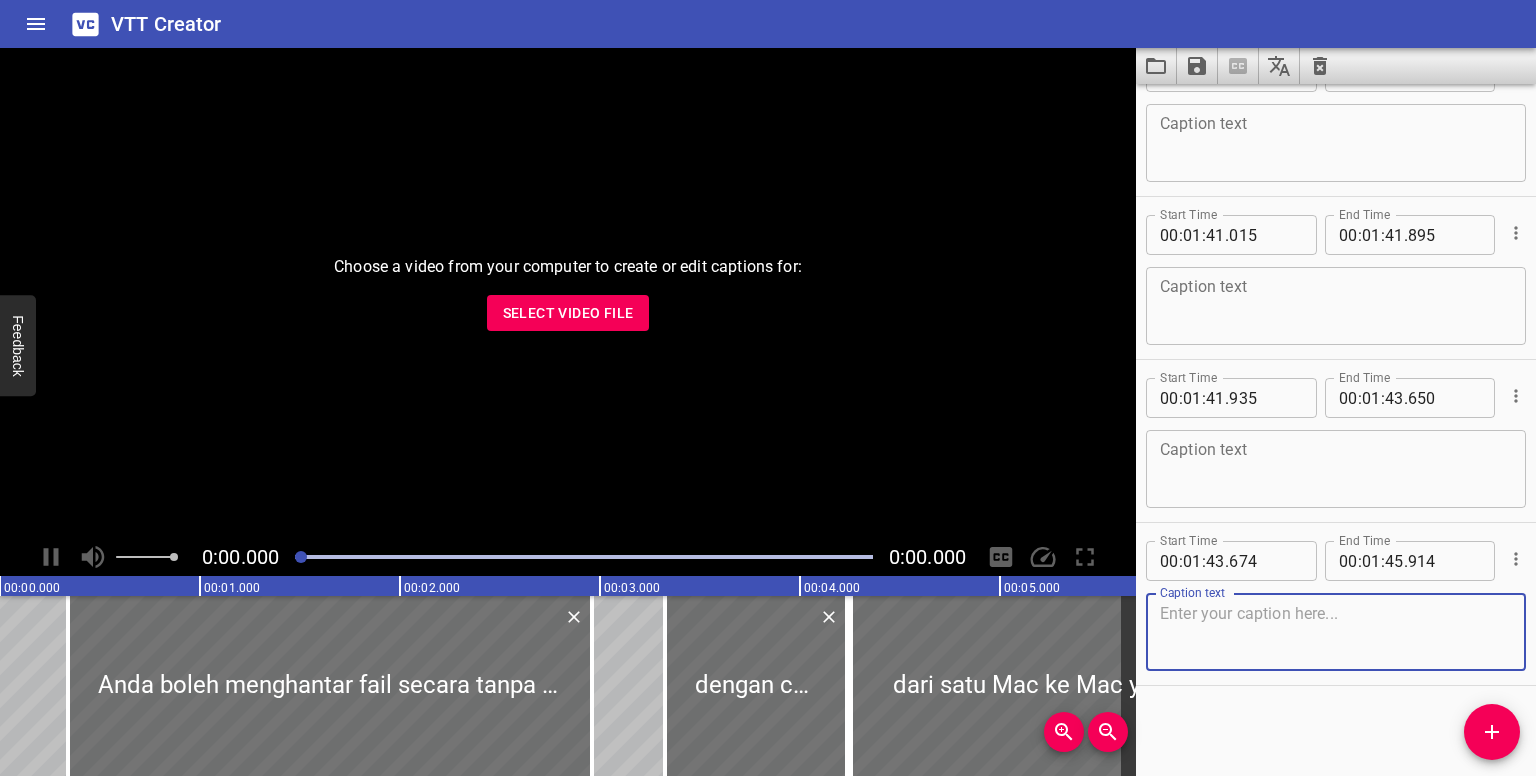 click 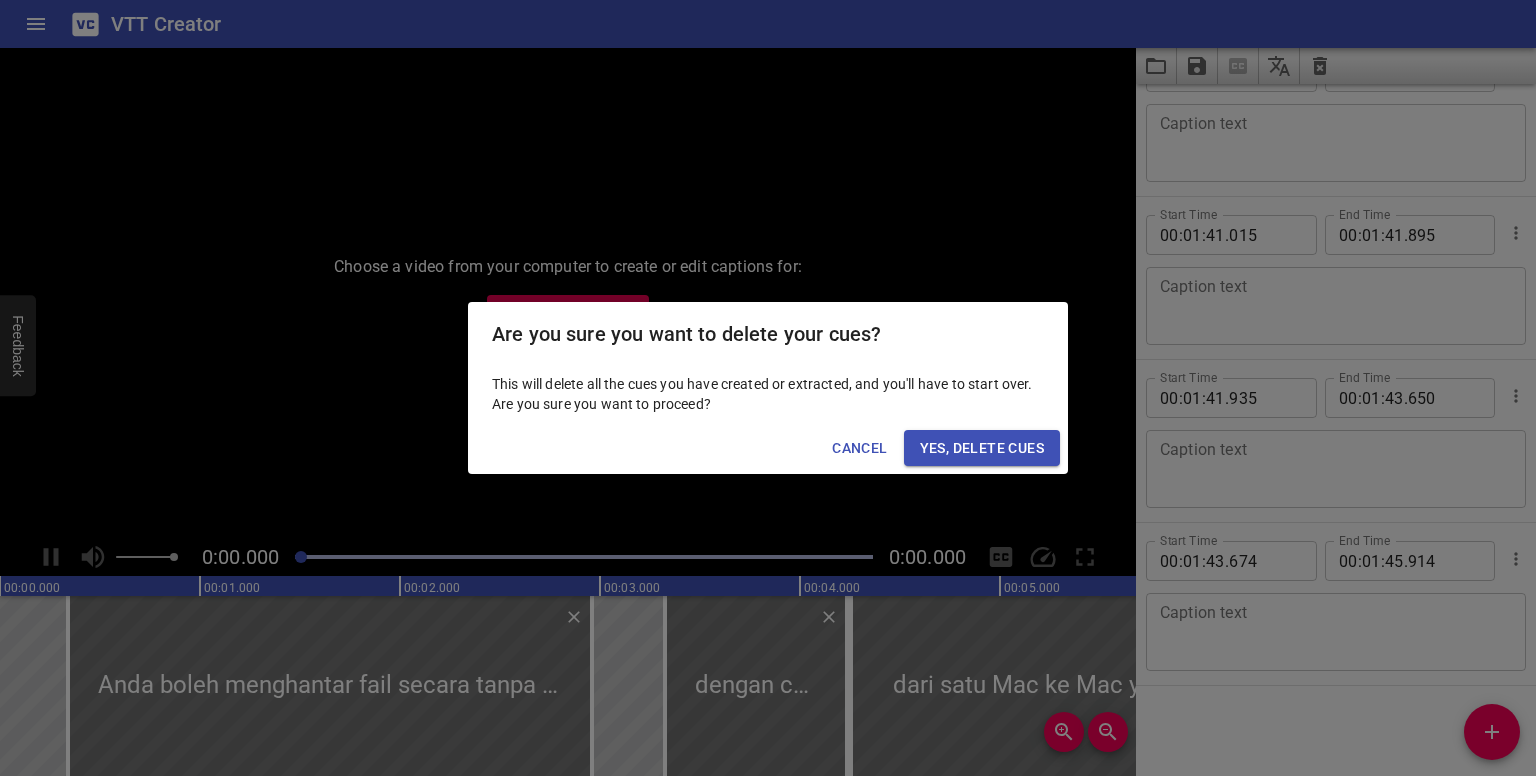 click on "Yes, Delete Cues" at bounding box center [982, 448] 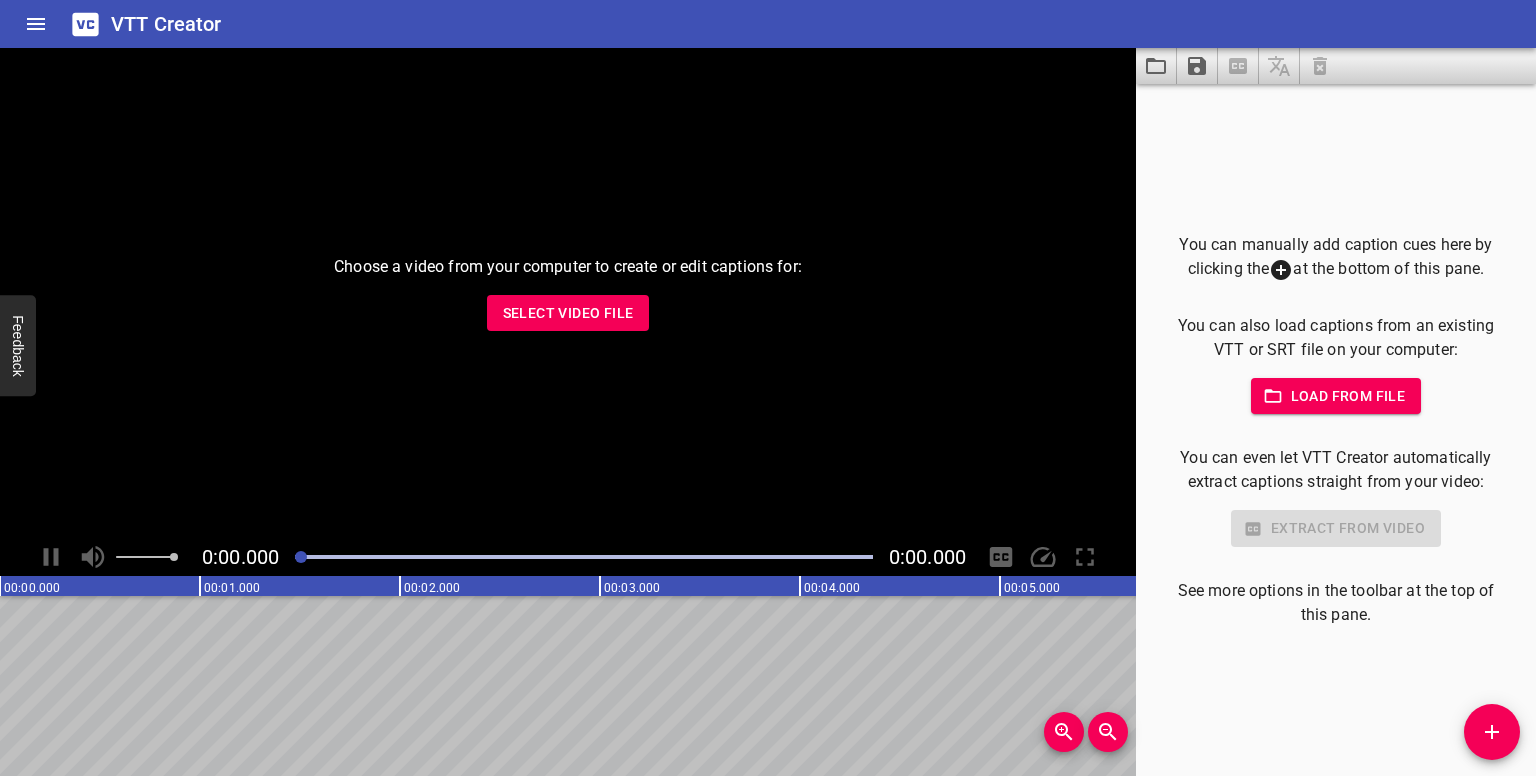click on "Choose a video from your computer to create or edit captions for: Select Video File" at bounding box center (568, 293) 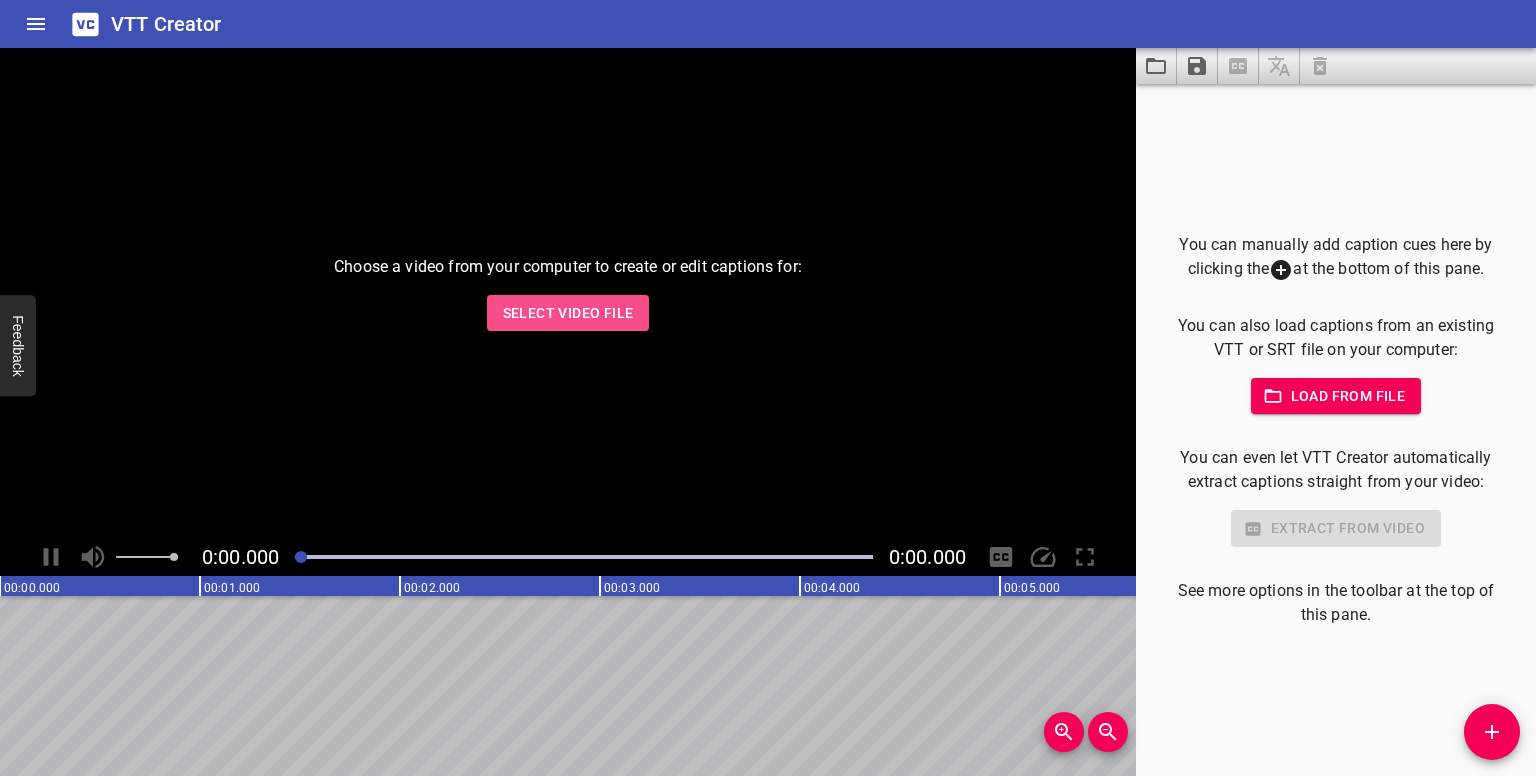 click on "Select Video File" at bounding box center [568, 313] 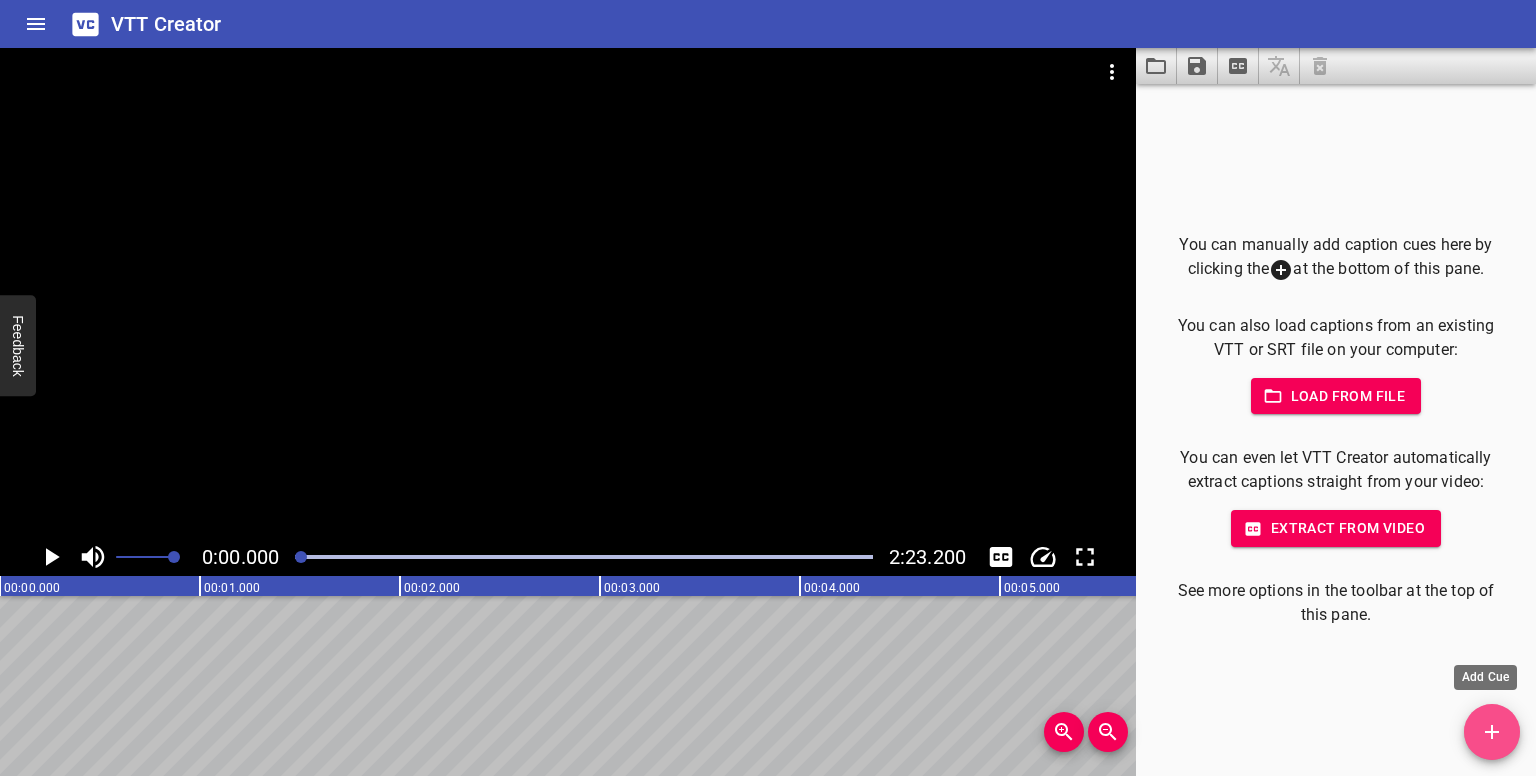 click 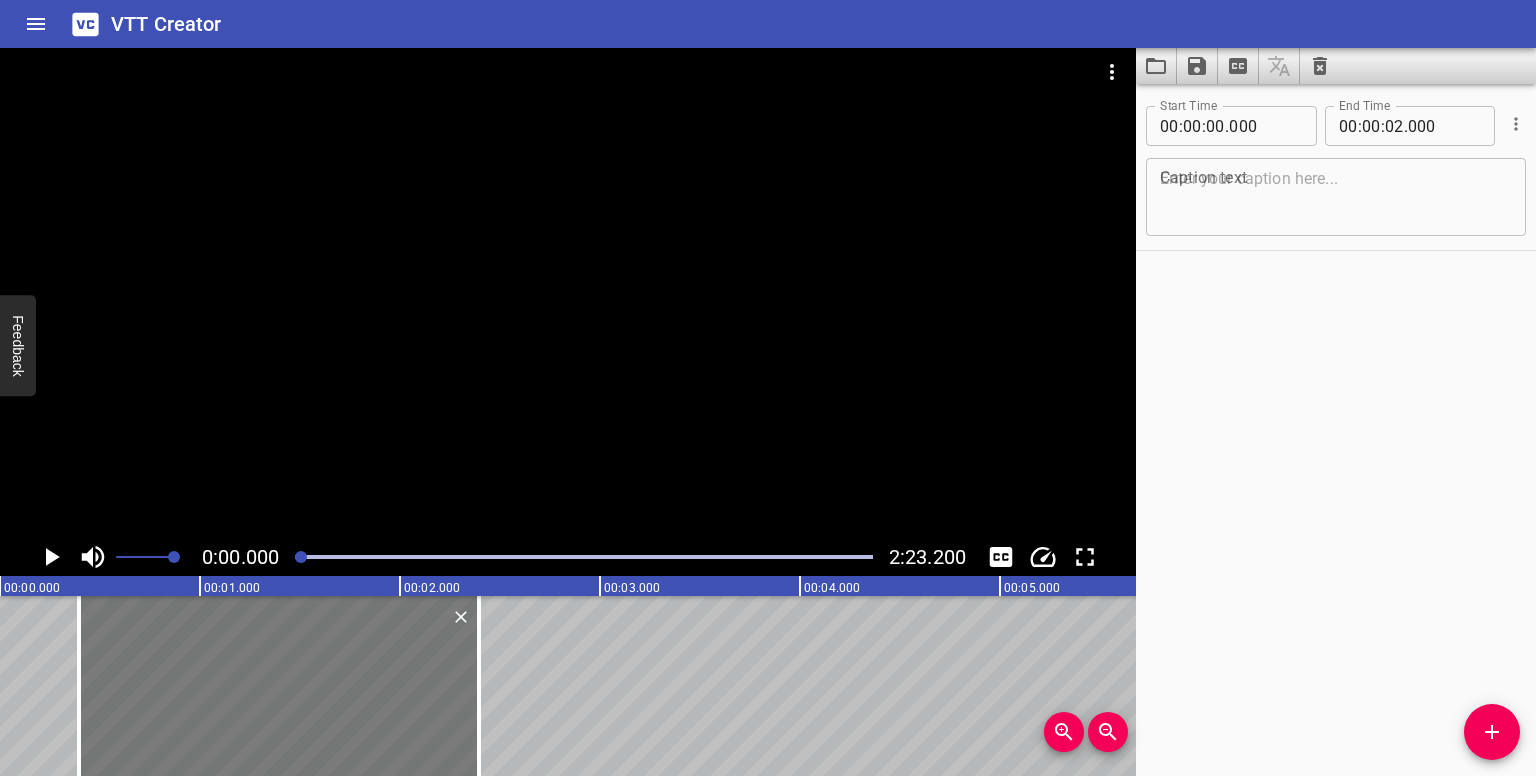 drag, startPoint x: 172, startPoint y: 661, endPoint x: 252, endPoint y: 663, distance: 80.024994 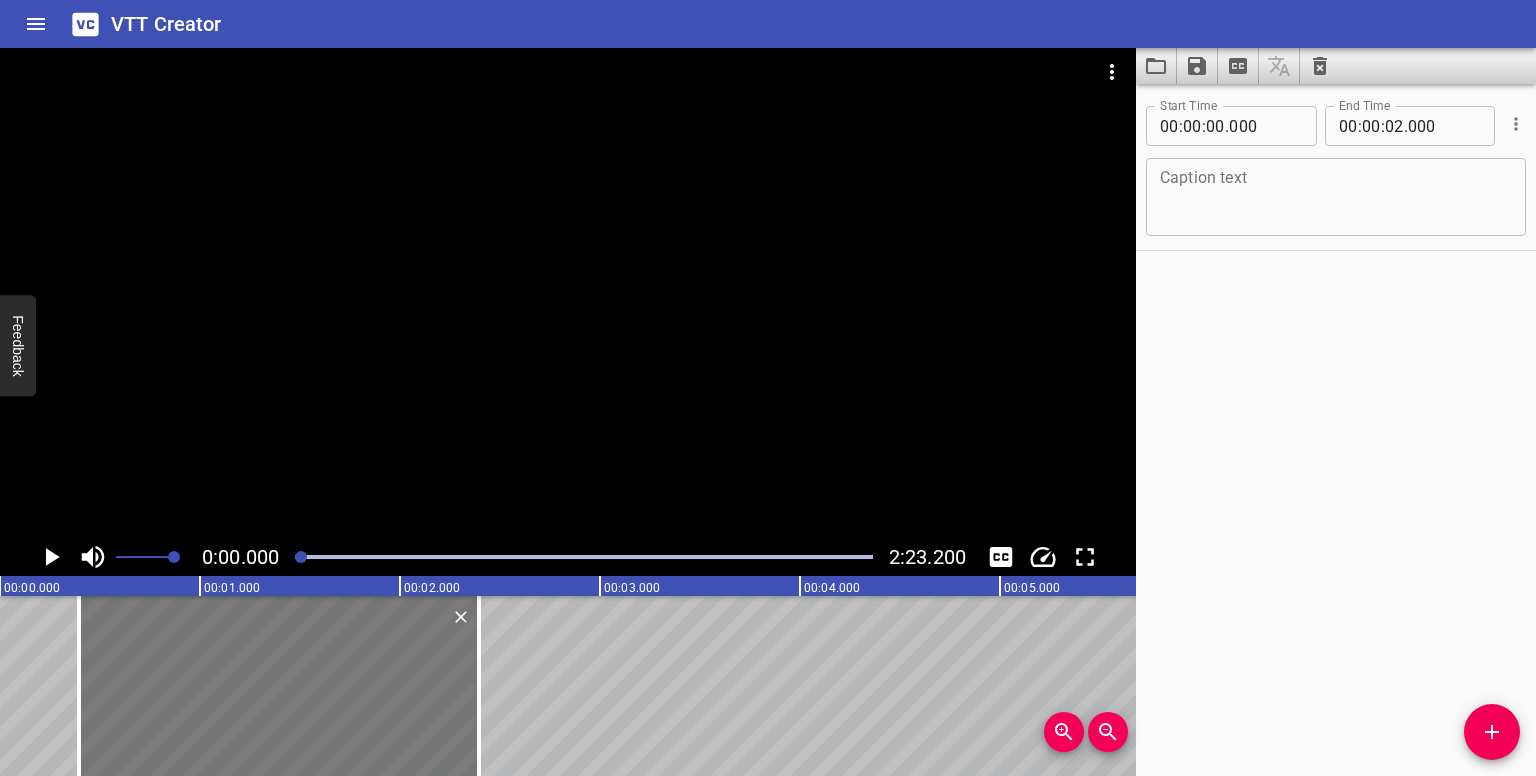 click at bounding box center (279, 686) 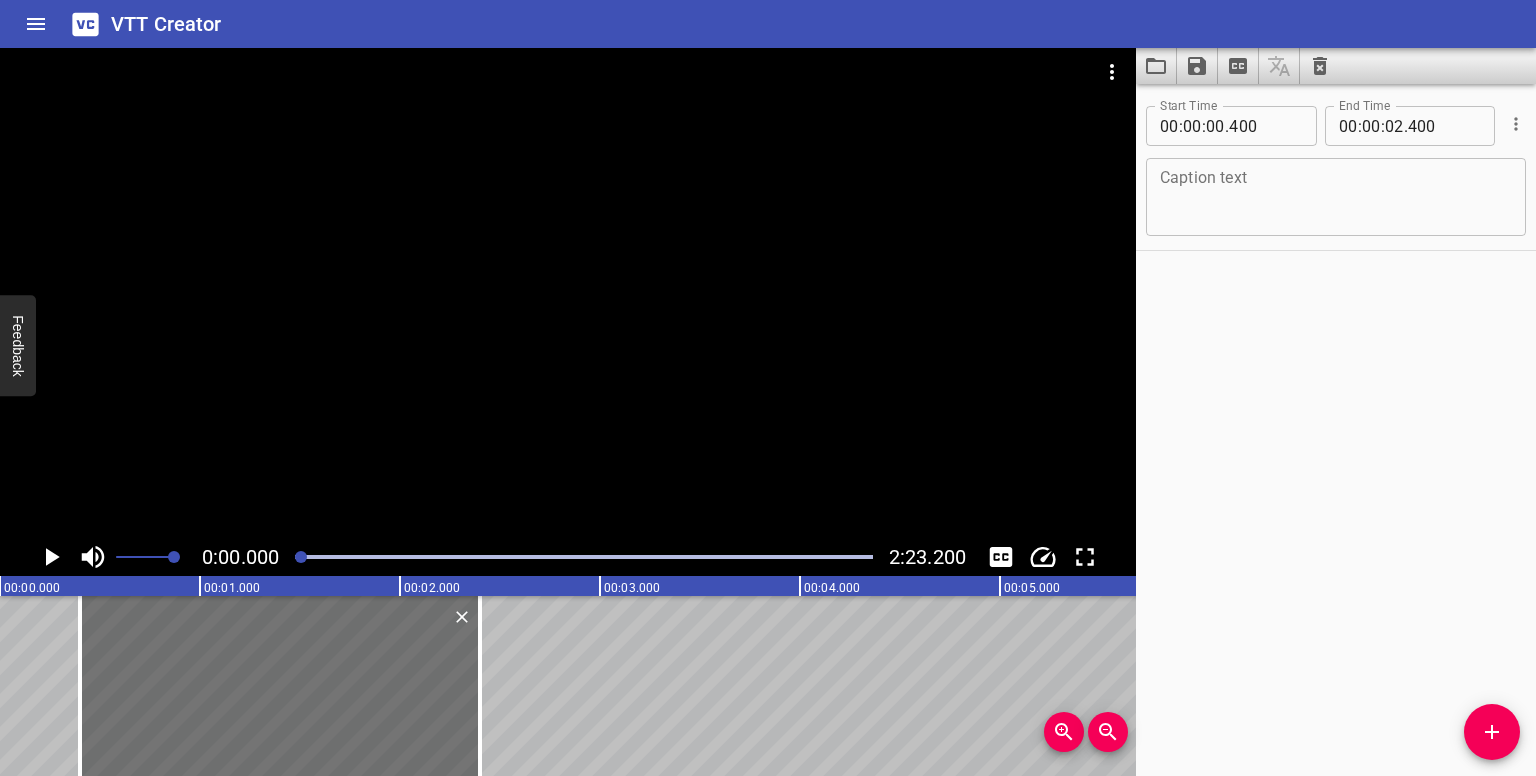 click 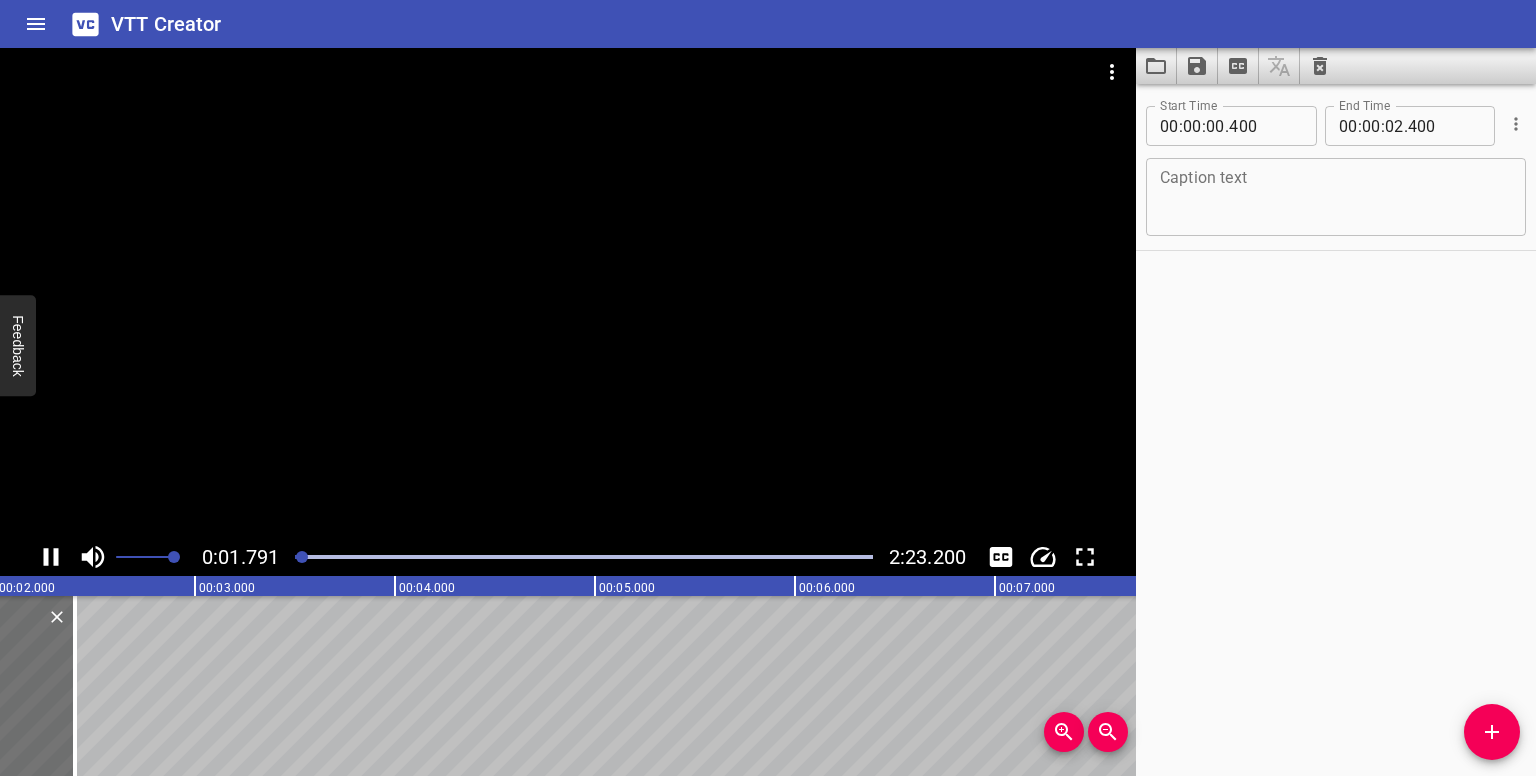 click 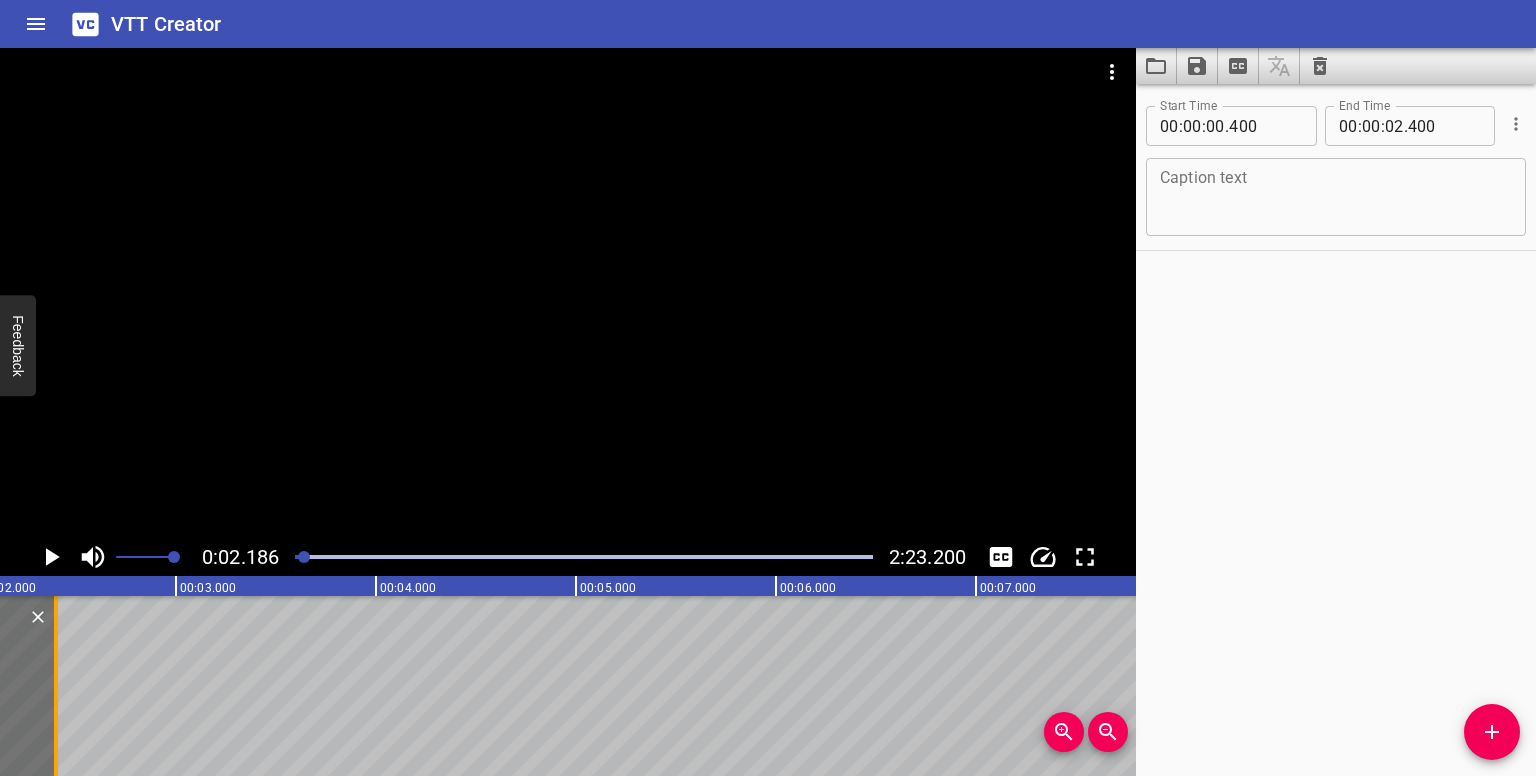 scroll, scrollTop: 0, scrollLeft: 436, axis: horizontal 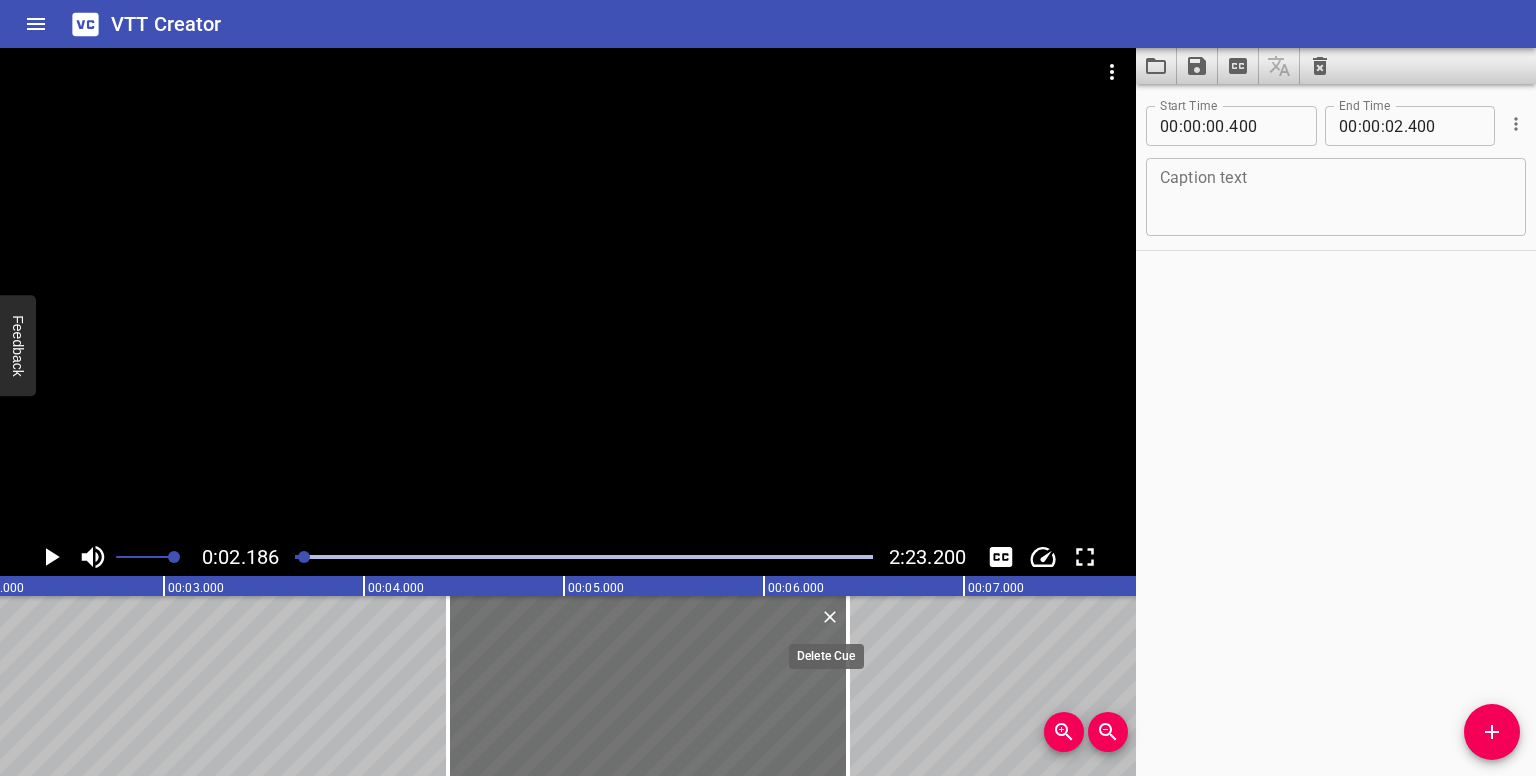 drag, startPoint x: 16, startPoint y: 677, endPoint x: 820, endPoint y: 629, distance: 805.4316 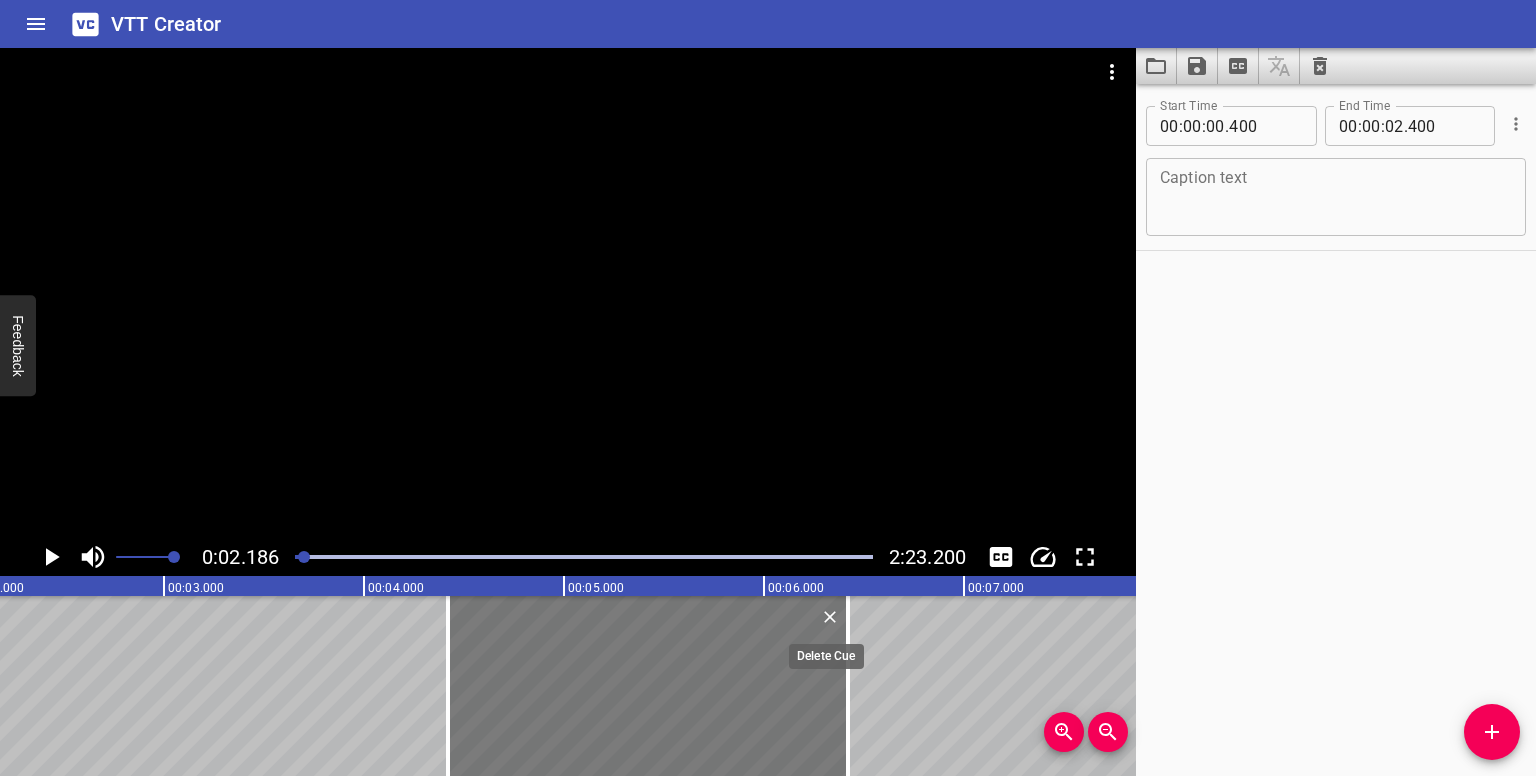 type on "04" 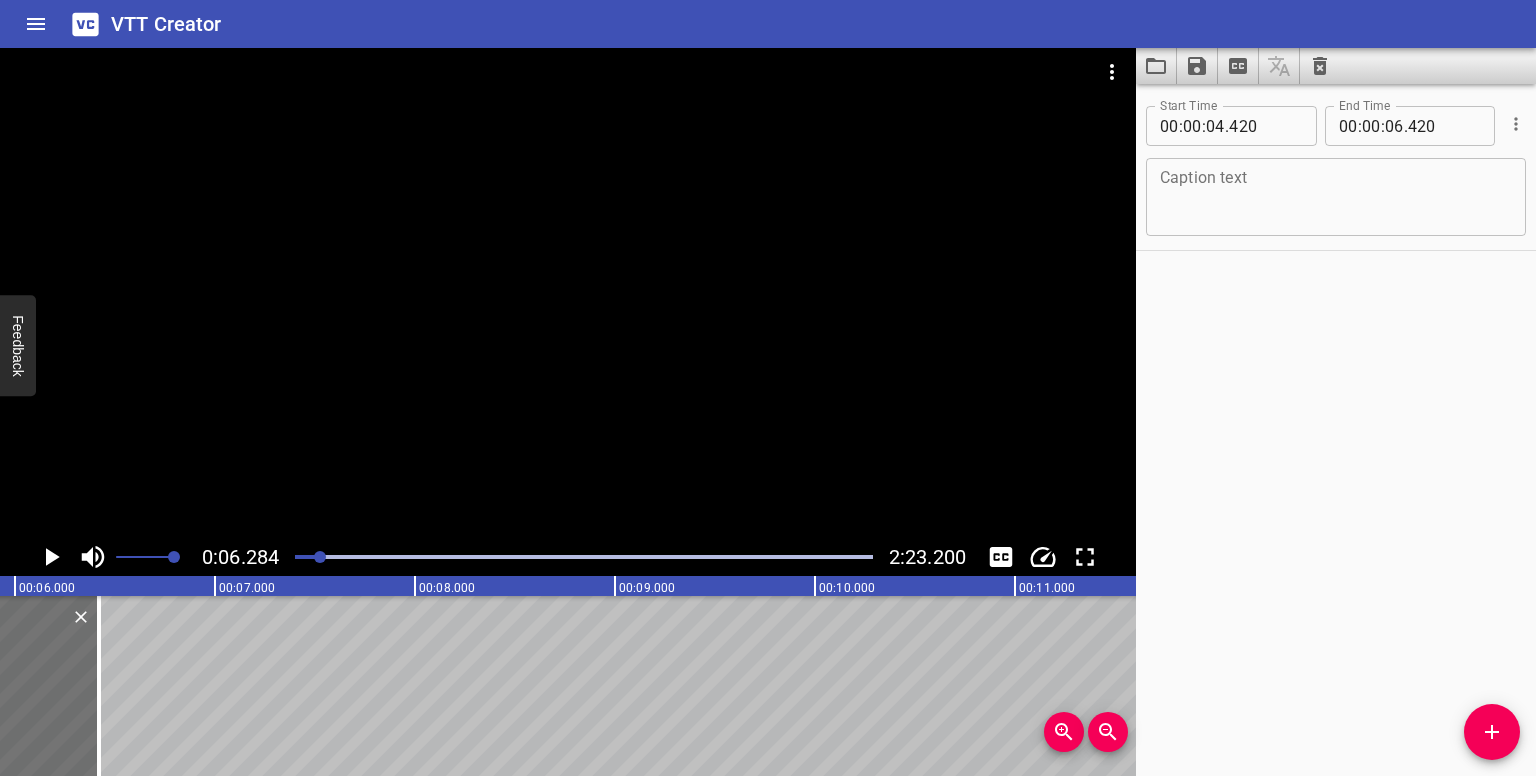 scroll, scrollTop: 0, scrollLeft: 1256, axis: horizontal 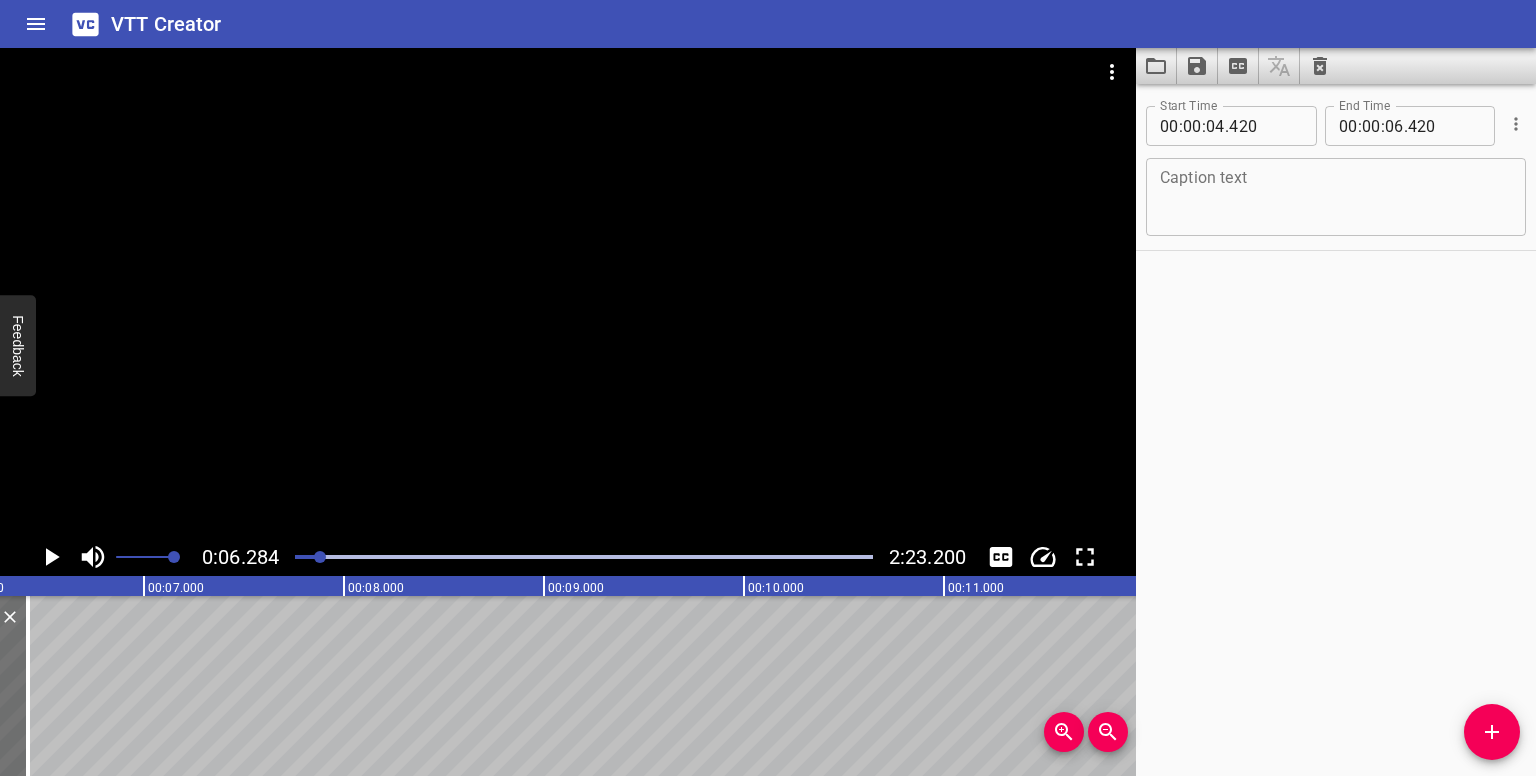 click at bounding box center [32, 557] 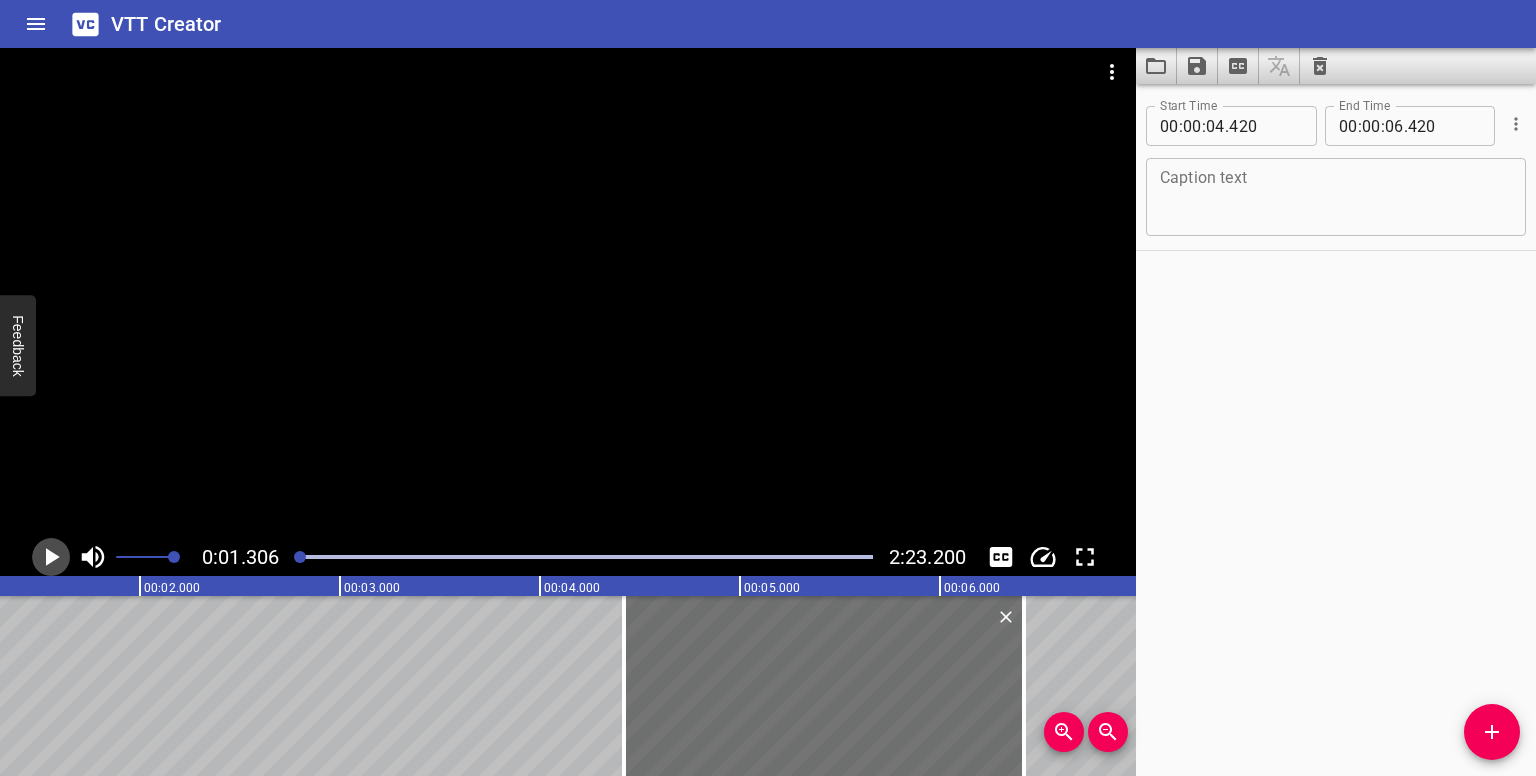 click 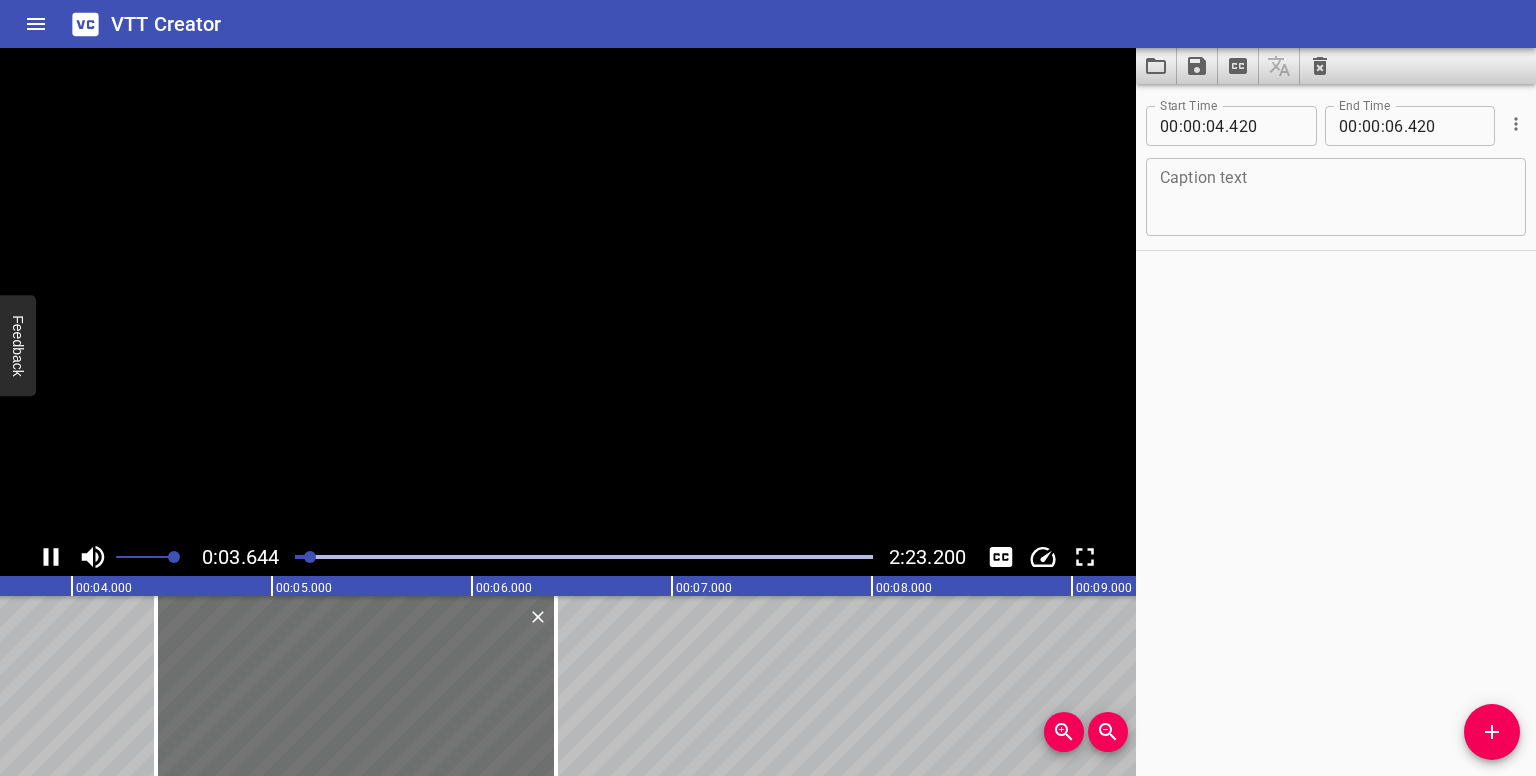 click 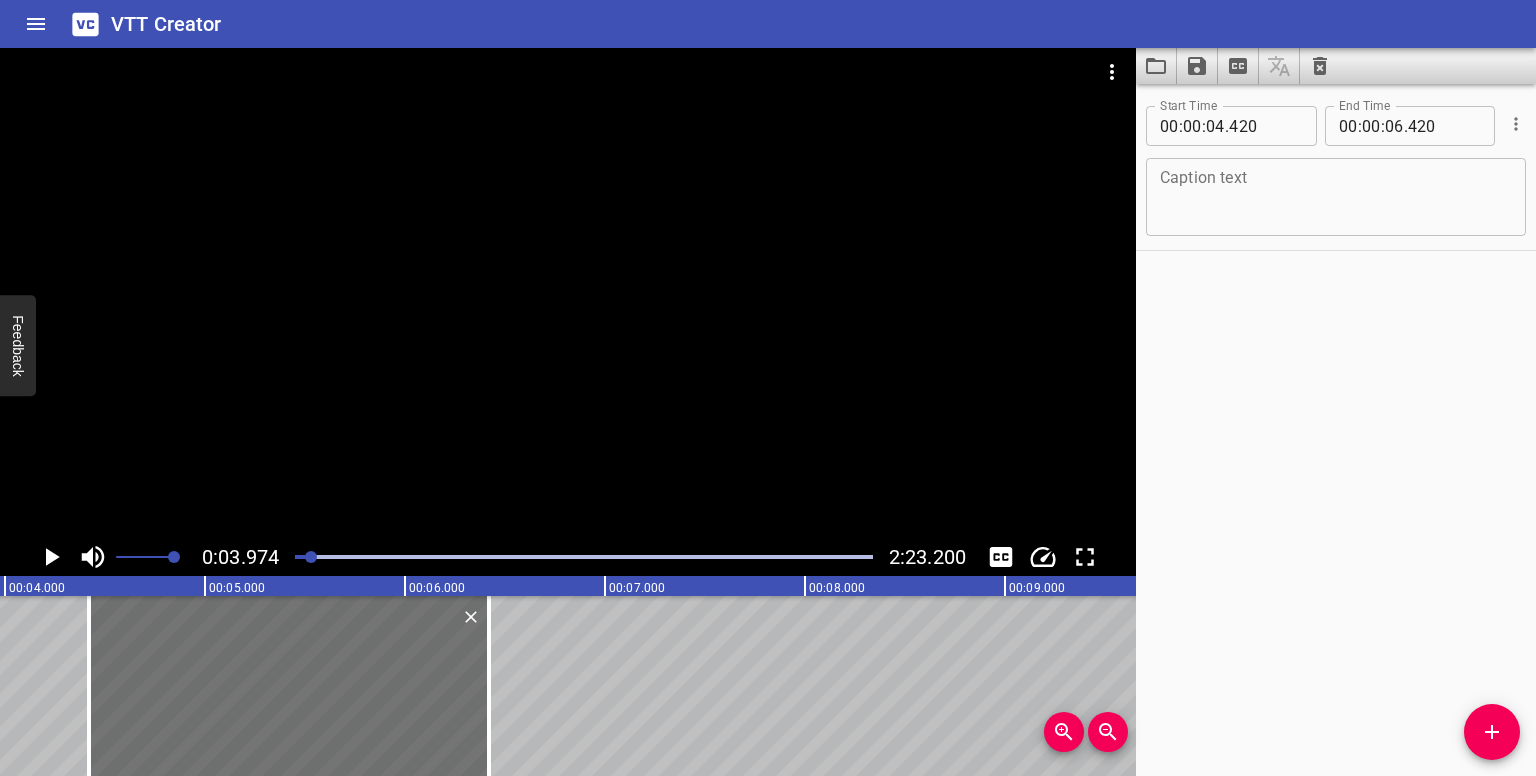 click at bounding box center [584, 557] 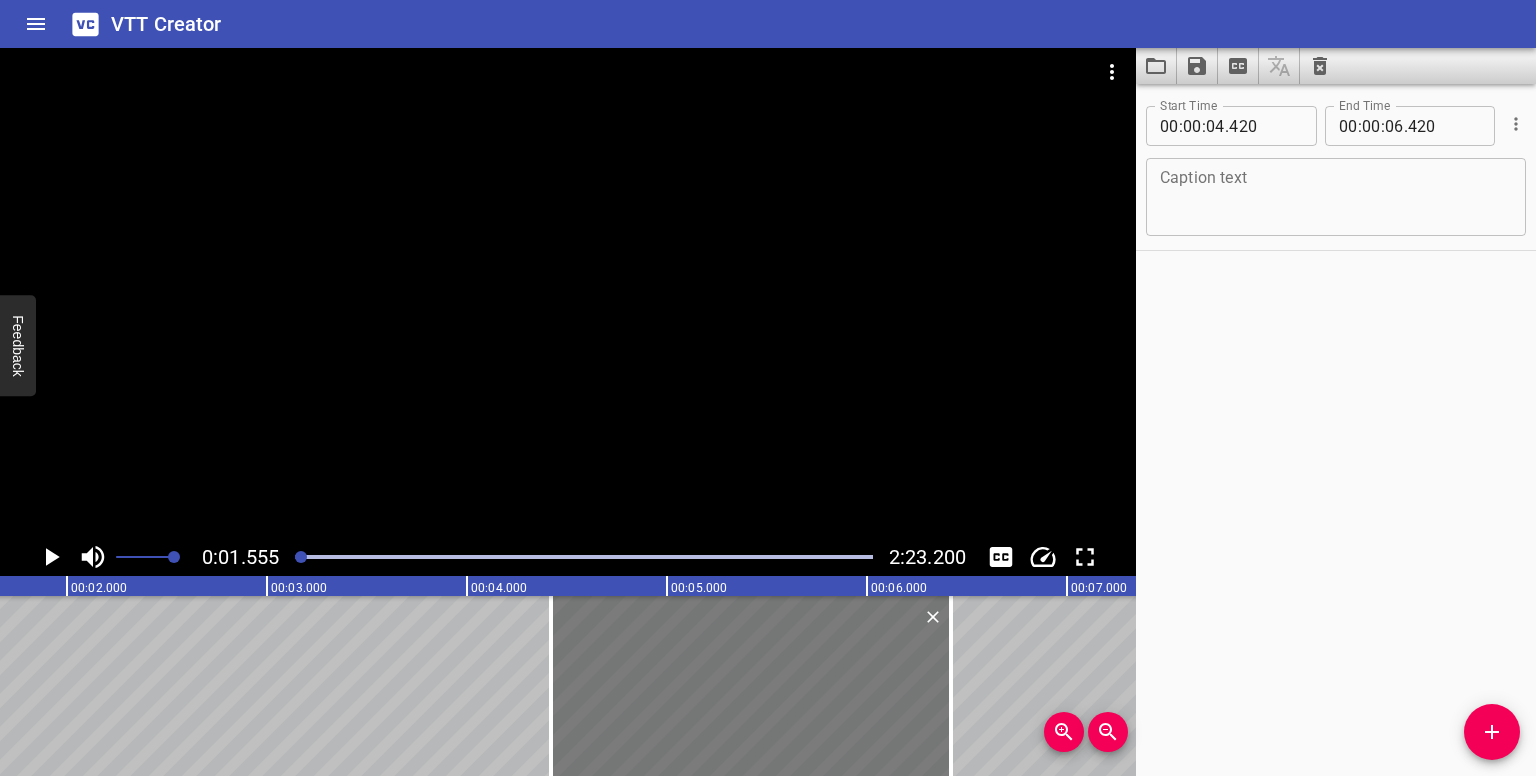 scroll, scrollTop: 0, scrollLeft: 311, axis: horizontal 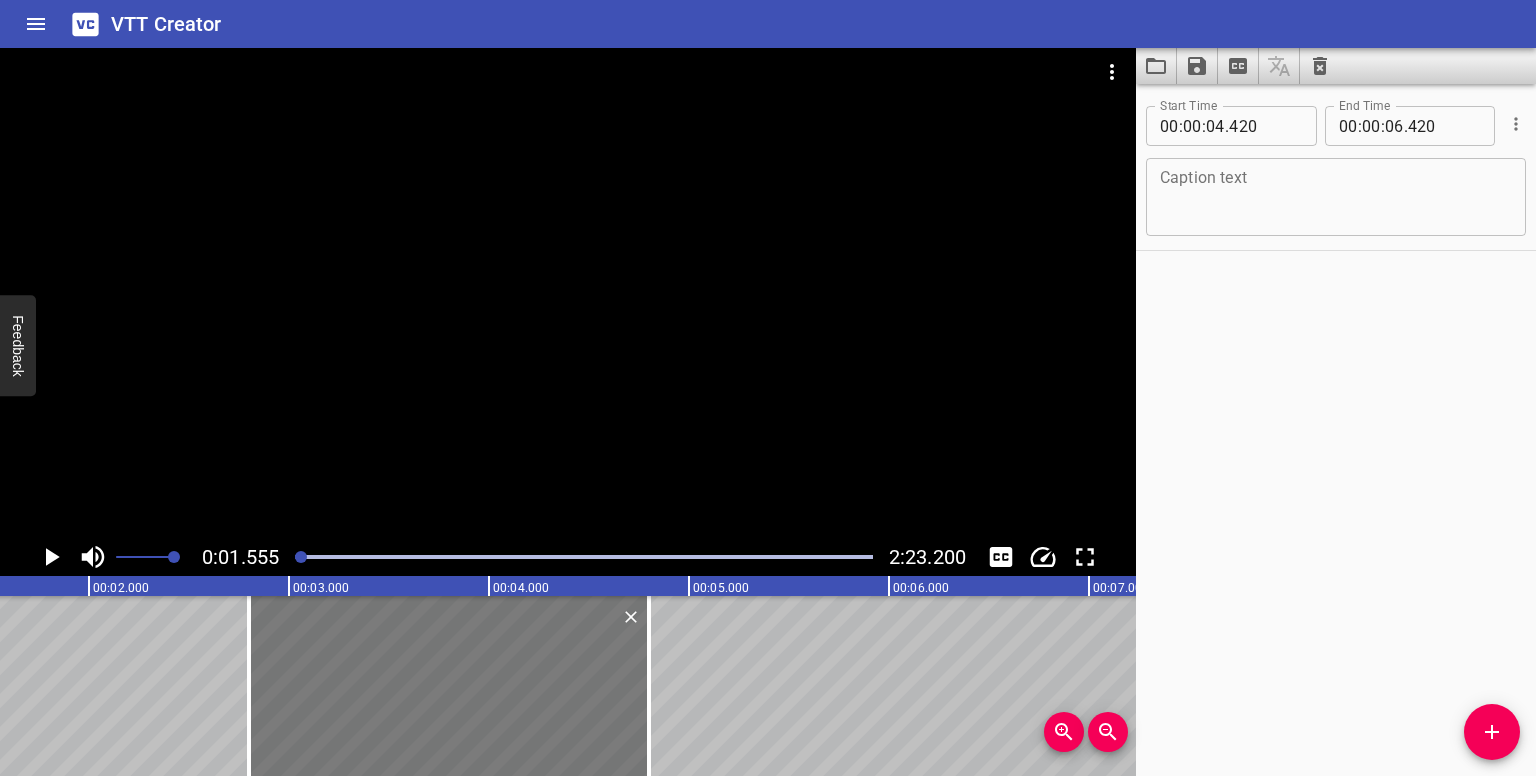 drag, startPoint x: 648, startPoint y: 713, endPoint x: 324, endPoint y: 694, distance: 324.5566 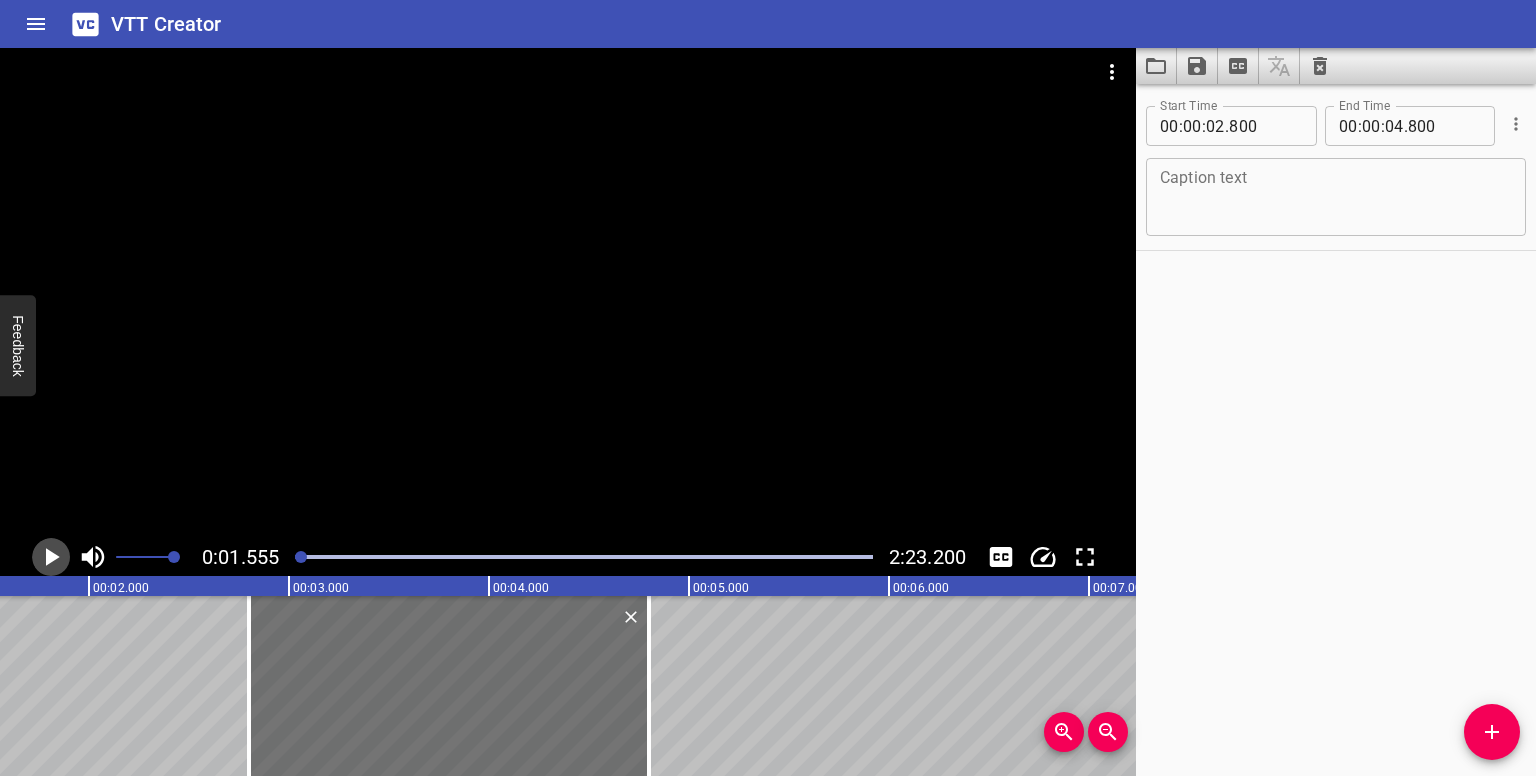 click 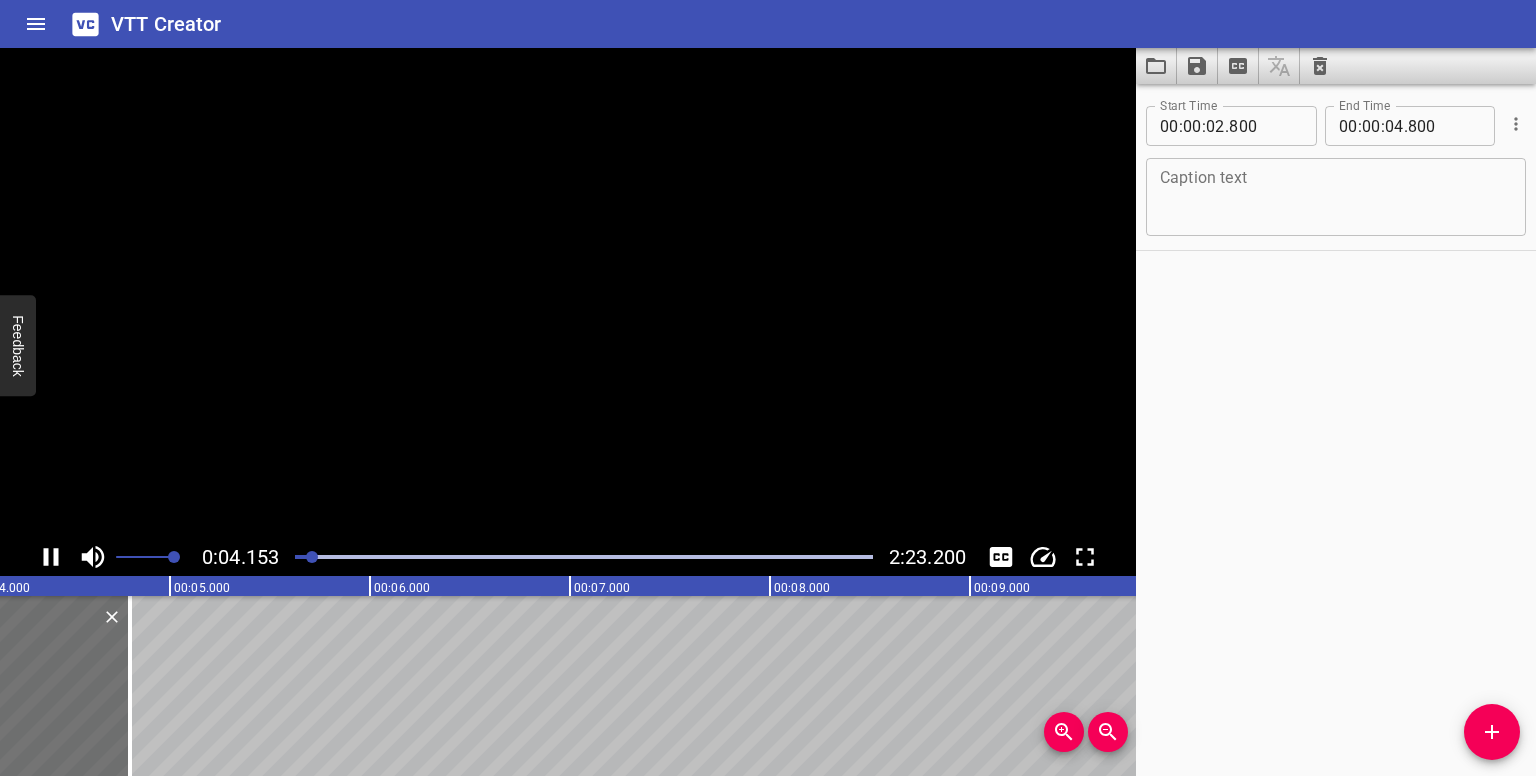 click 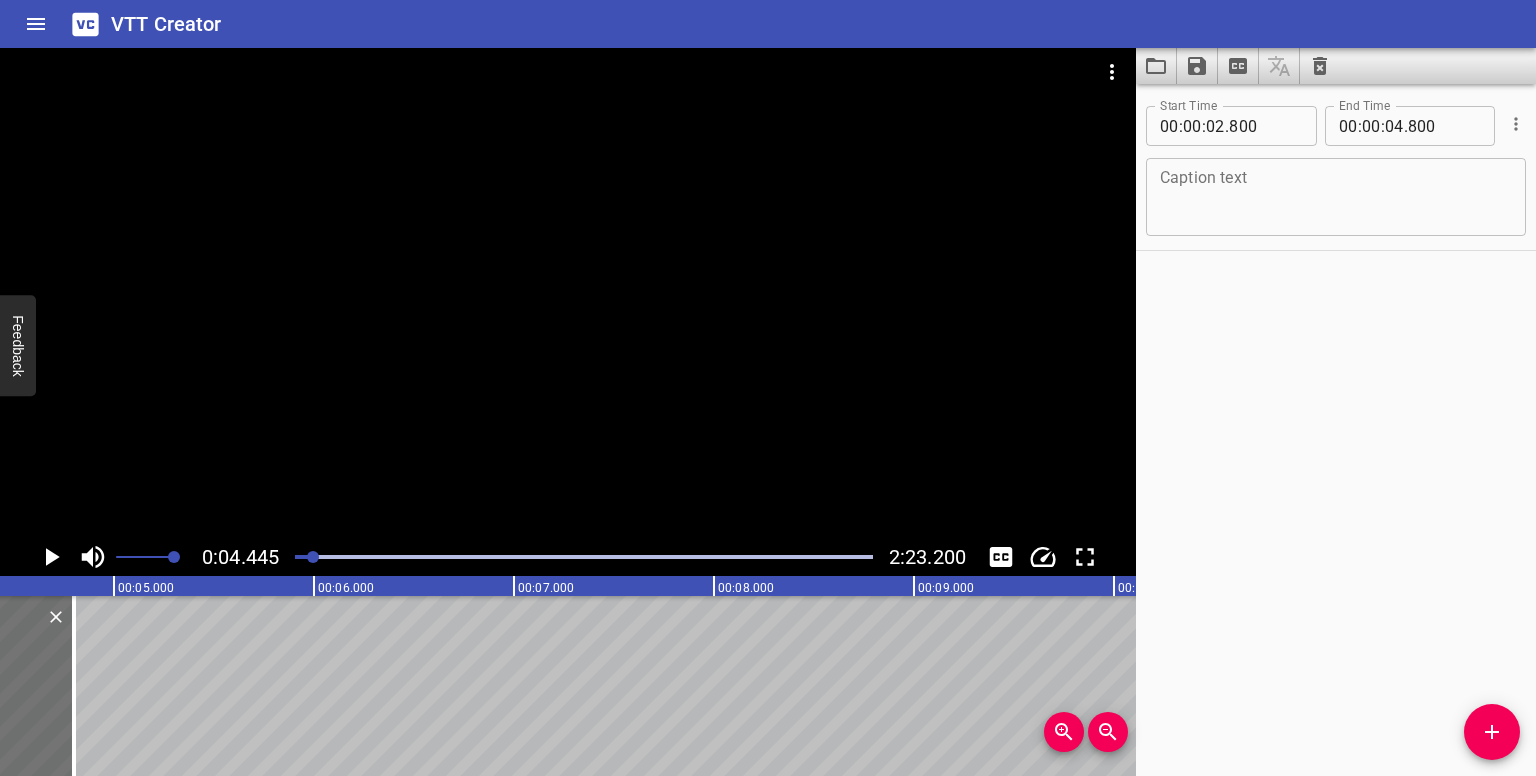 scroll, scrollTop: 0, scrollLeft: 888, axis: horizontal 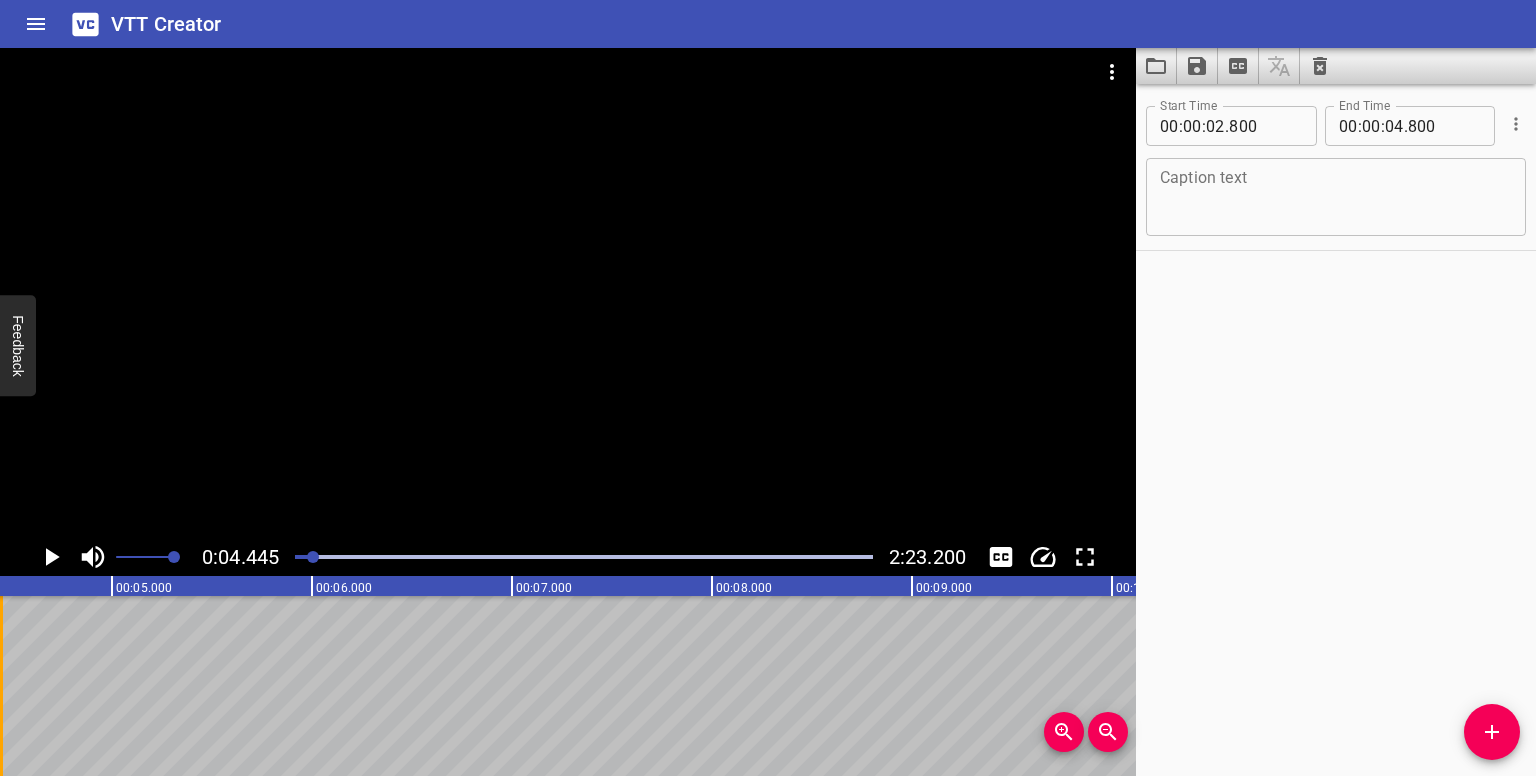 drag, startPoint x: 77, startPoint y: 705, endPoint x: 6, endPoint y: 701, distance: 71.11259 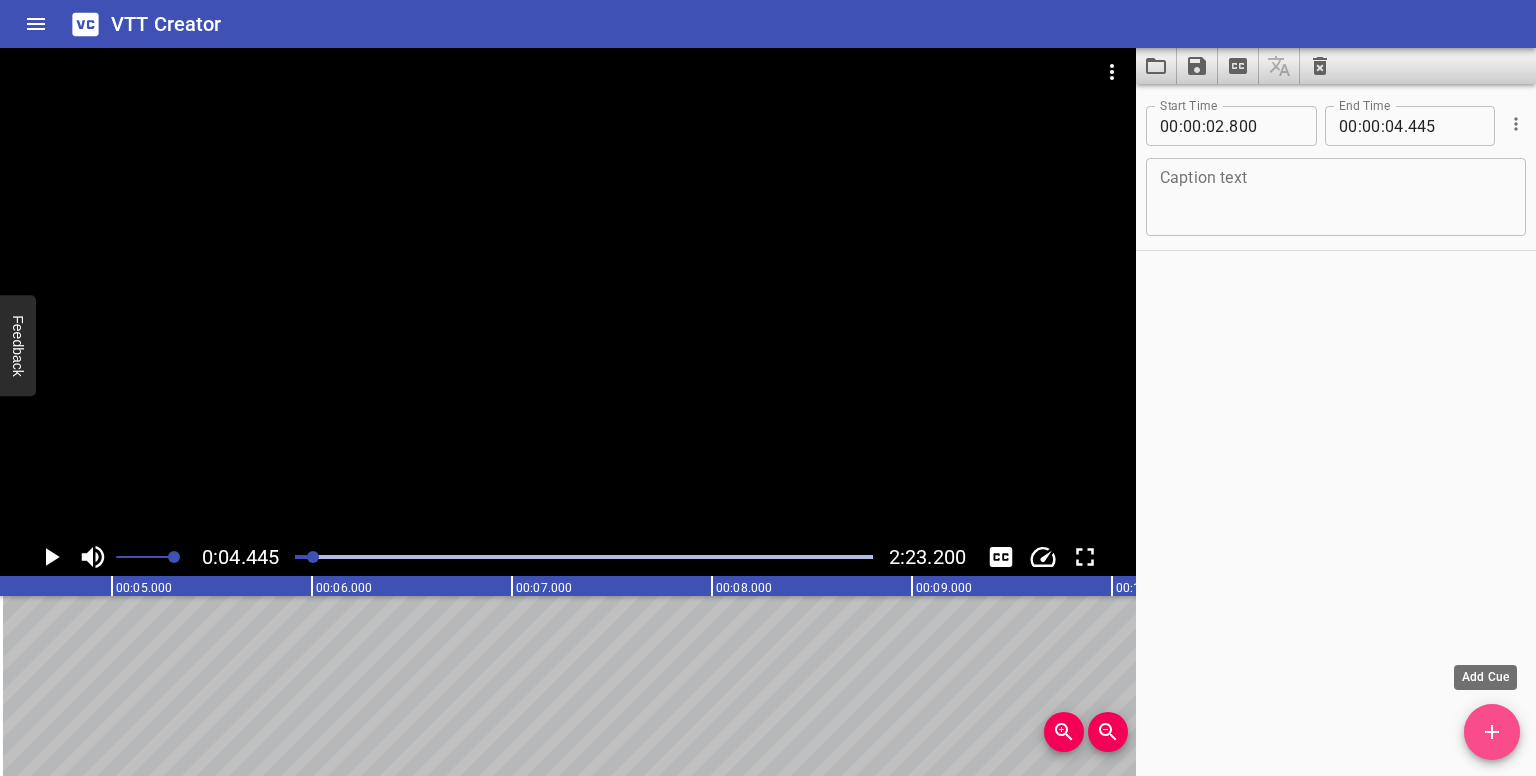 click at bounding box center [1492, 732] 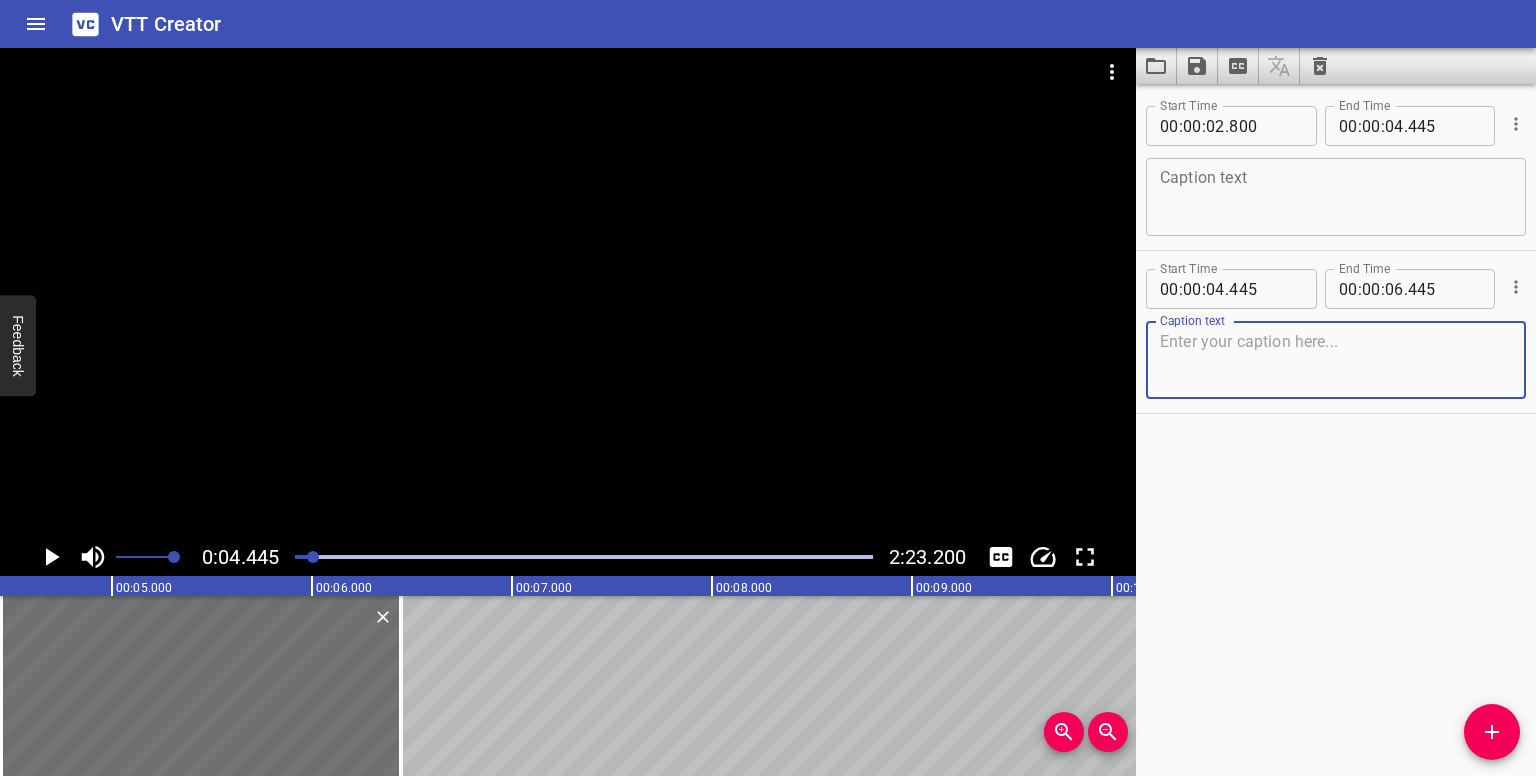 click 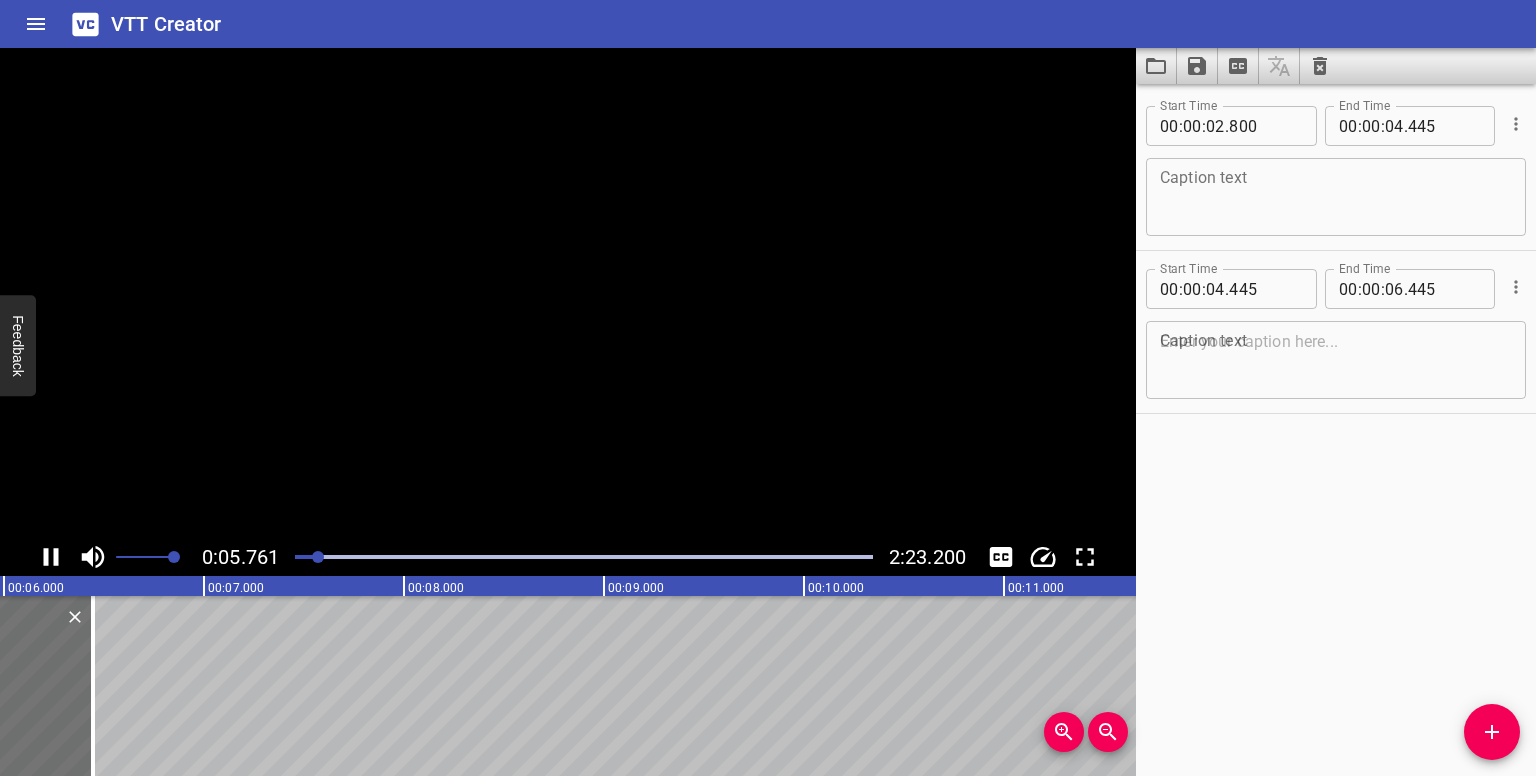 click 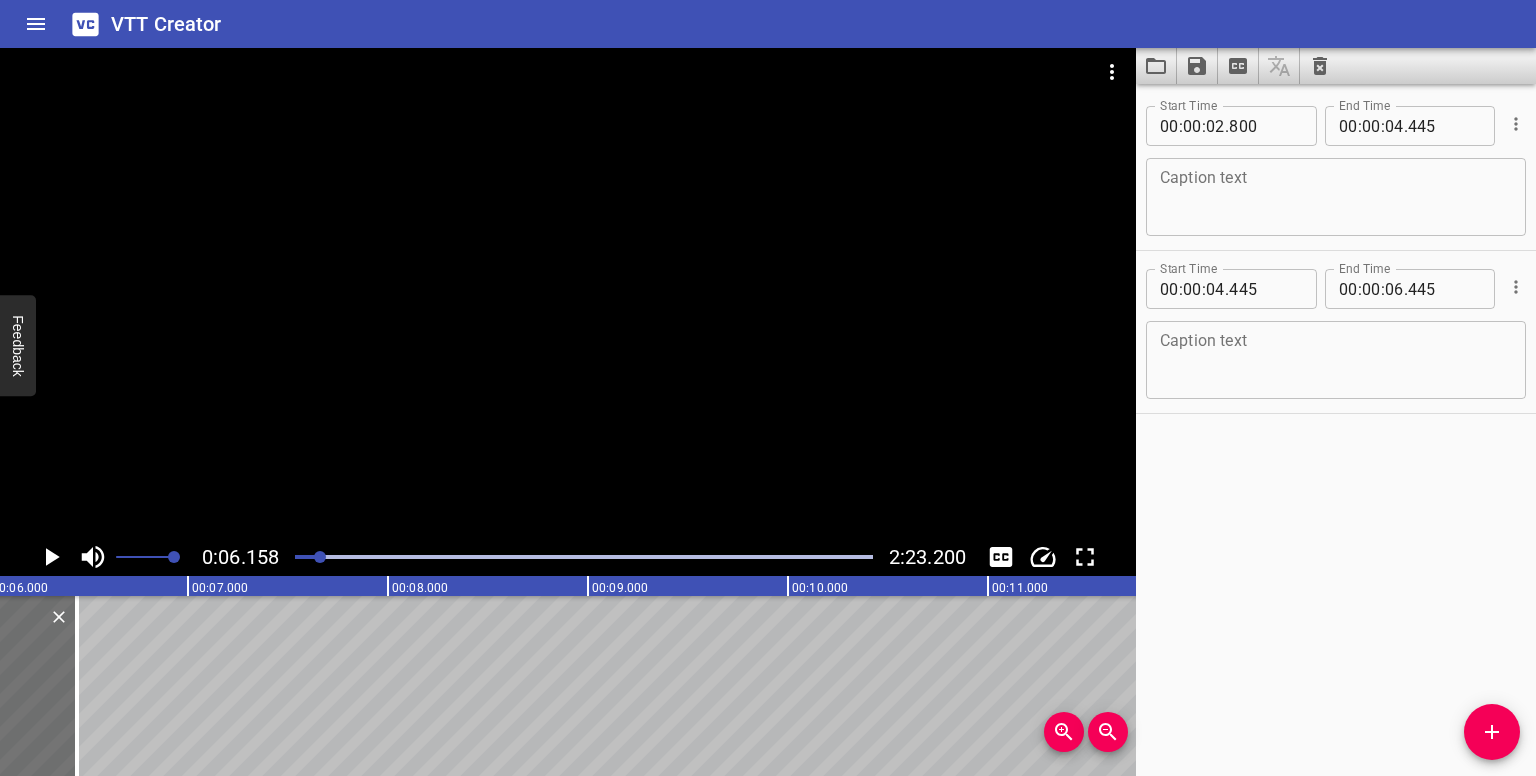 scroll, scrollTop: 0, scrollLeft: 1232, axis: horizontal 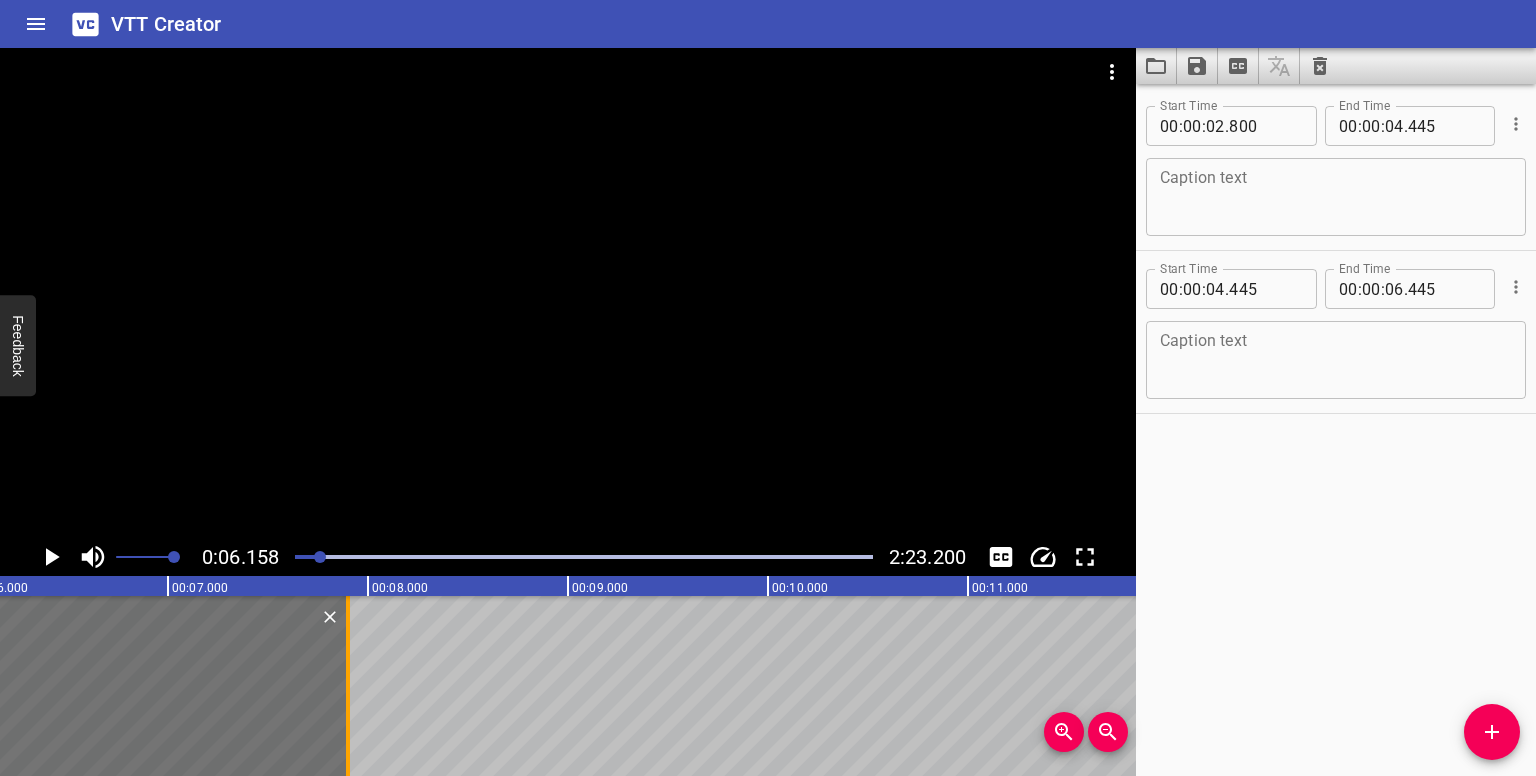 drag, startPoint x: 60, startPoint y: 654, endPoint x: 351, endPoint y: 650, distance: 291.0275 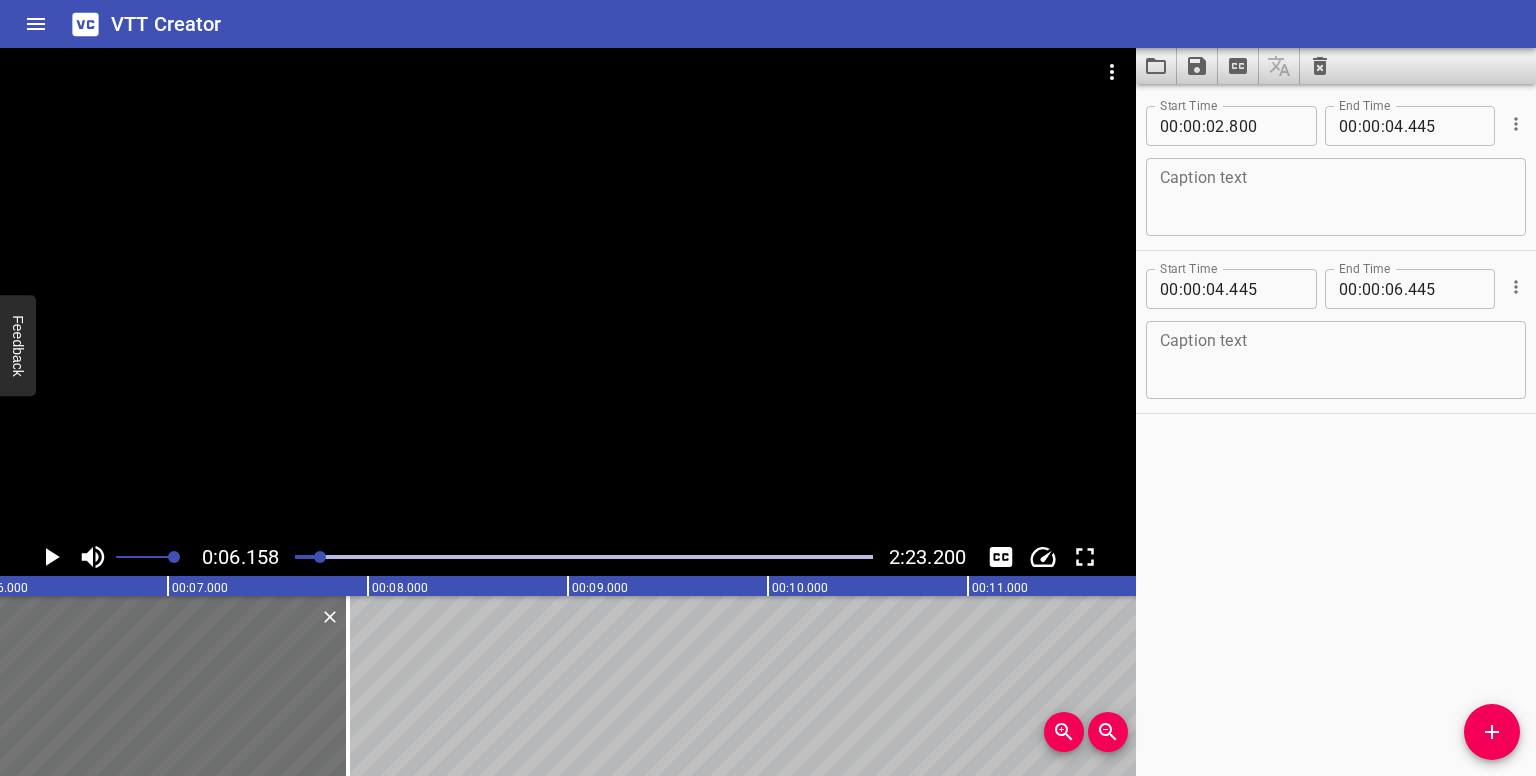 type on "07" 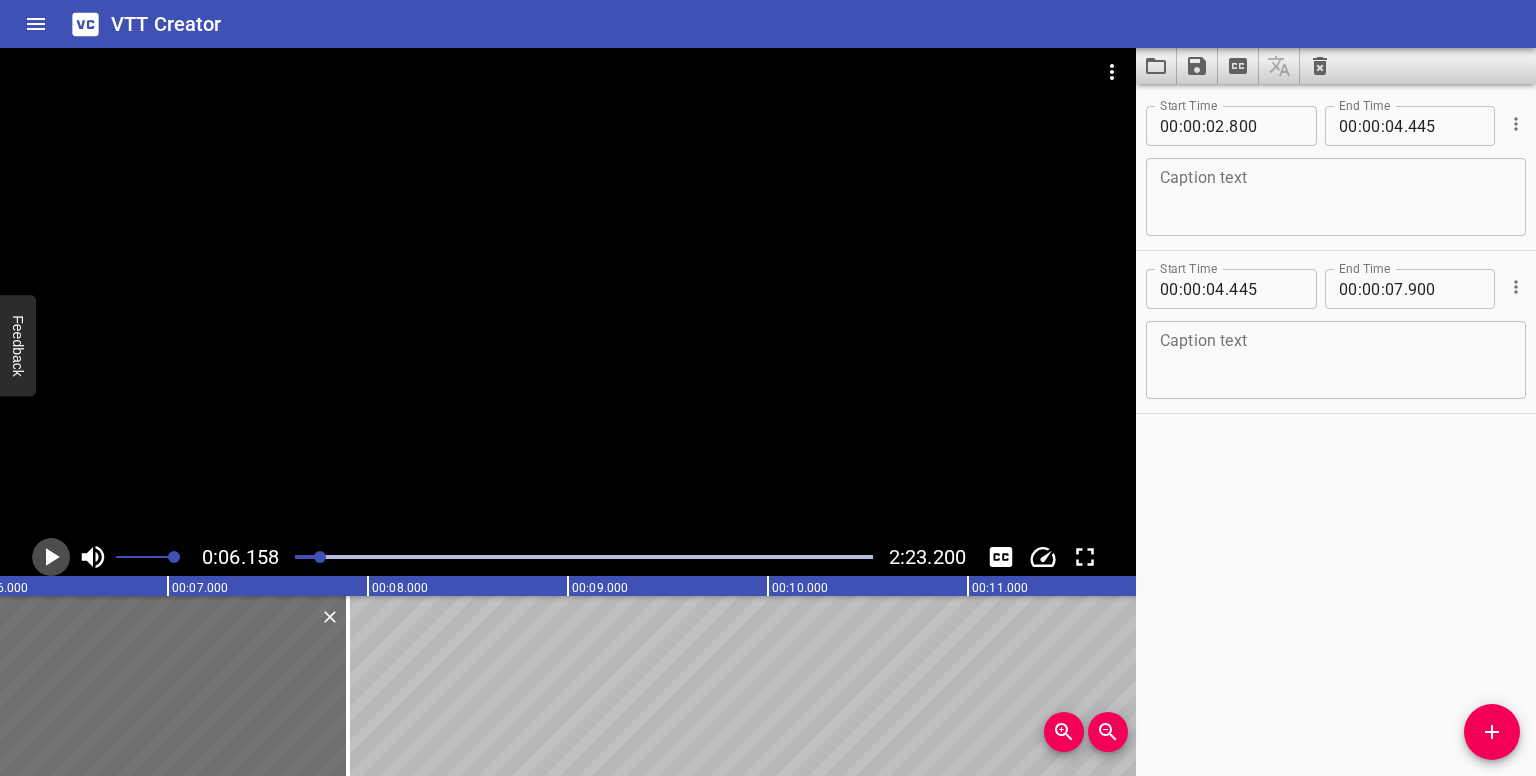 click 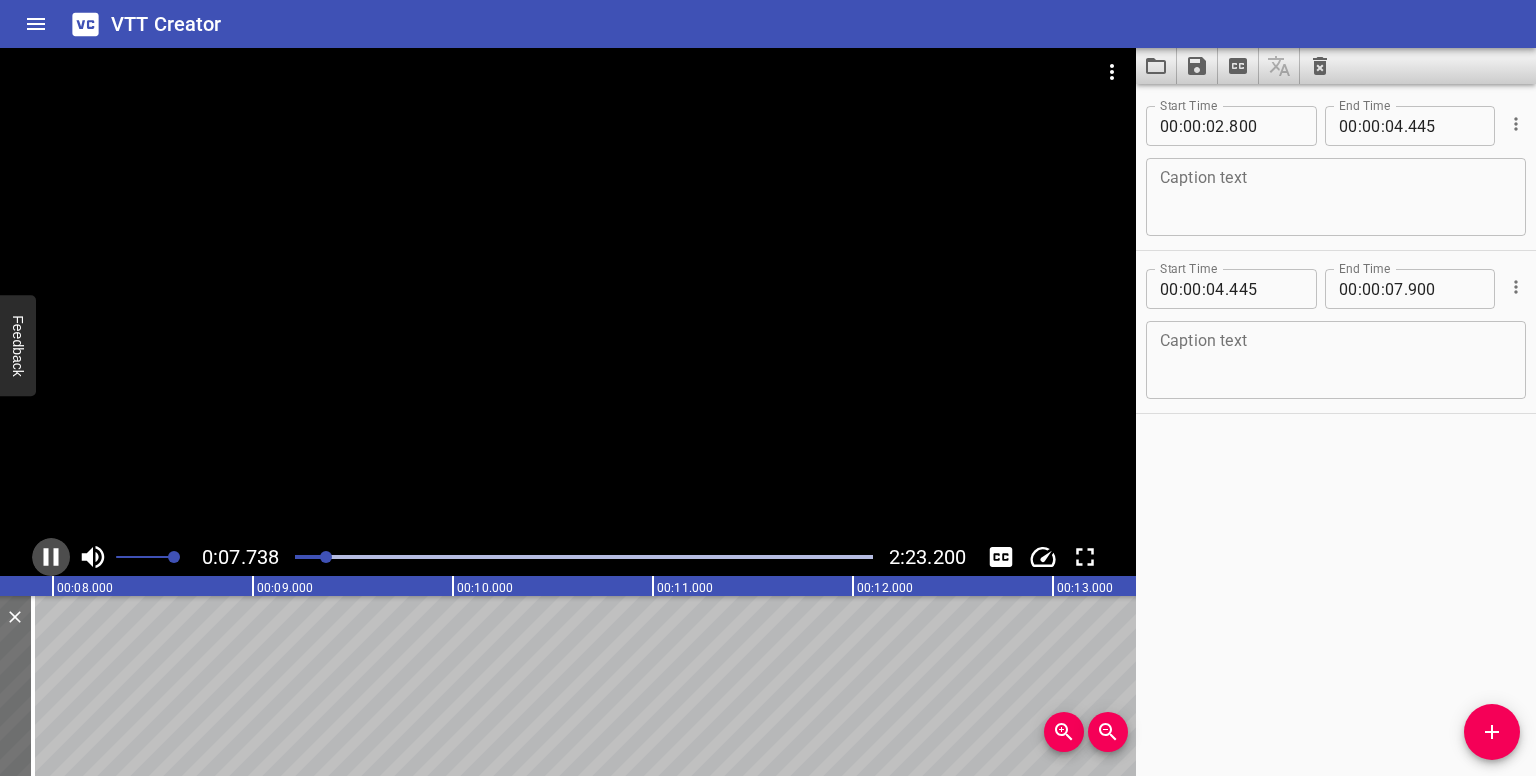 click 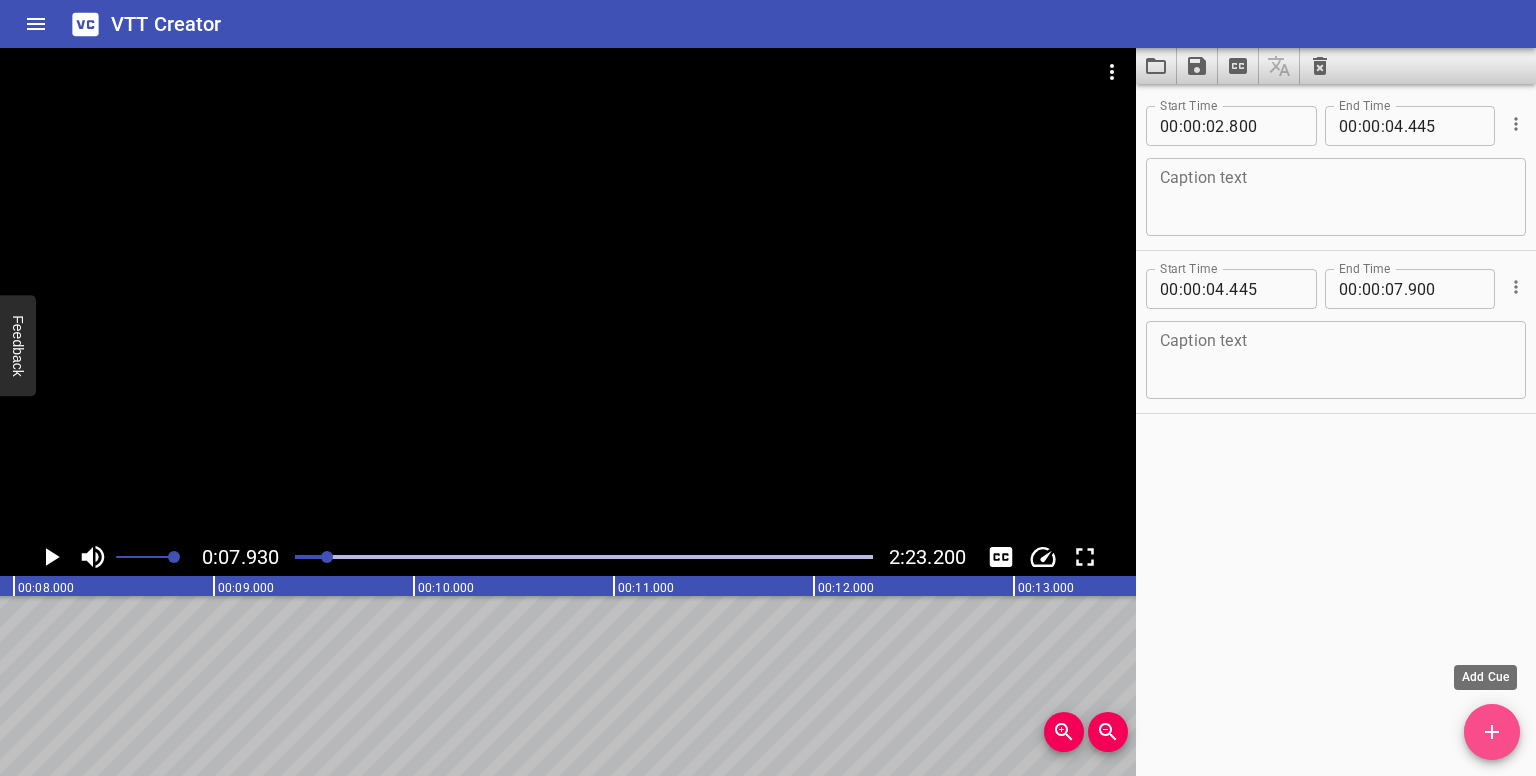 drag, startPoint x: 1501, startPoint y: 730, endPoint x: 828, endPoint y: 622, distance: 681.6106 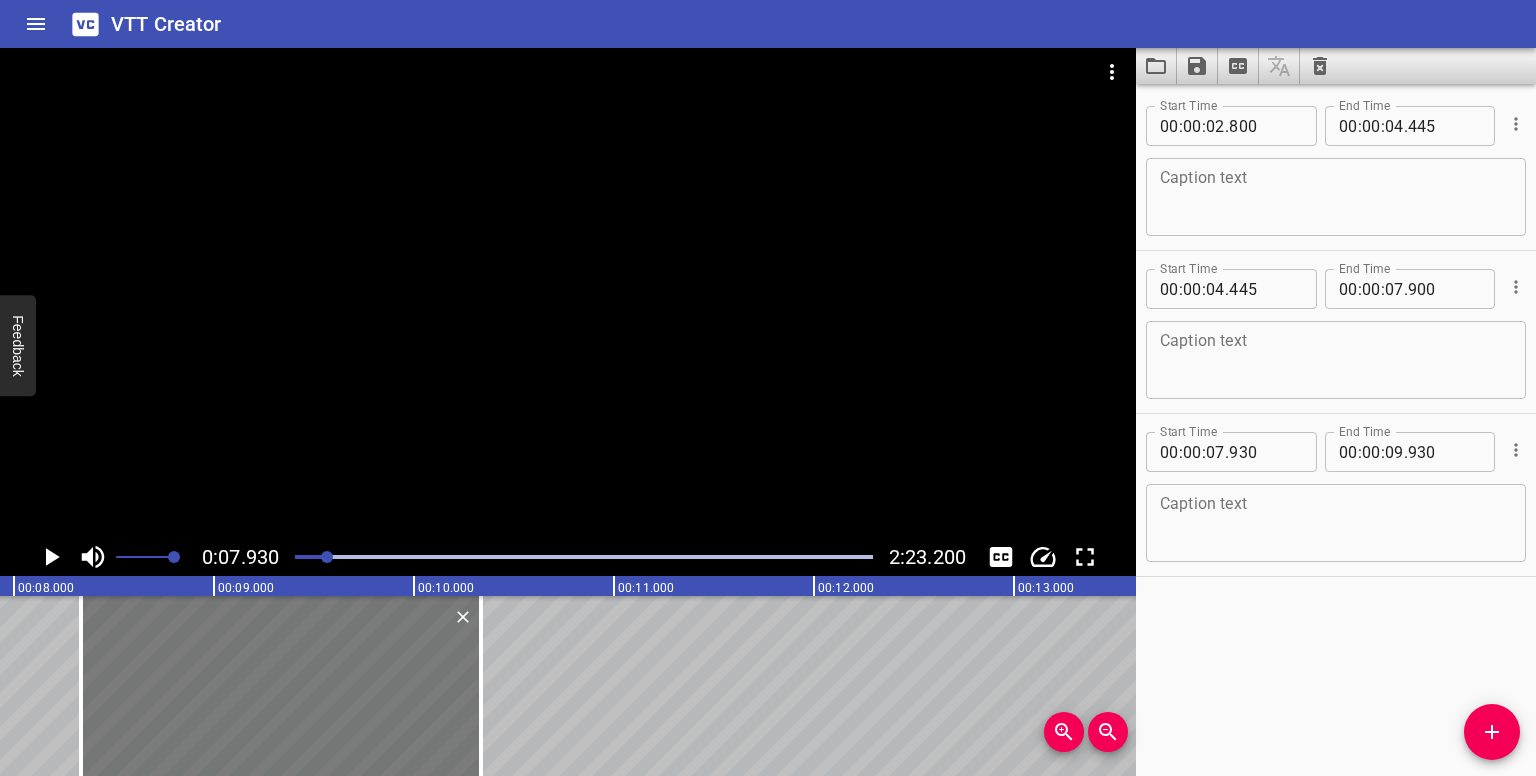 drag, startPoint x: 143, startPoint y: 668, endPoint x: 224, endPoint y: 666, distance: 81.02469 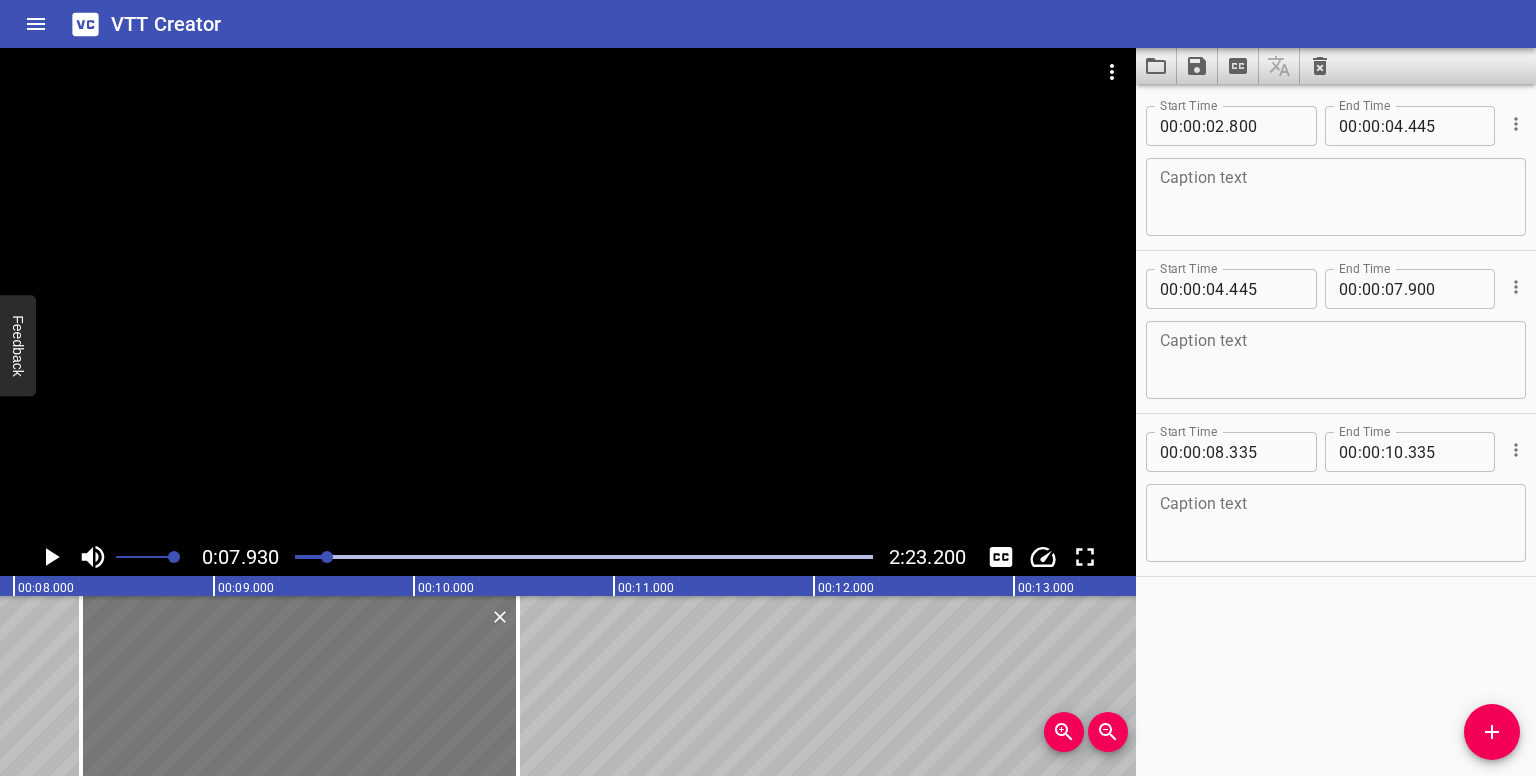 drag, startPoint x: 485, startPoint y: 703, endPoint x: 405, endPoint y: 649, distance: 96.519424 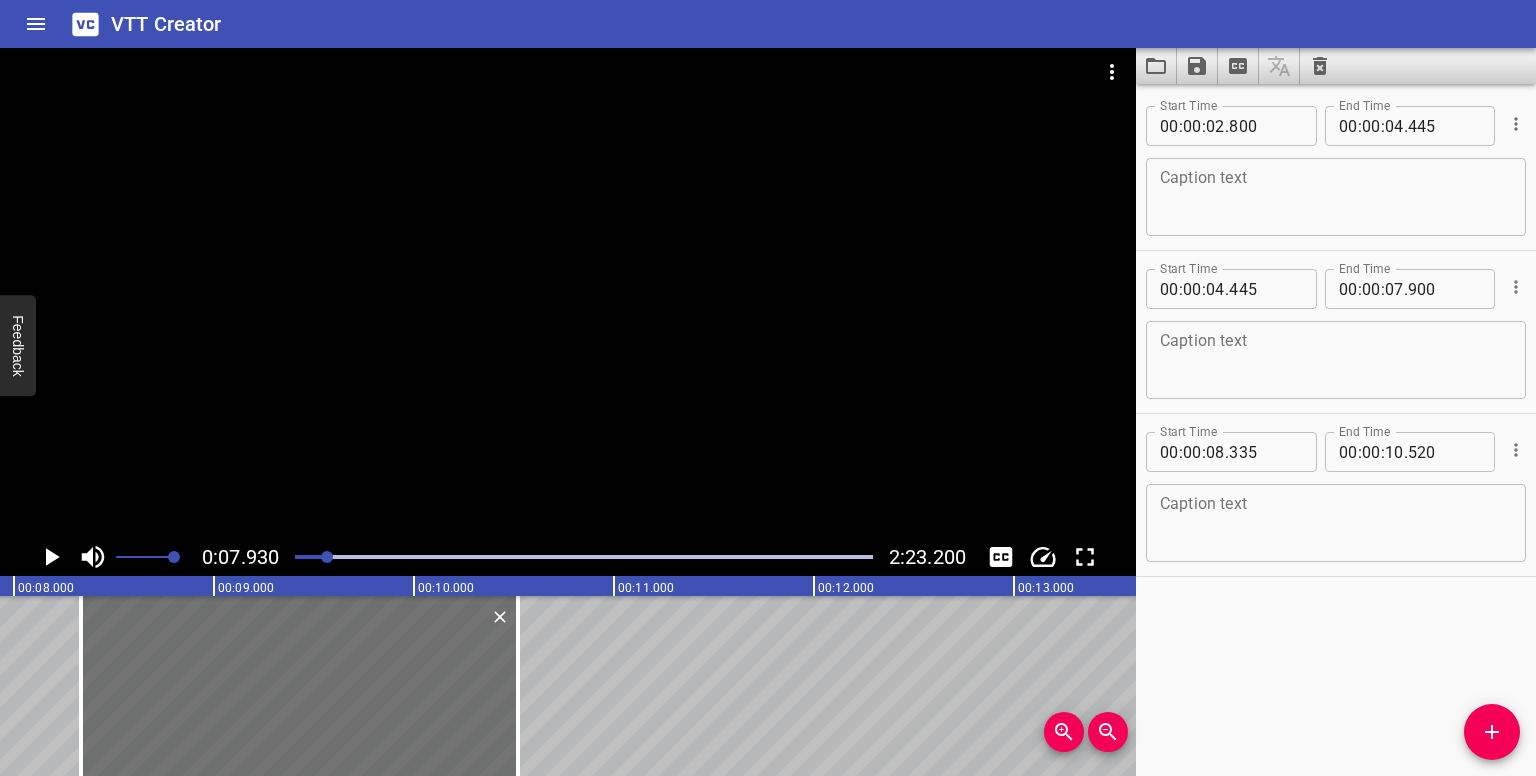click at bounding box center [327, 557] 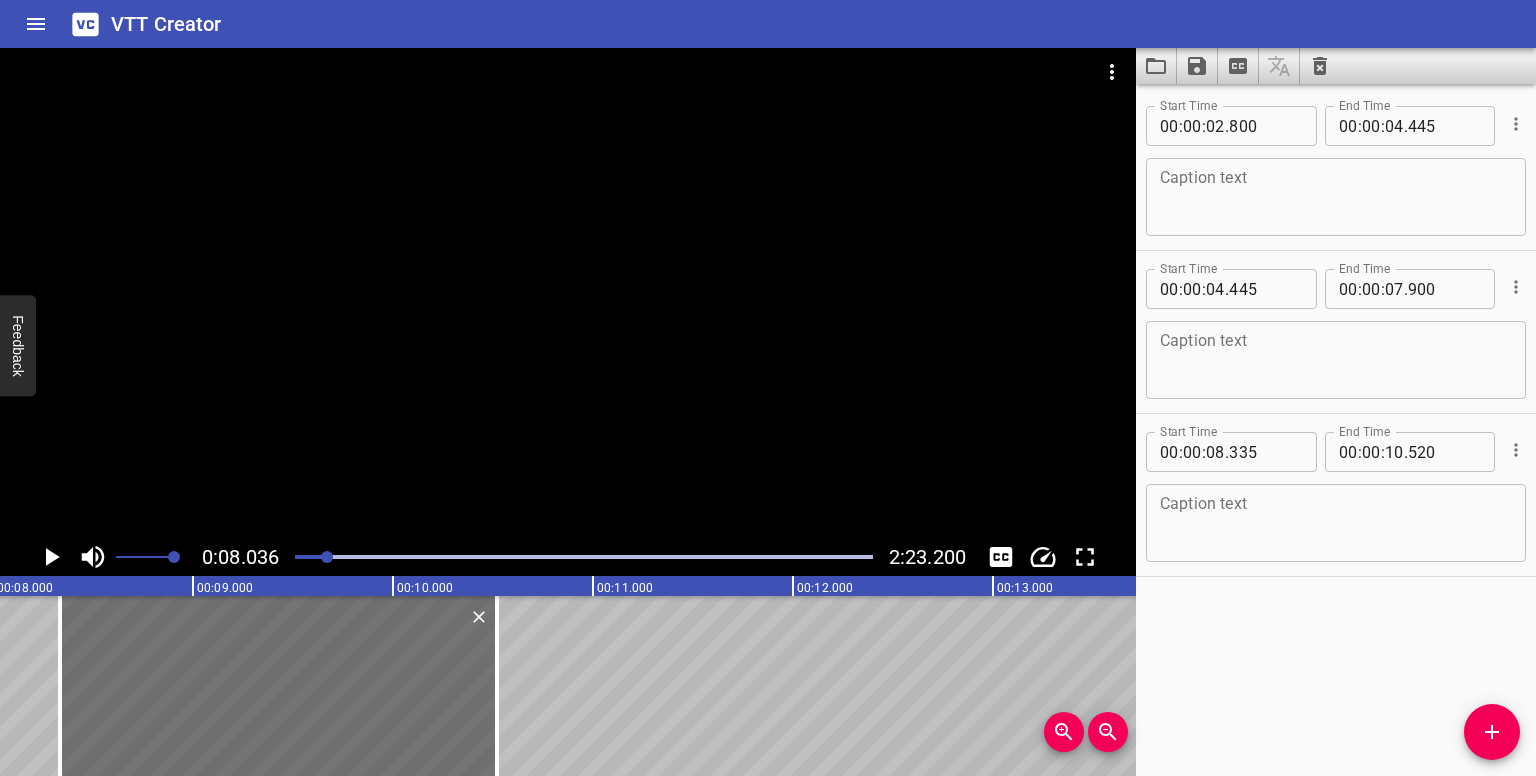 click at bounding box center [584, 557] 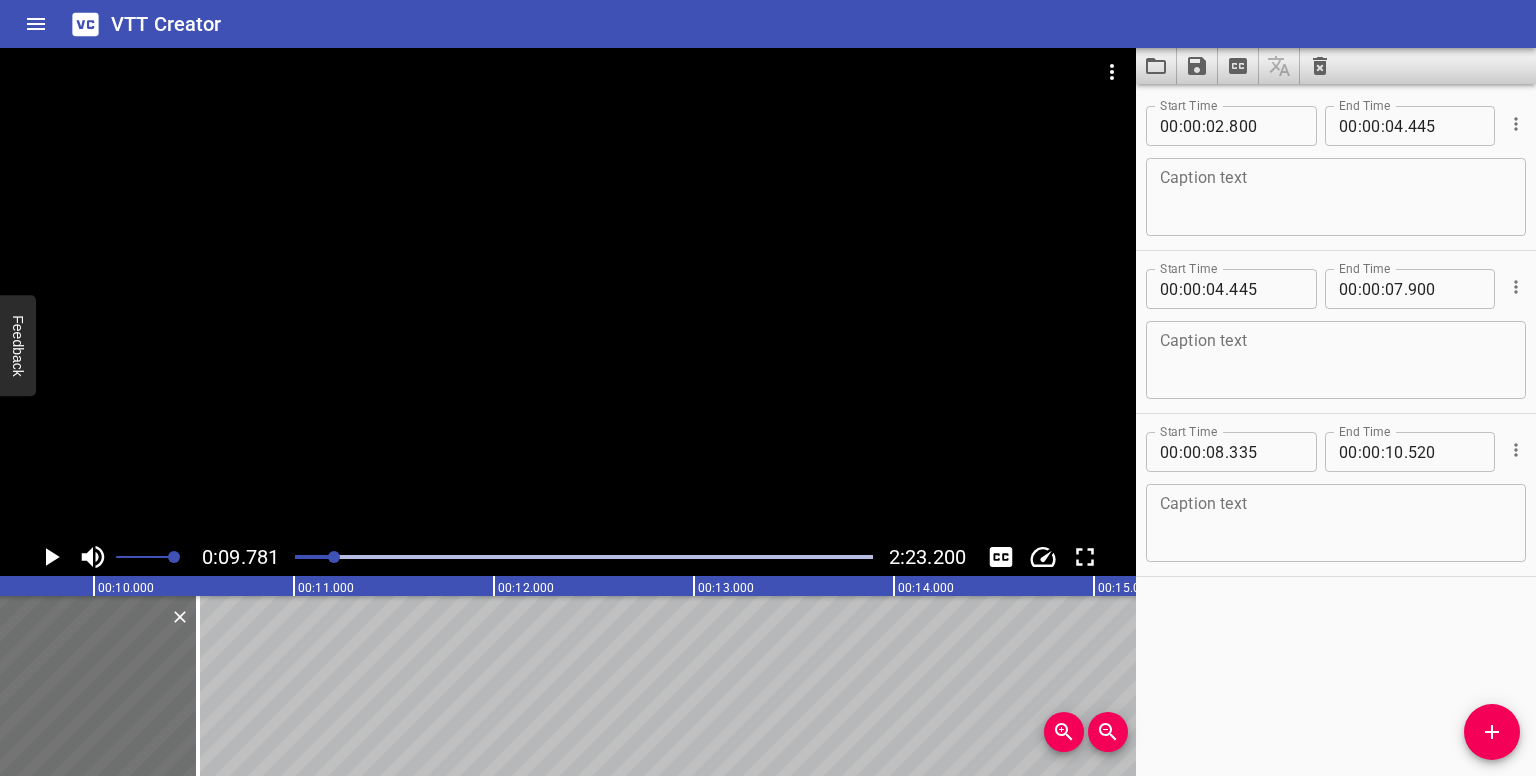 scroll, scrollTop: 0, scrollLeft: 1956, axis: horizontal 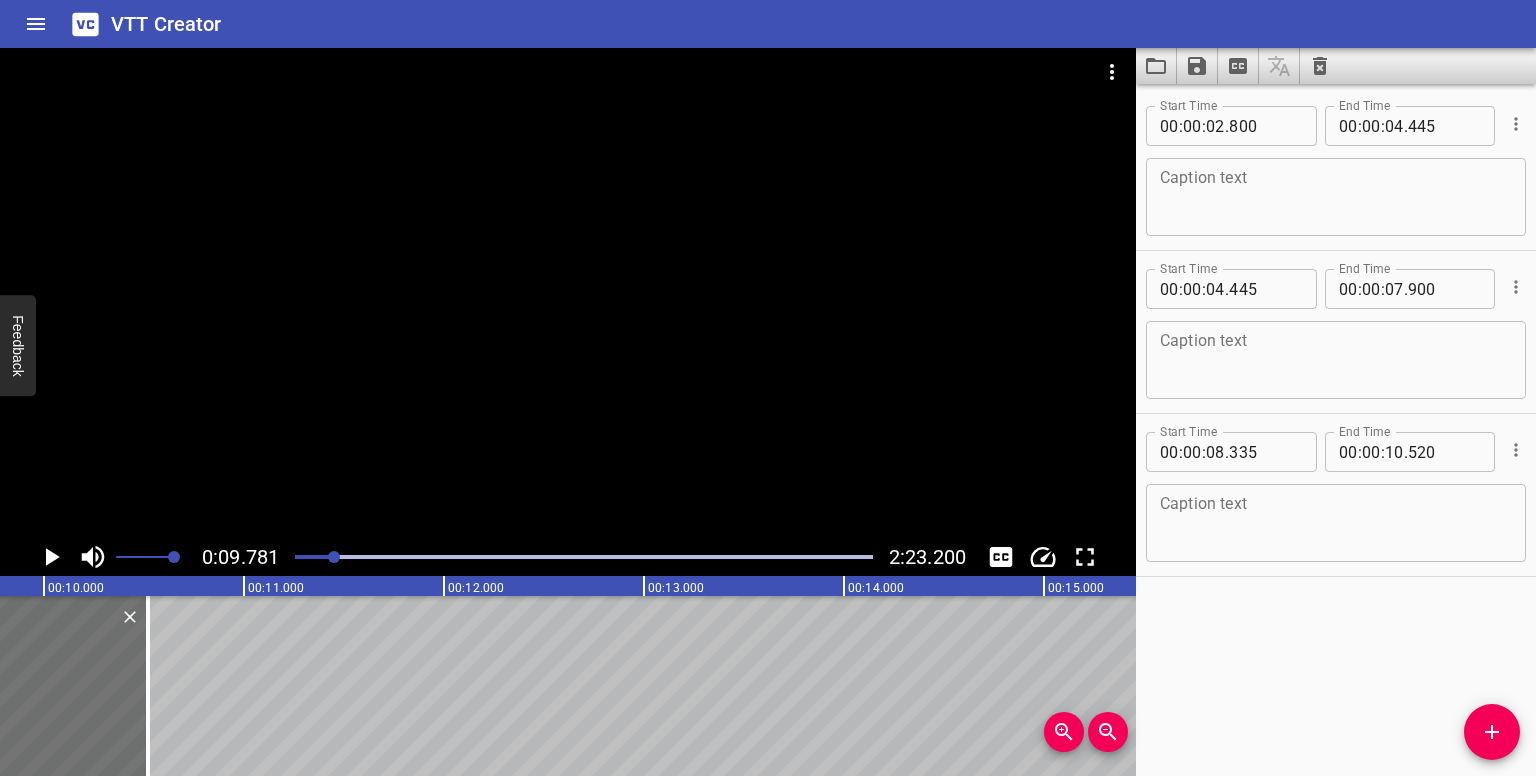 drag, startPoint x: 1492, startPoint y: 717, endPoint x: 1453, endPoint y: 709, distance: 39.812057 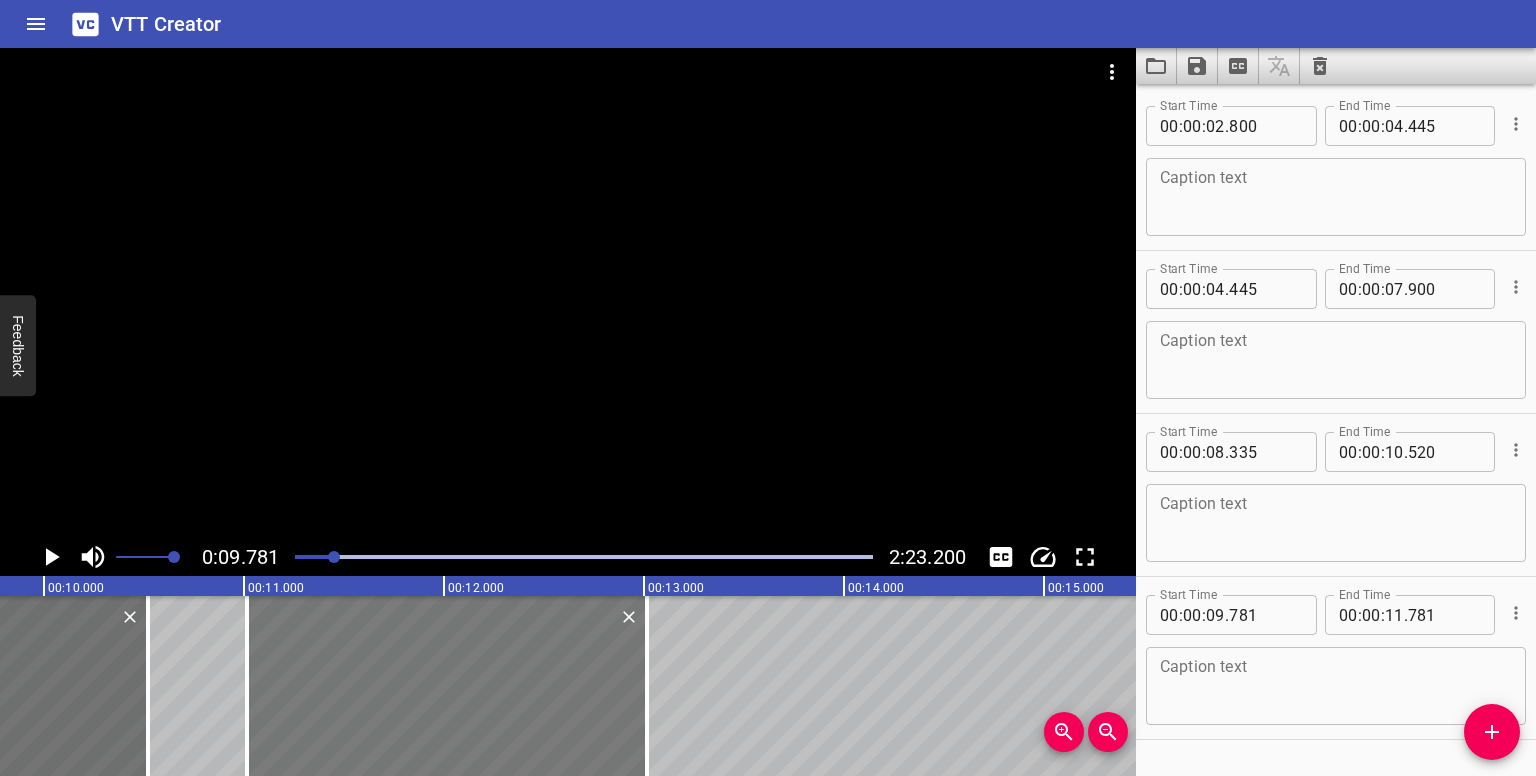 drag, startPoint x: 237, startPoint y: 666, endPoint x: 408, endPoint y: 631, distance: 174.54512 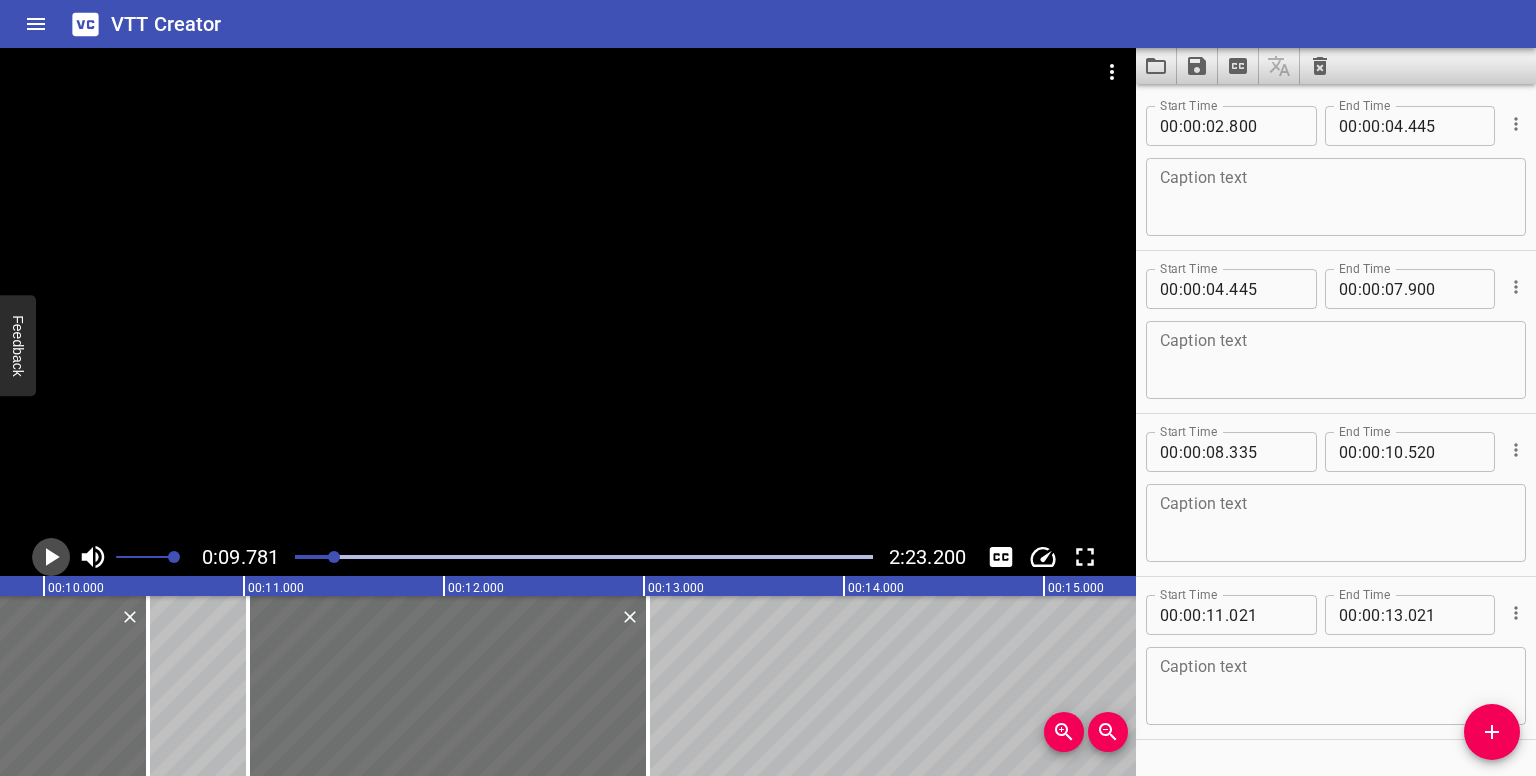 click 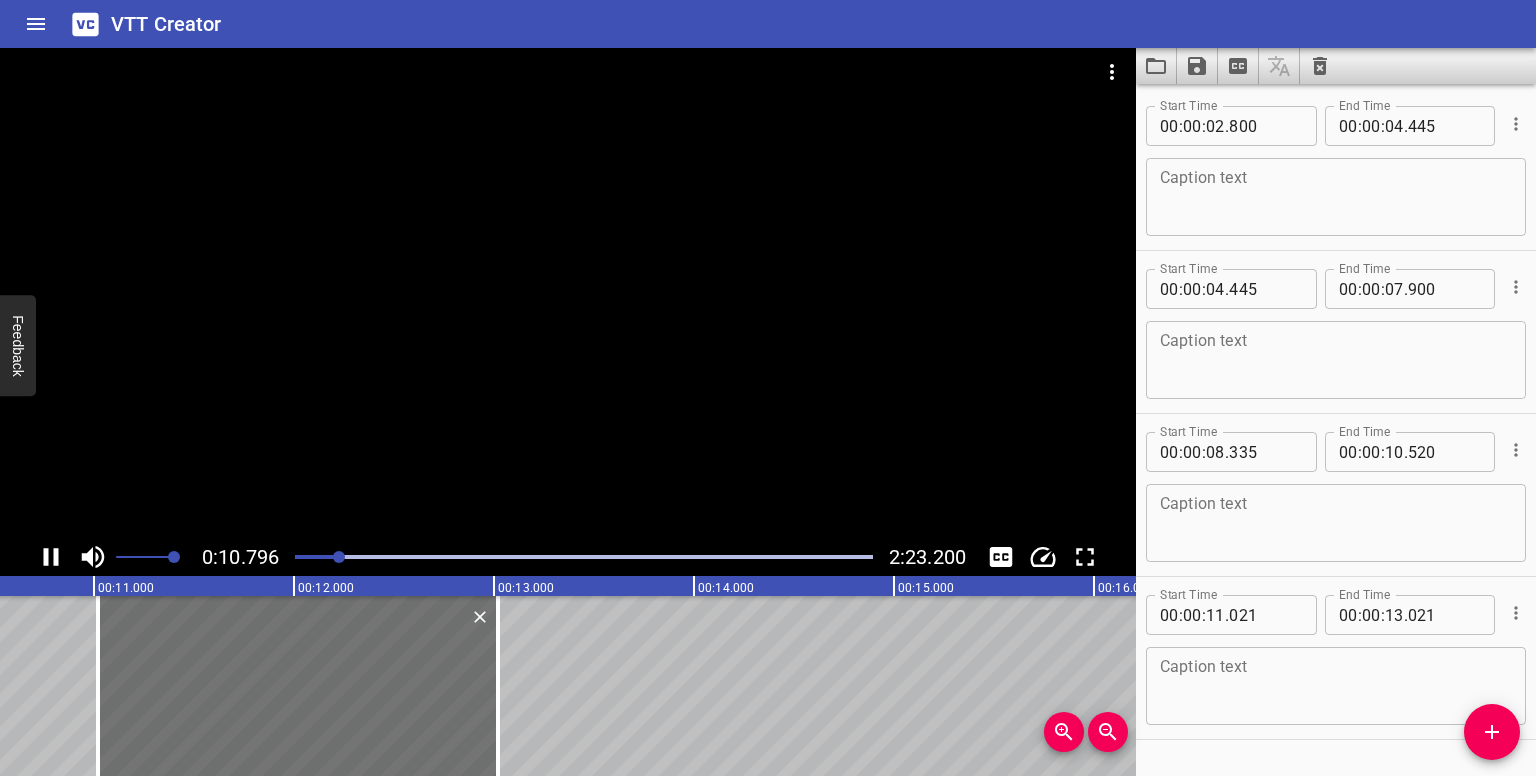 scroll, scrollTop: 0, scrollLeft: 2159, axis: horizontal 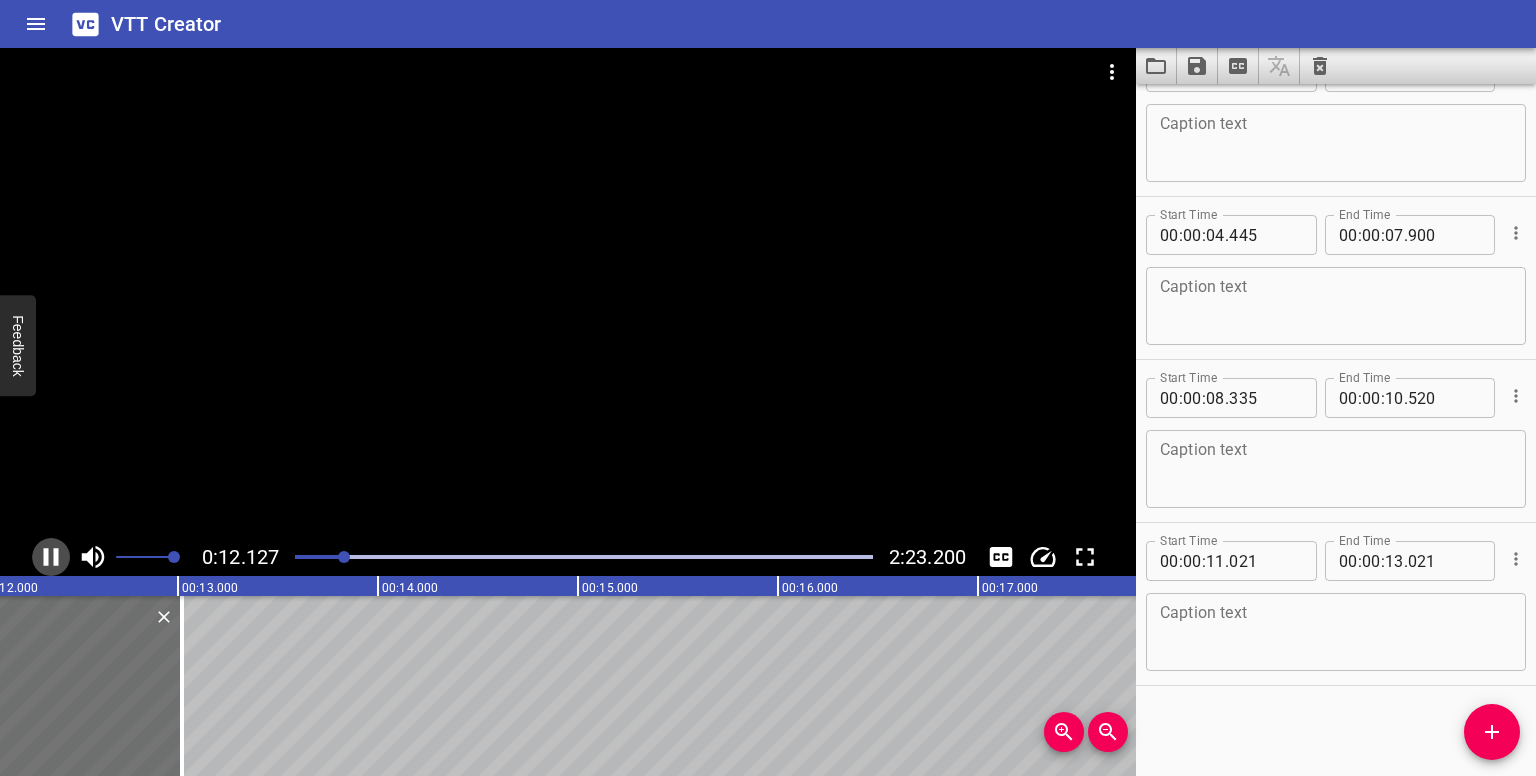 click 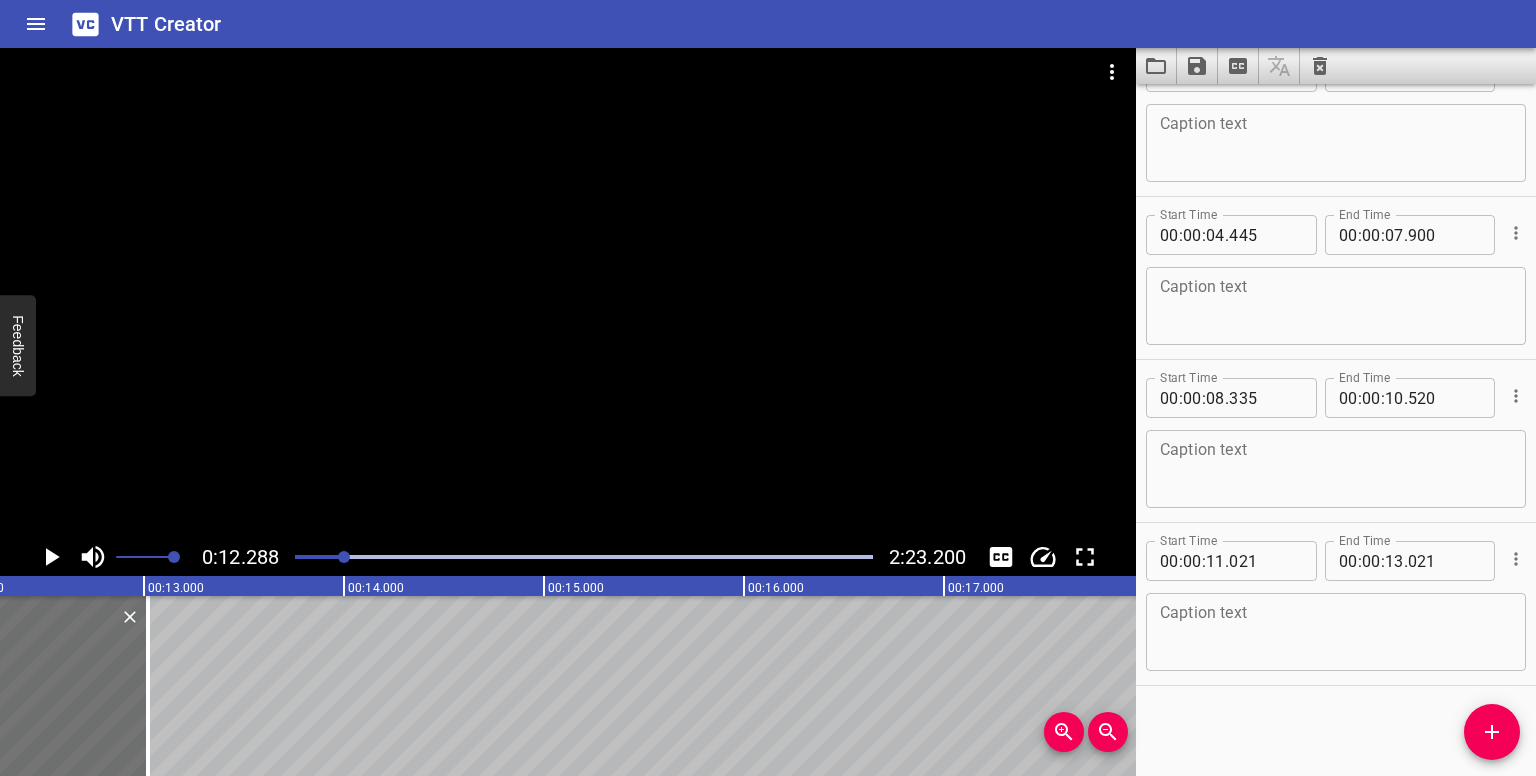 scroll, scrollTop: 0, scrollLeft: 2457, axis: horizontal 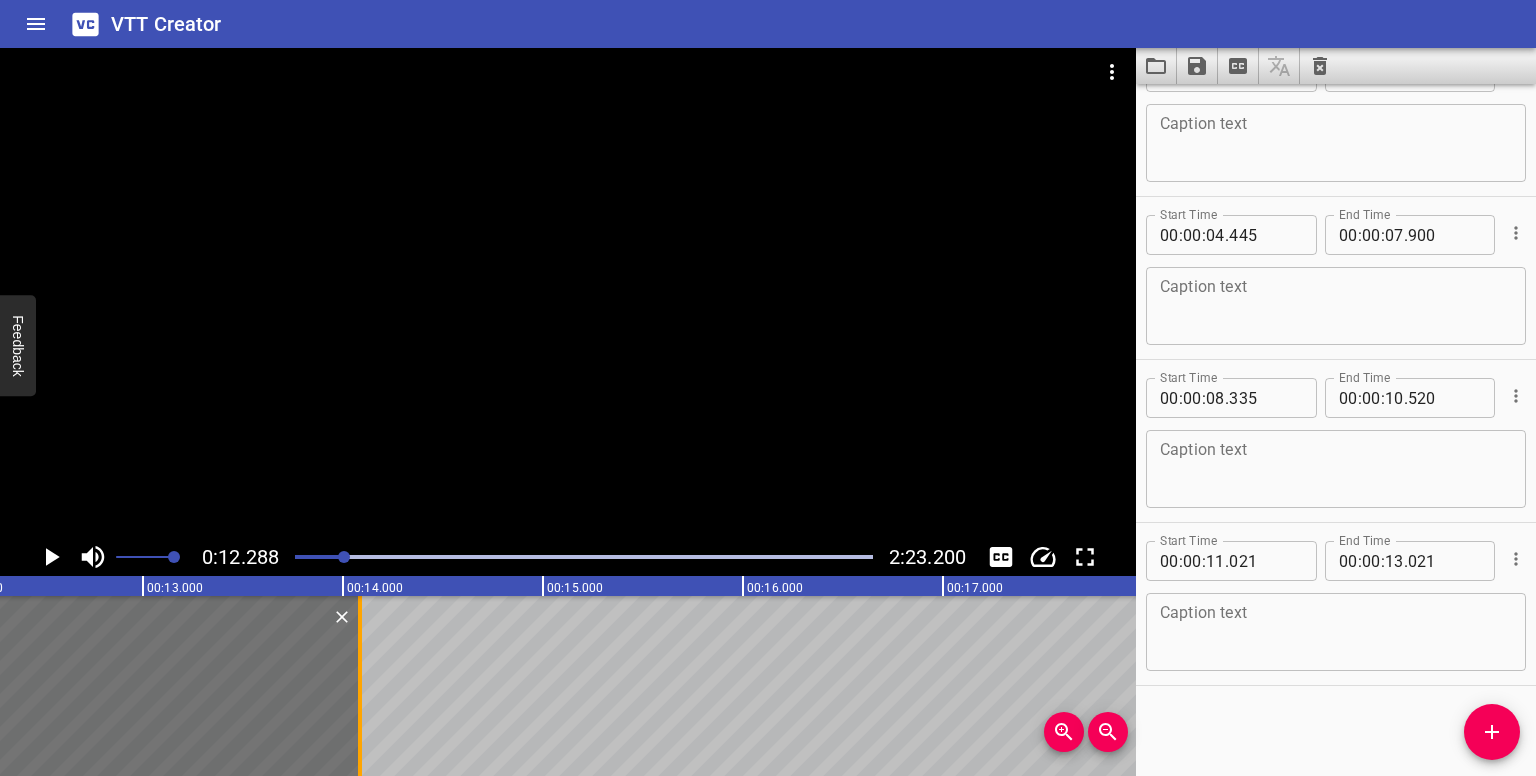 drag, startPoint x: 152, startPoint y: 710, endPoint x: 365, endPoint y: 714, distance: 213.03755 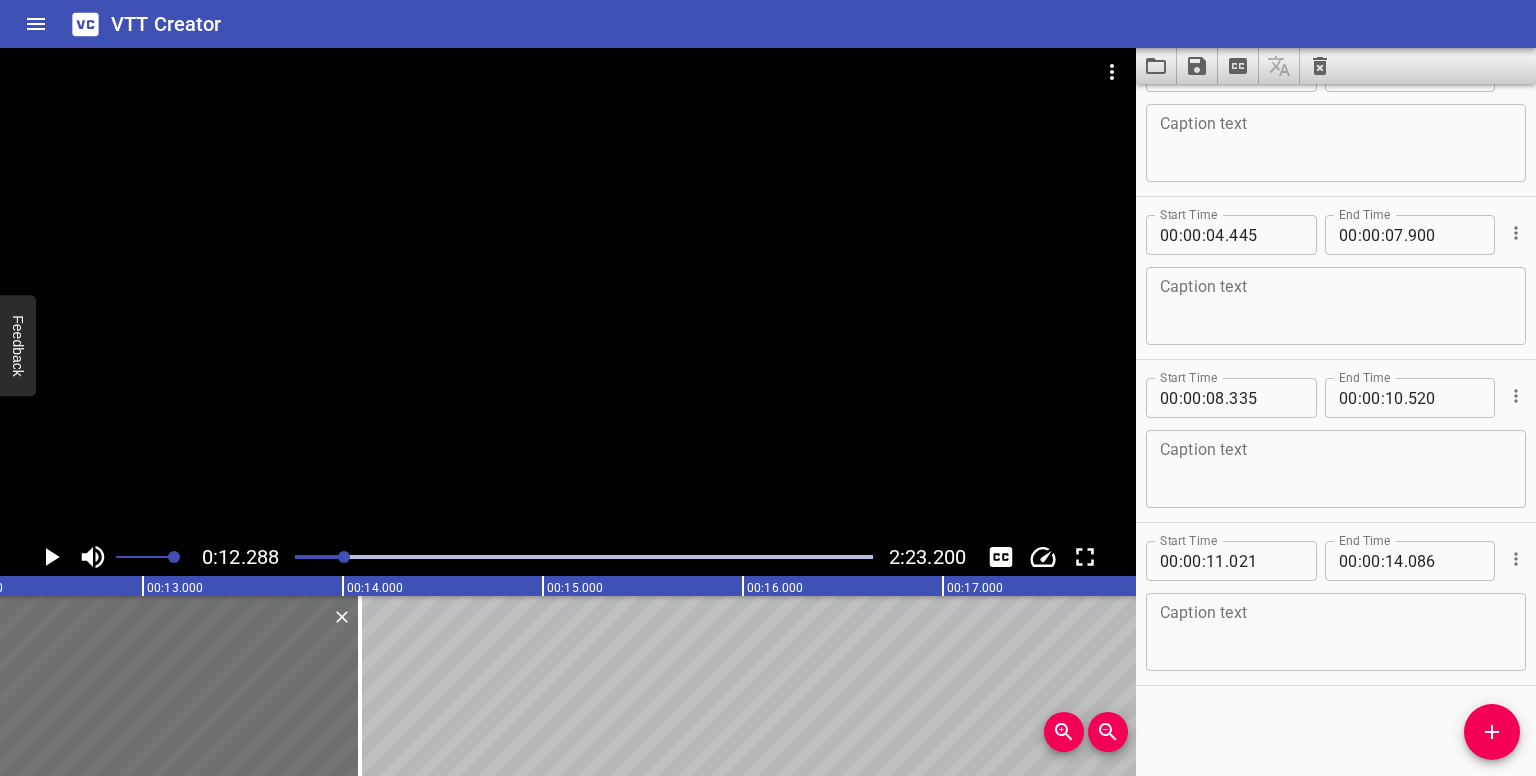 click at bounding box center [1492, 732] 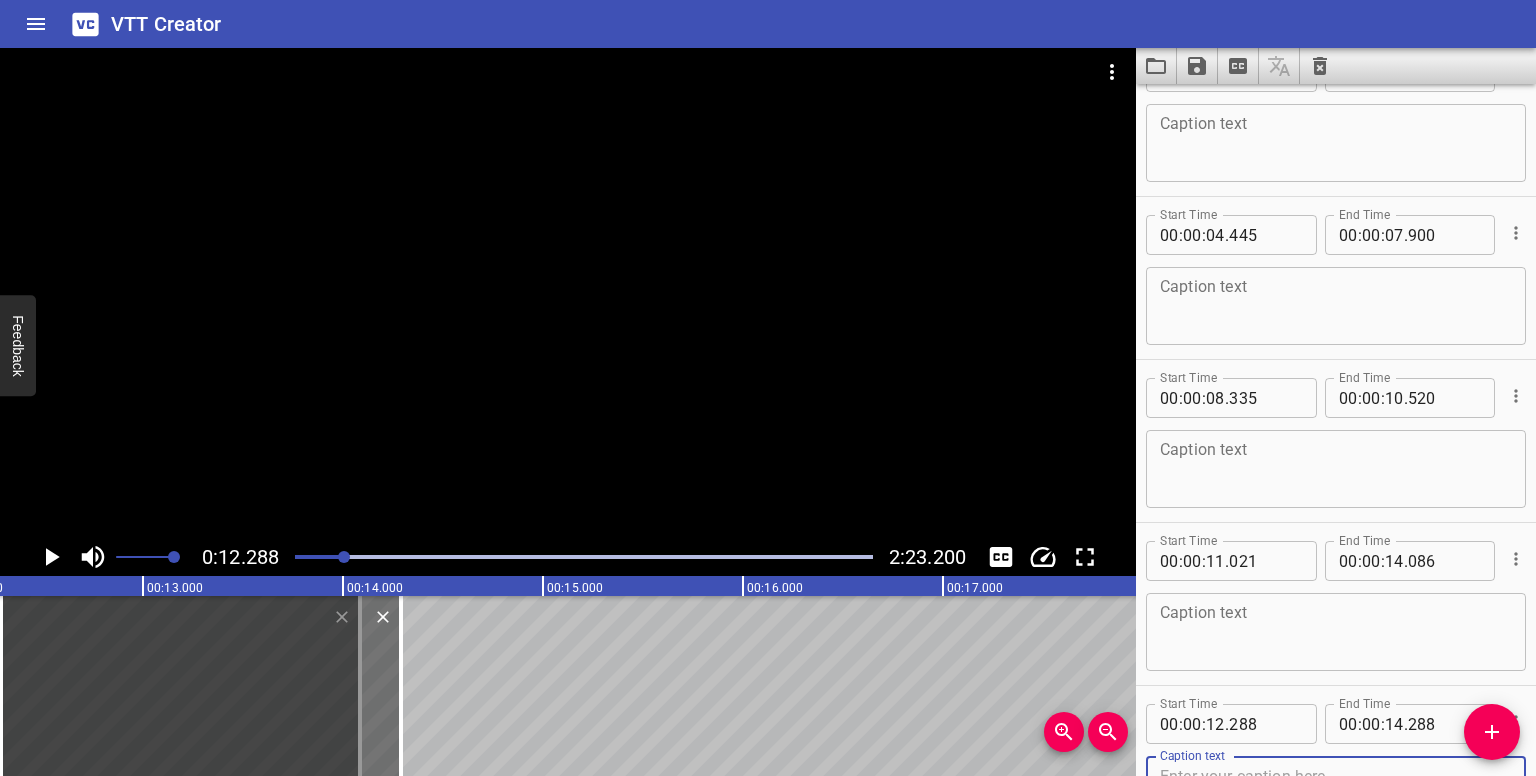 scroll, scrollTop: 64, scrollLeft: 0, axis: vertical 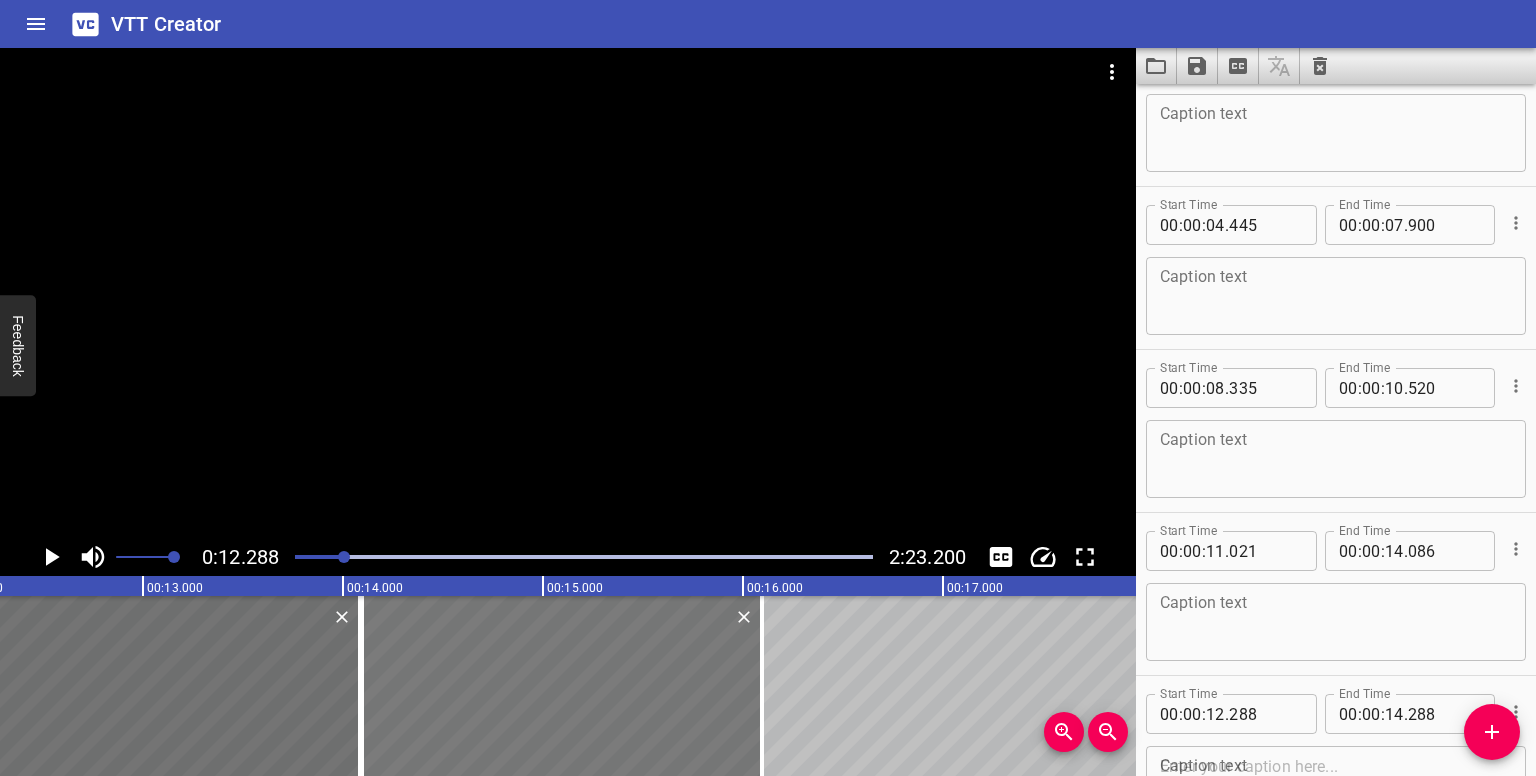 drag, startPoint x: 381, startPoint y: 674, endPoint x: 742, endPoint y: 671, distance: 361.01245 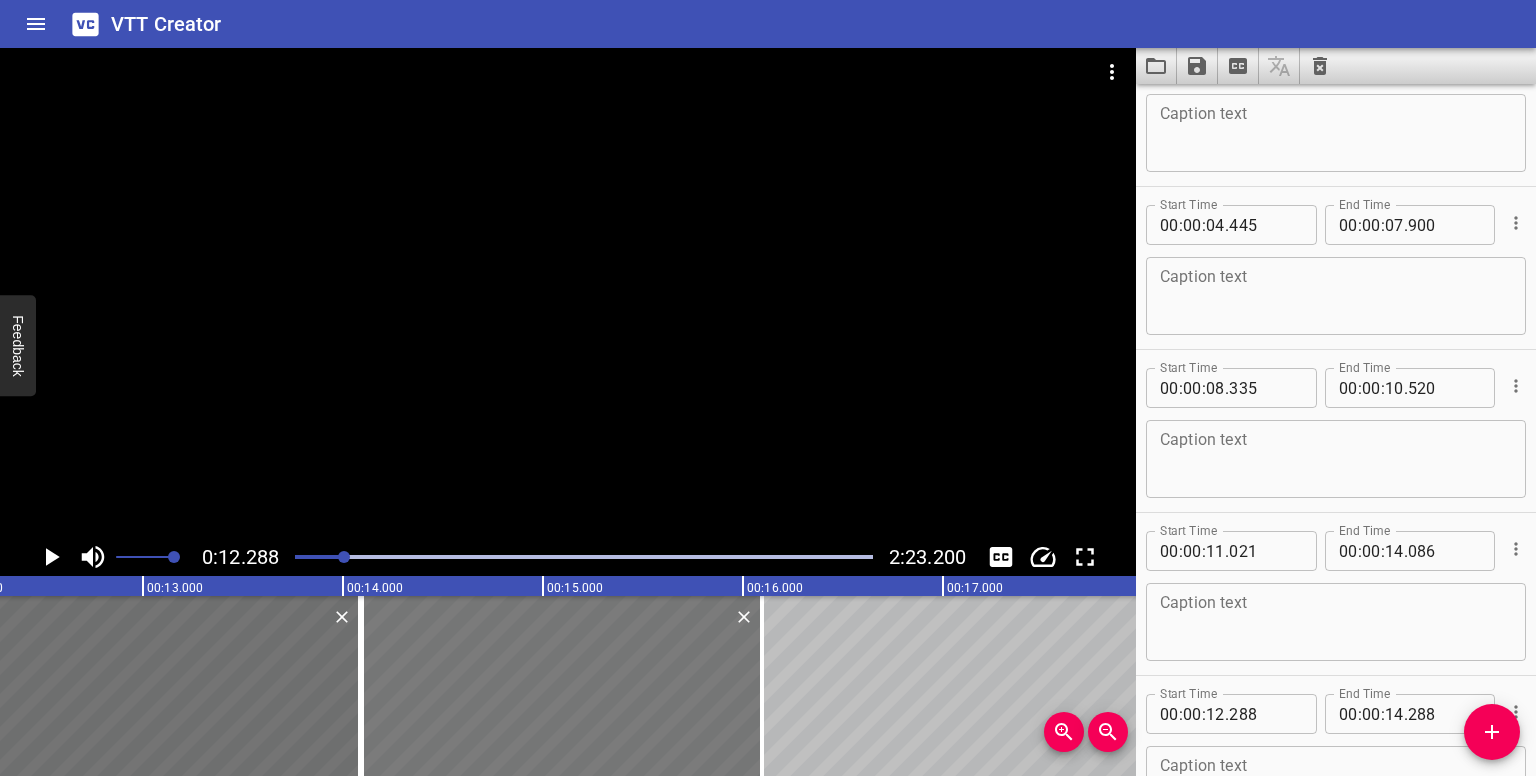 click at bounding box center [562, 686] 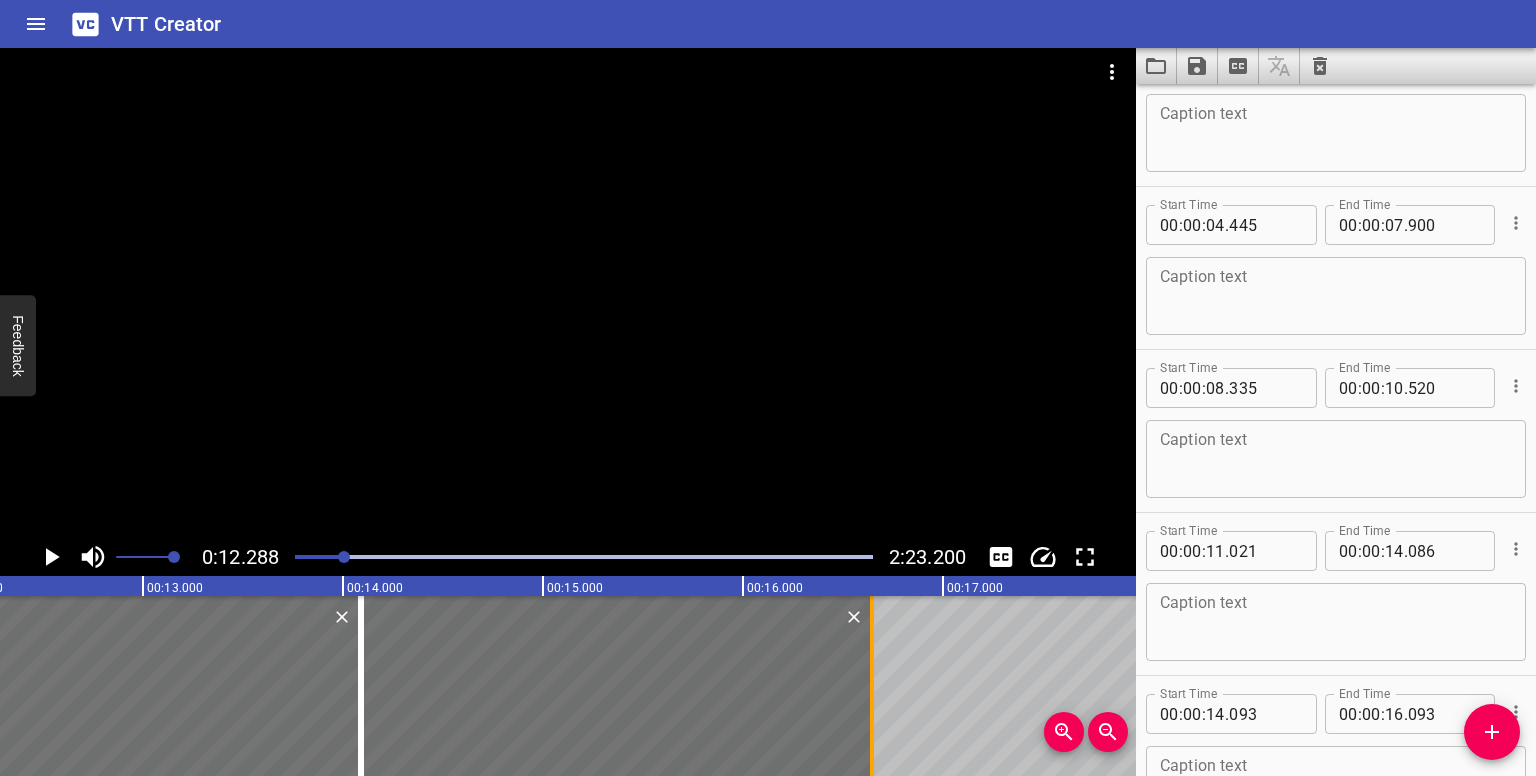 drag, startPoint x: 761, startPoint y: 687, endPoint x: 872, endPoint y: 689, distance: 111.01801 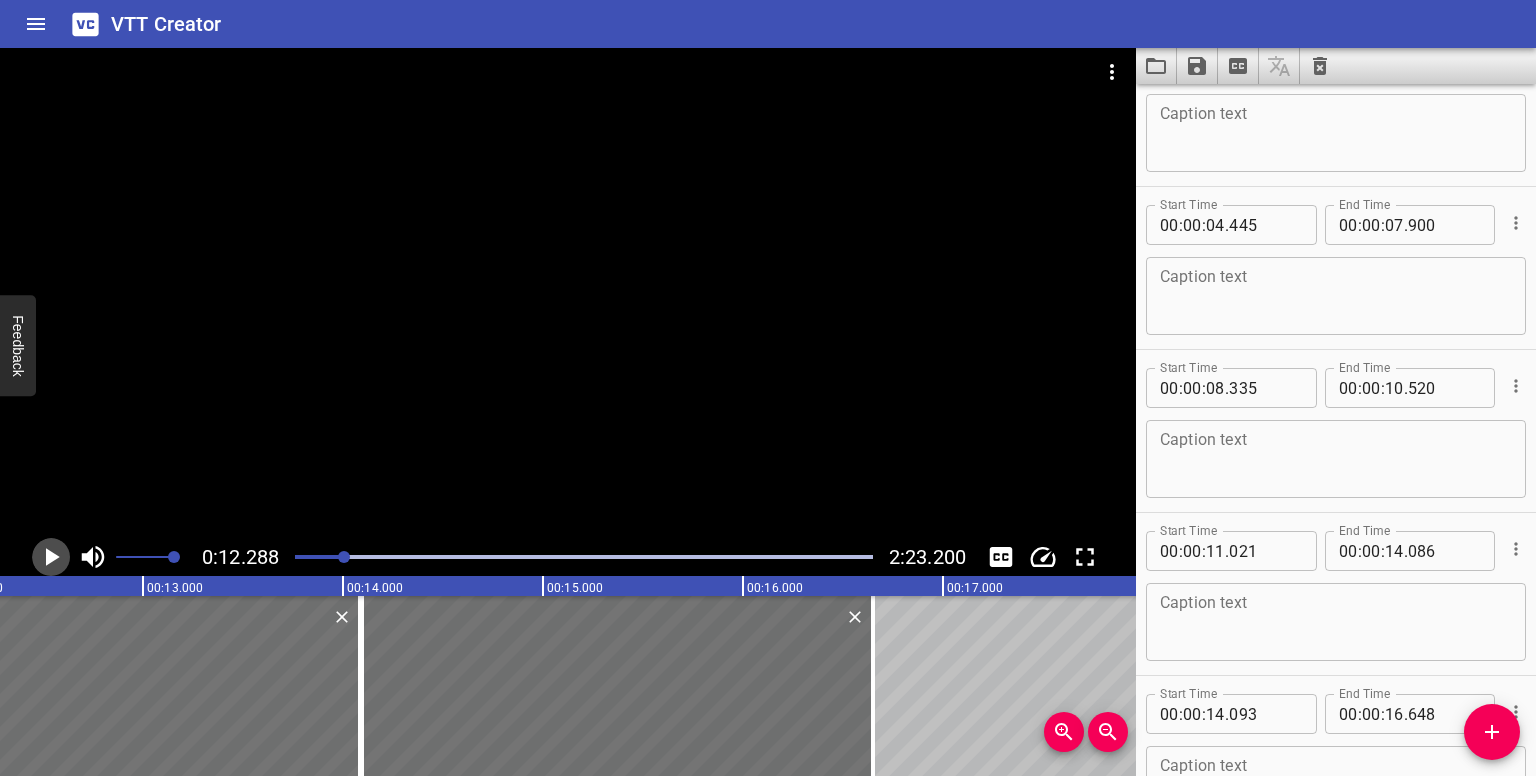 click 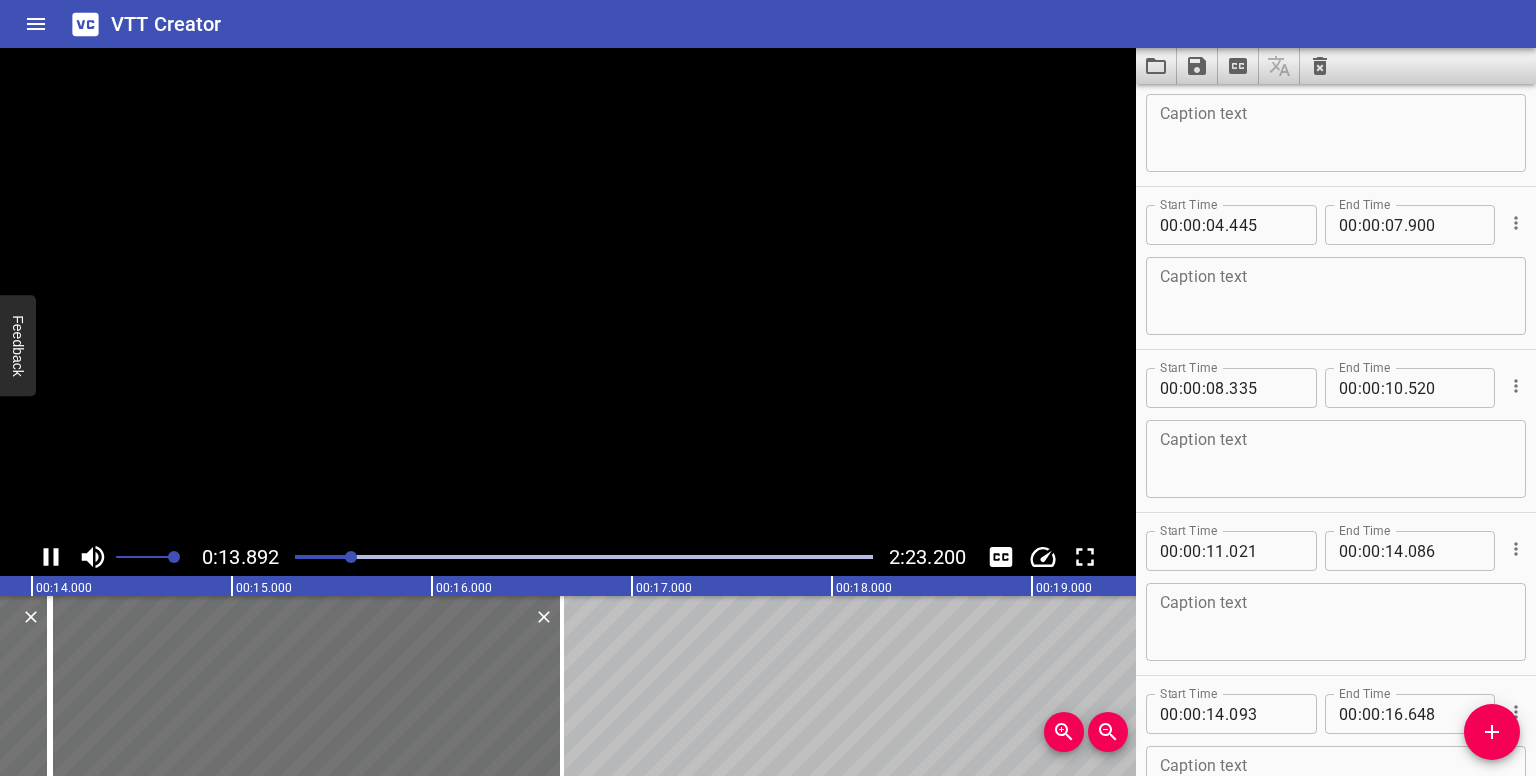 scroll, scrollTop: 0, scrollLeft: 2778, axis: horizontal 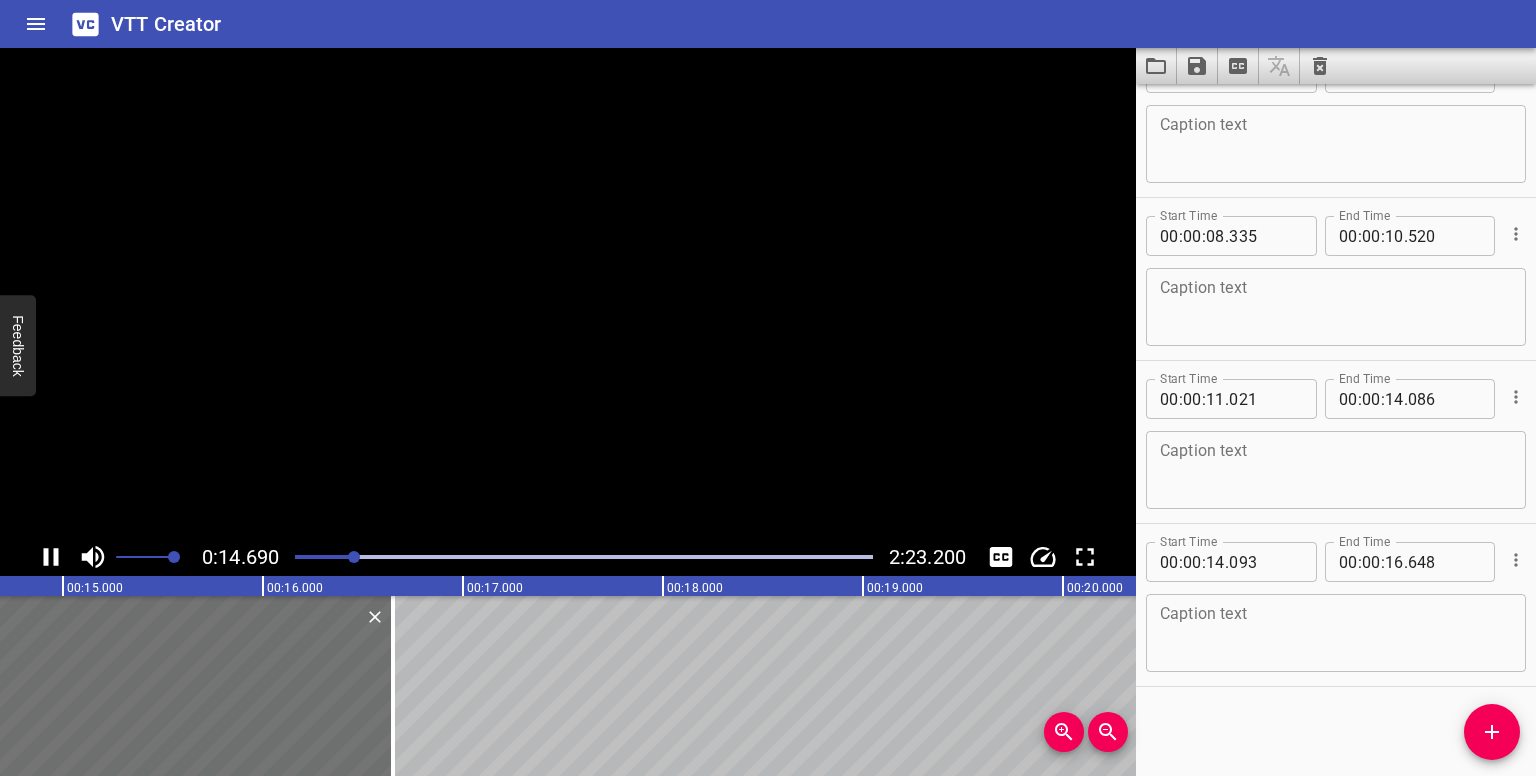 click 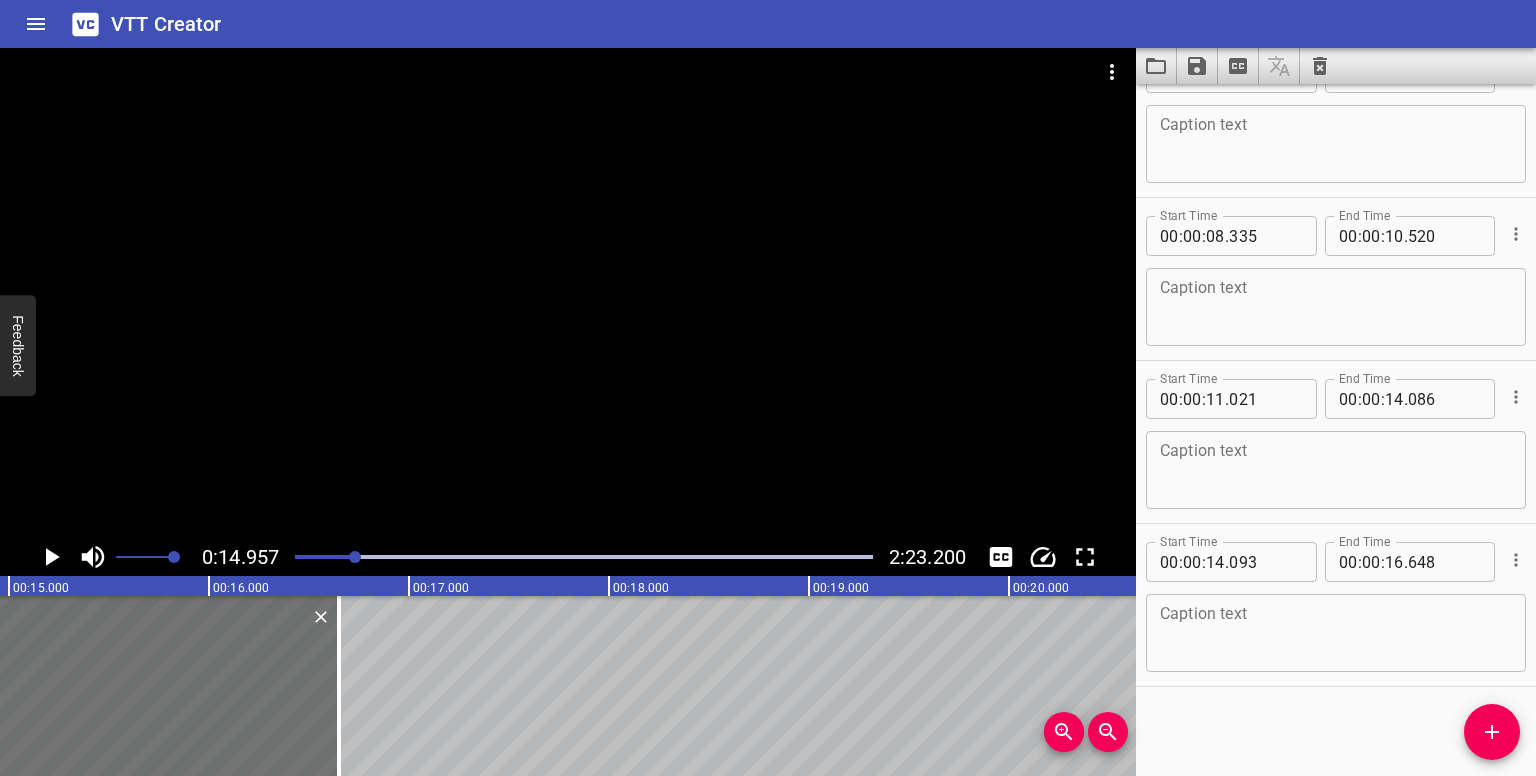 click at bounding box center (584, 557) 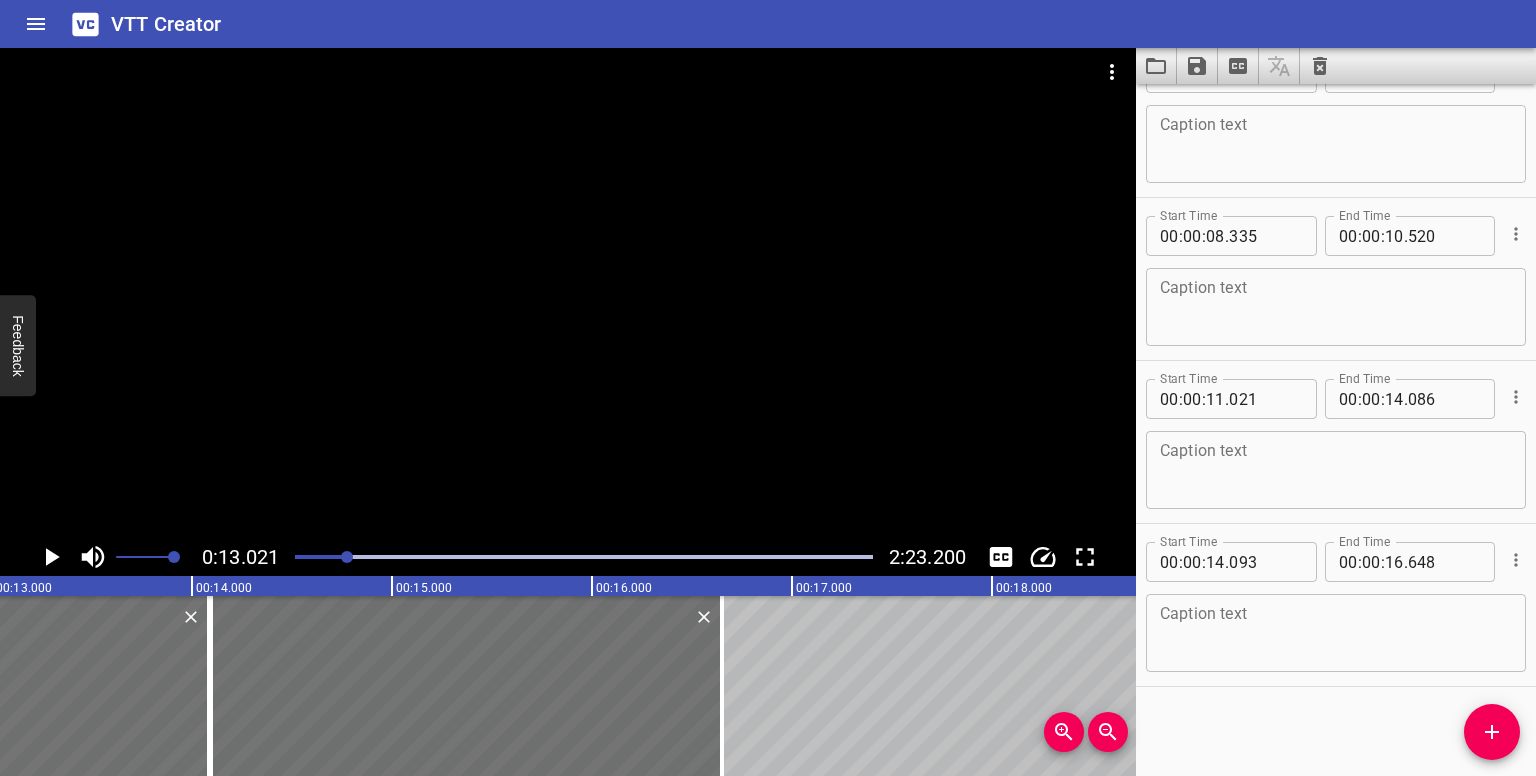 scroll, scrollTop: 0, scrollLeft: 2604, axis: horizontal 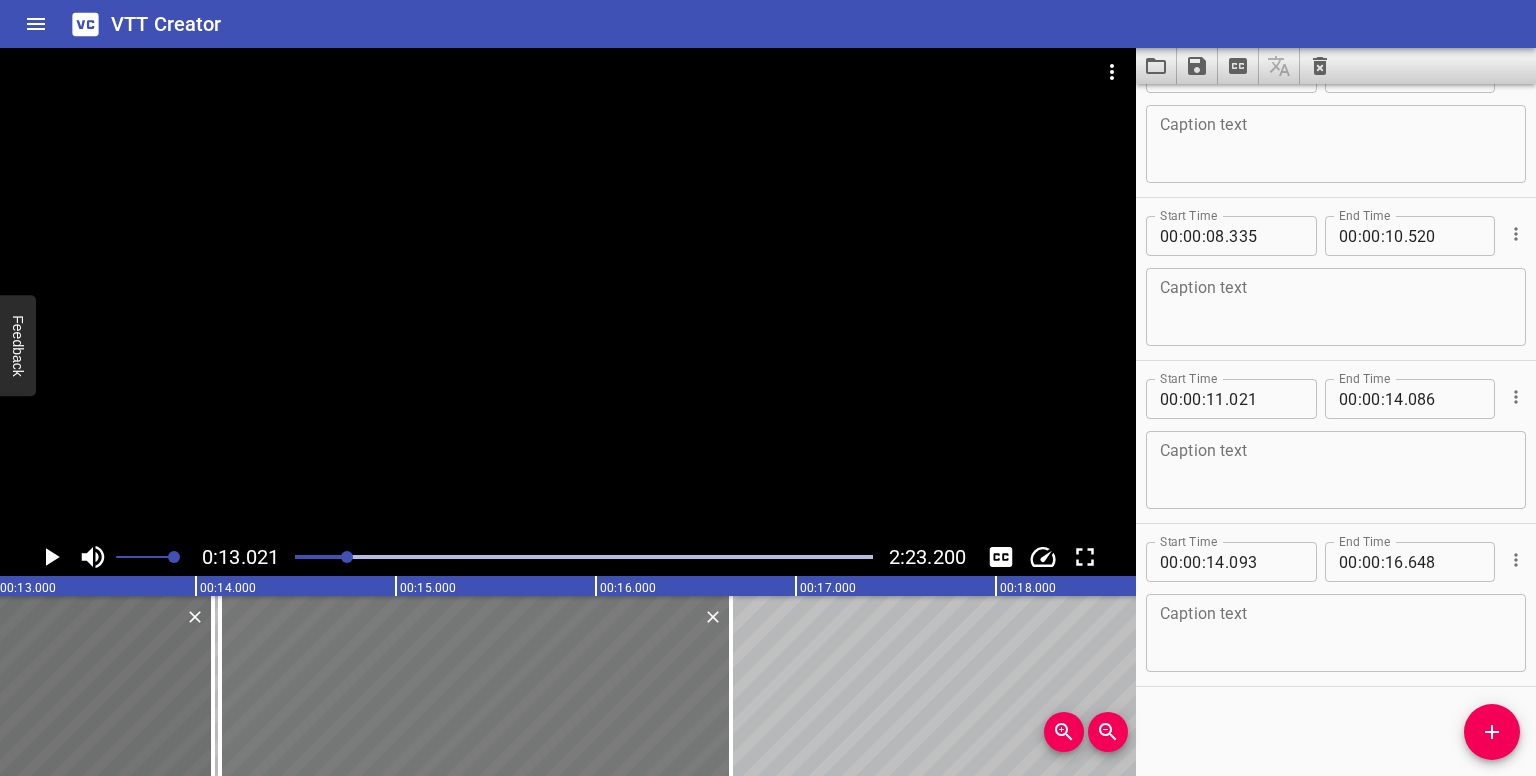 drag, startPoint x: 403, startPoint y: 633, endPoint x: 585, endPoint y: 633, distance: 182 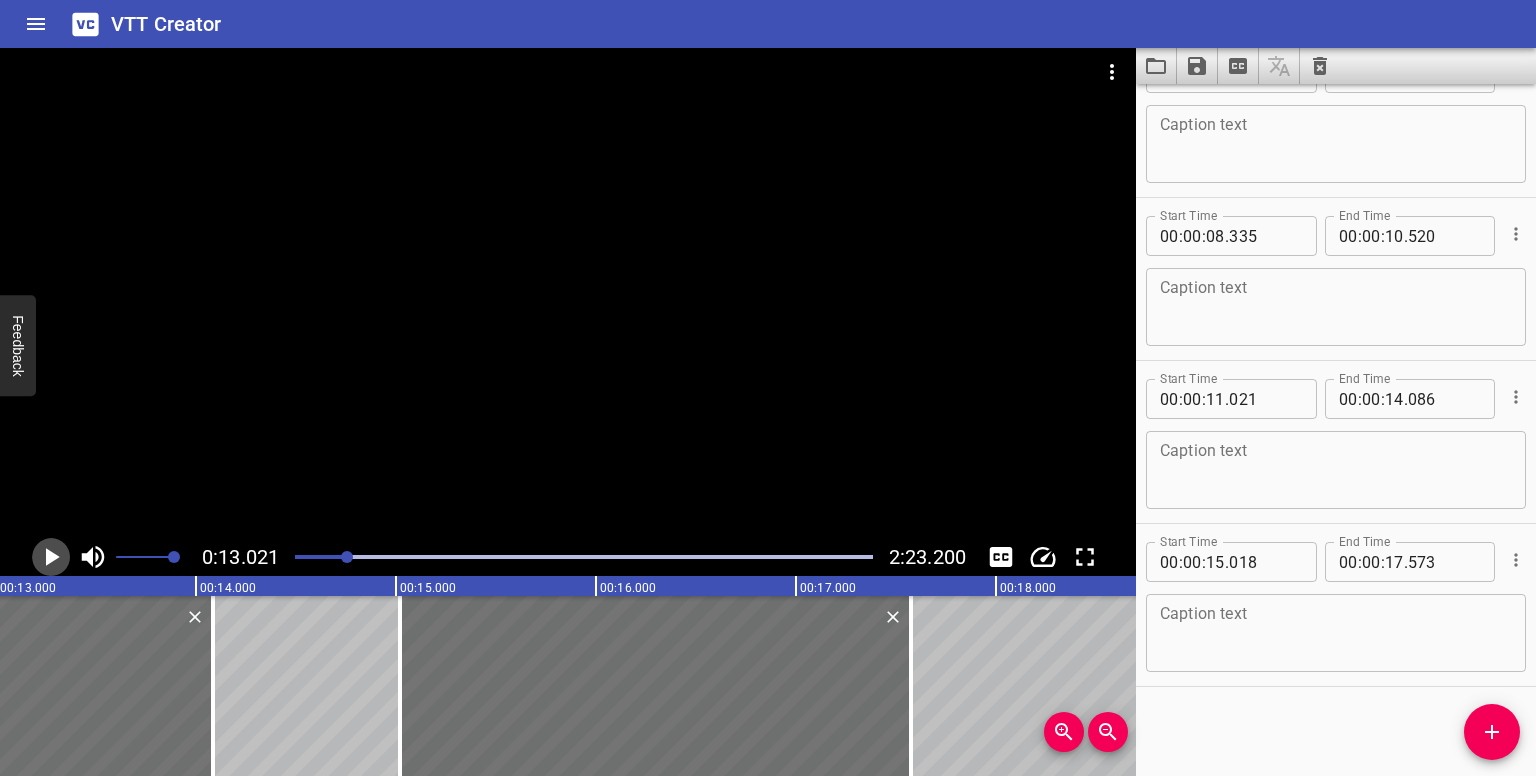 click 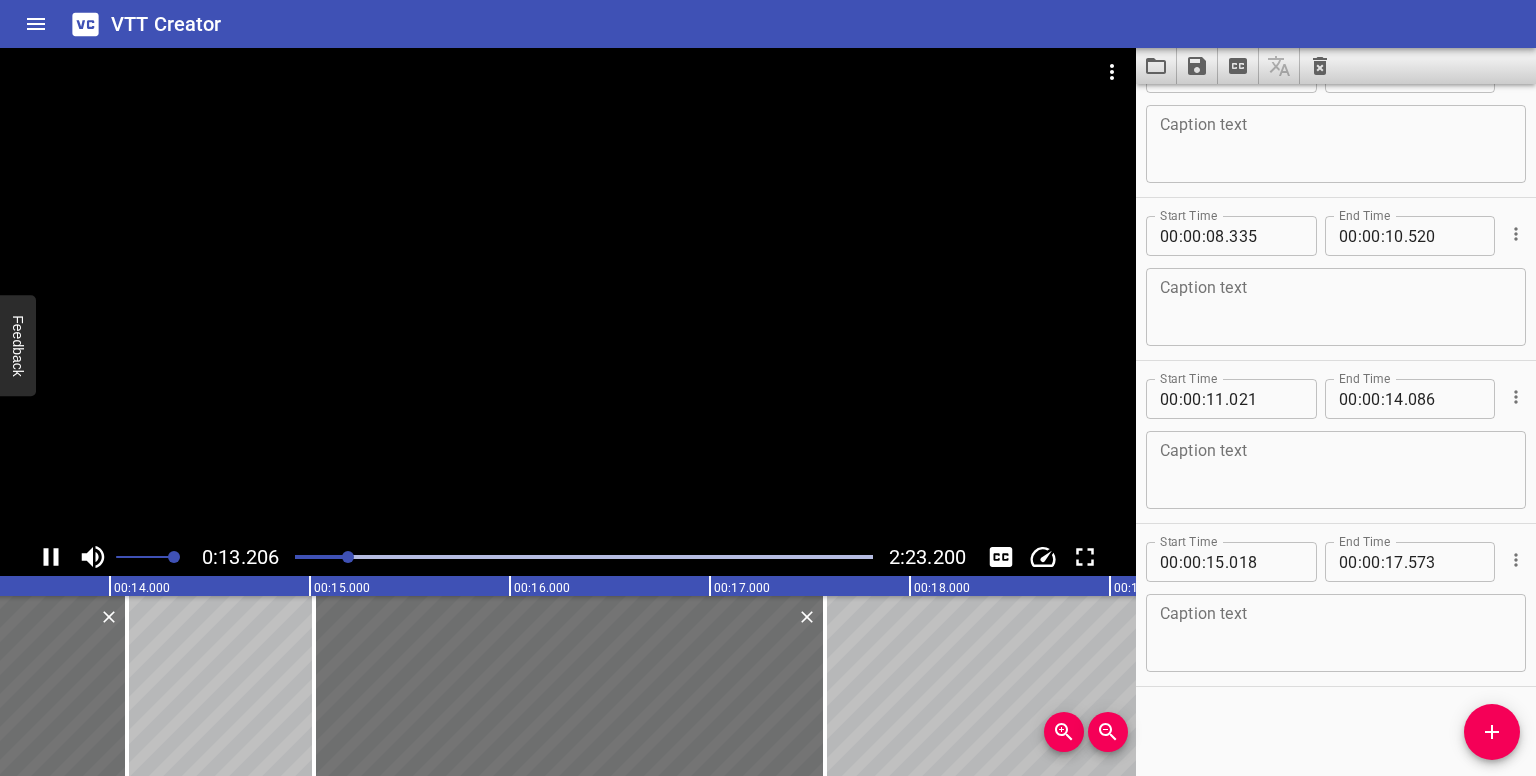 click 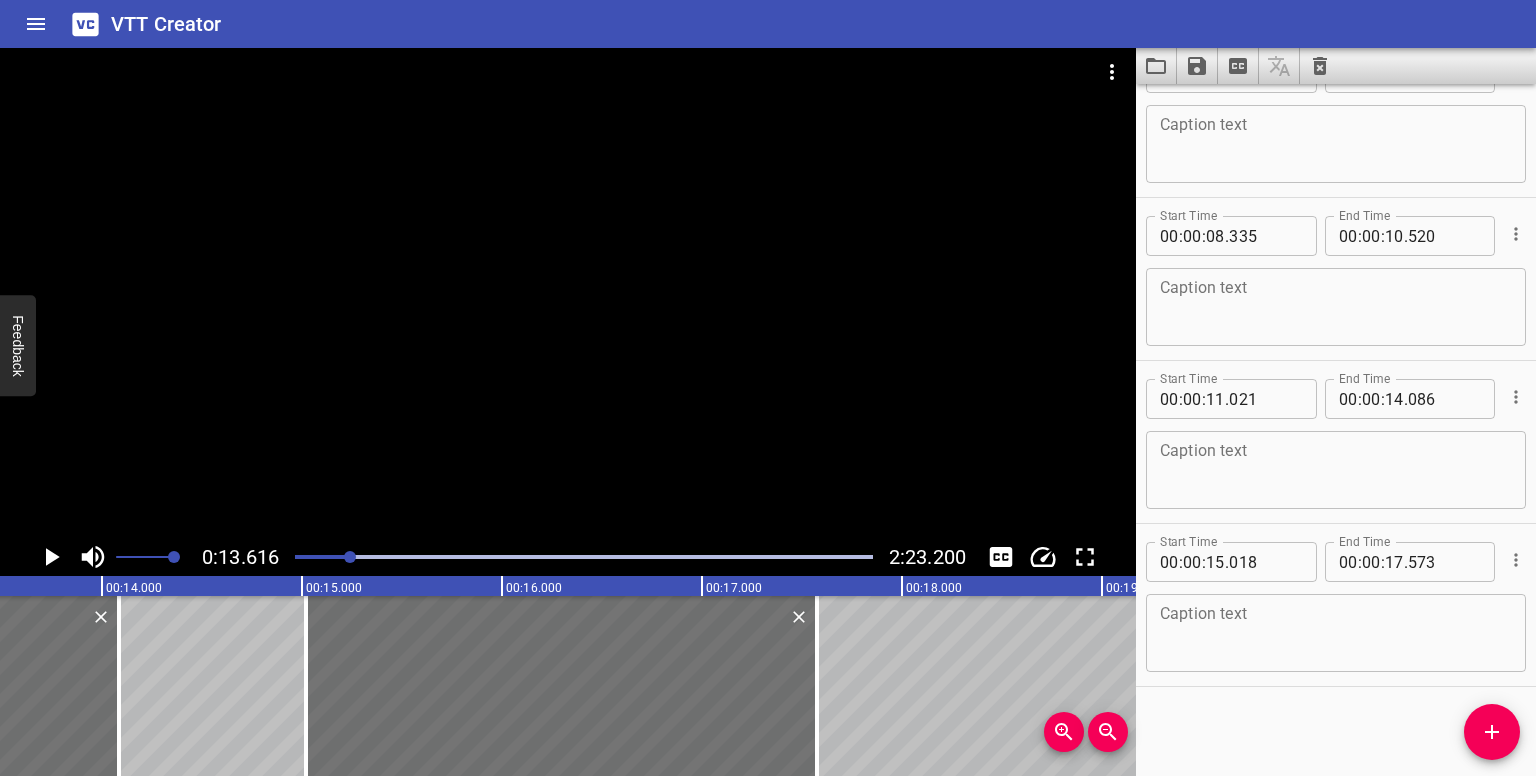 scroll, scrollTop: 0, scrollLeft: 2723, axis: horizontal 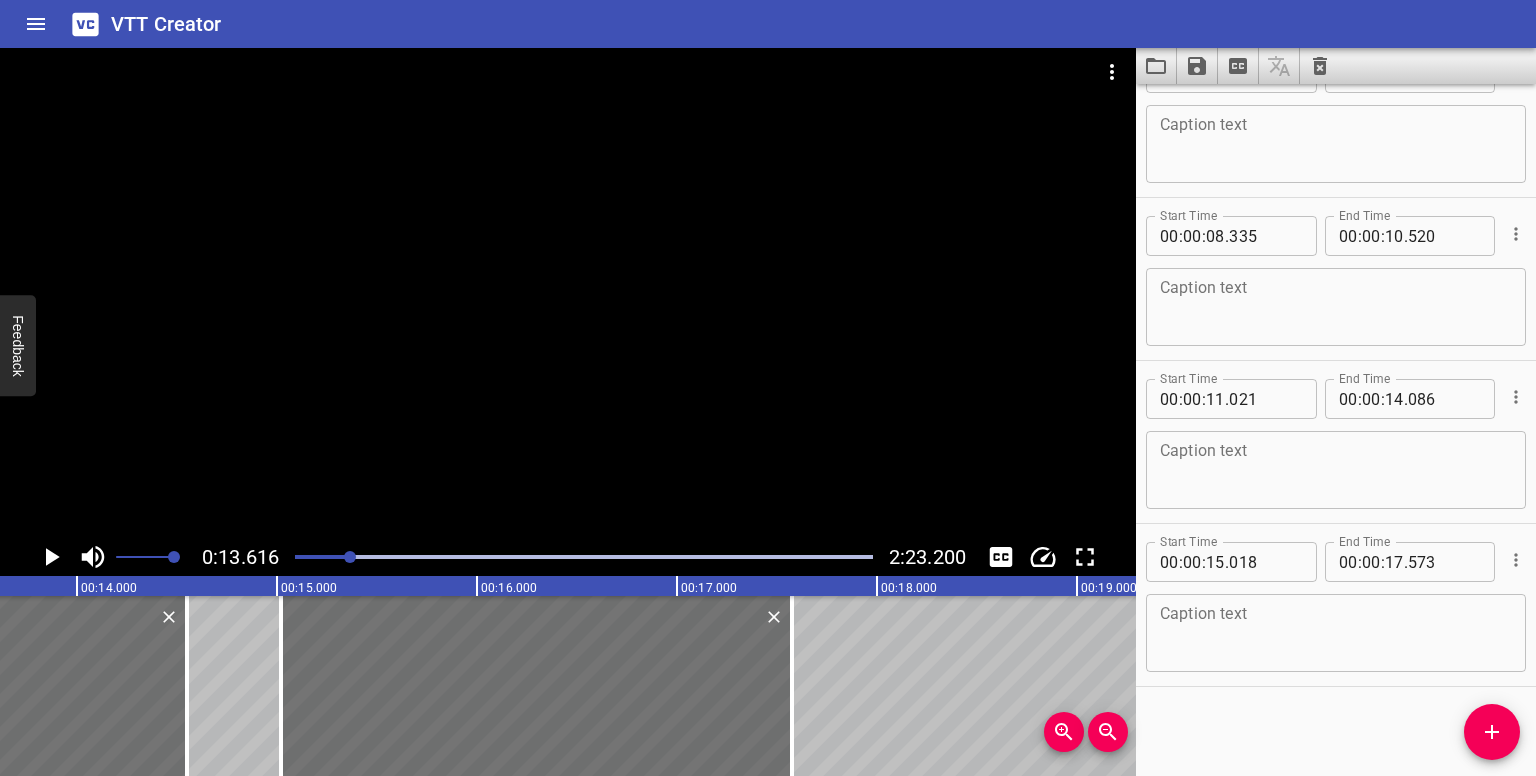drag, startPoint x: 86, startPoint y: 643, endPoint x: 93, endPoint y: 580, distance: 63.387695 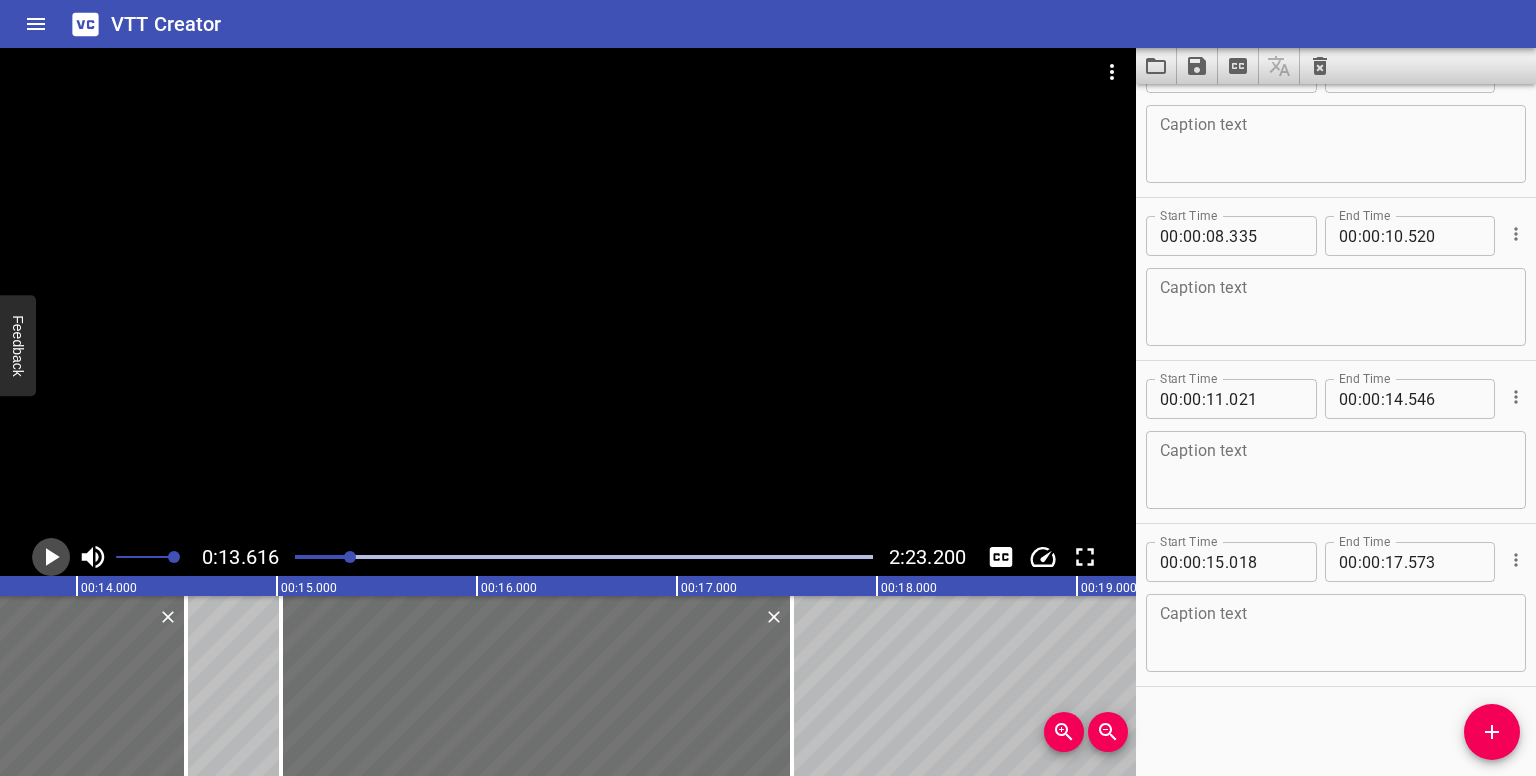 click 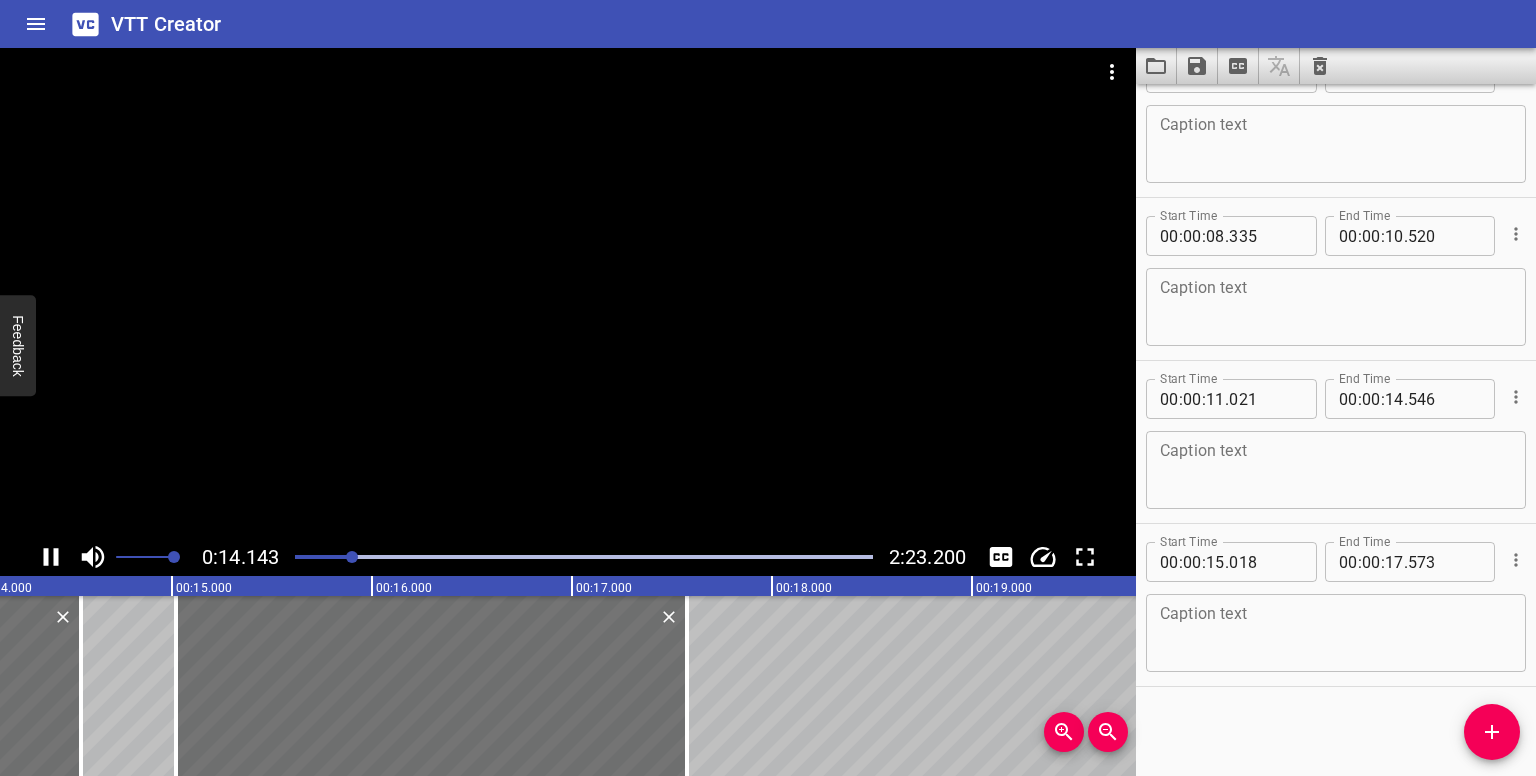 click 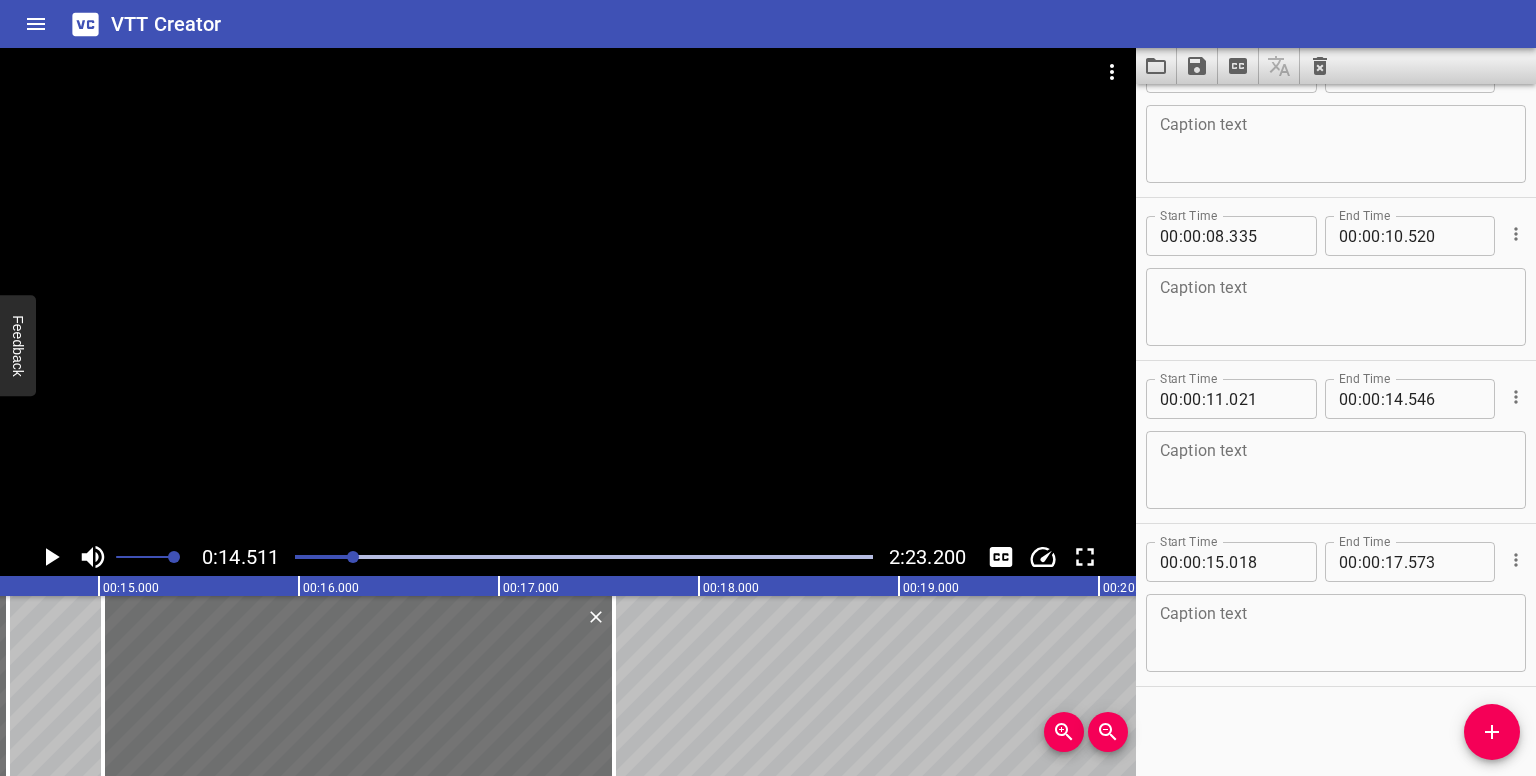 scroll, scrollTop: 0, scrollLeft: 2902, axis: horizontal 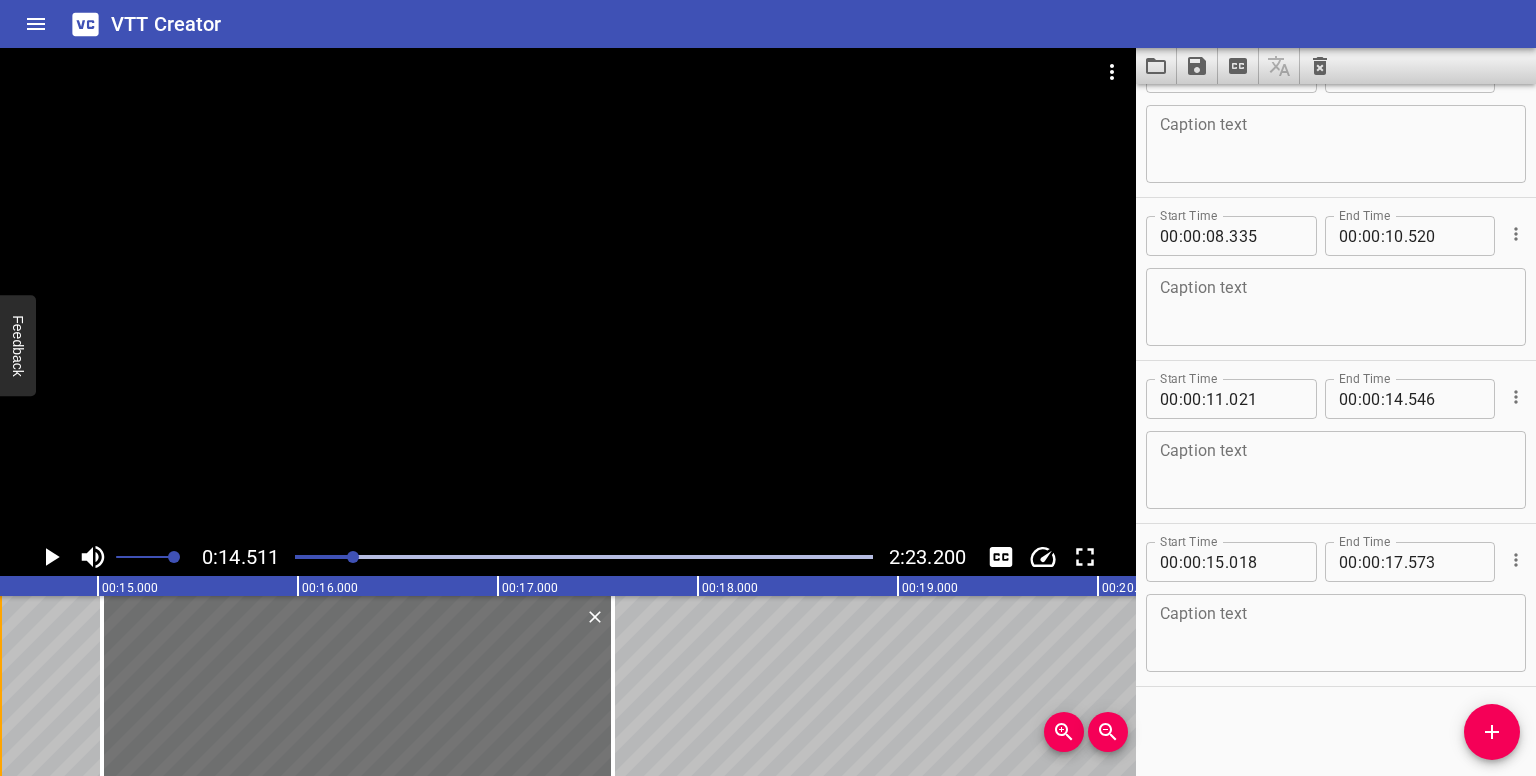 click at bounding box center [0, 686] 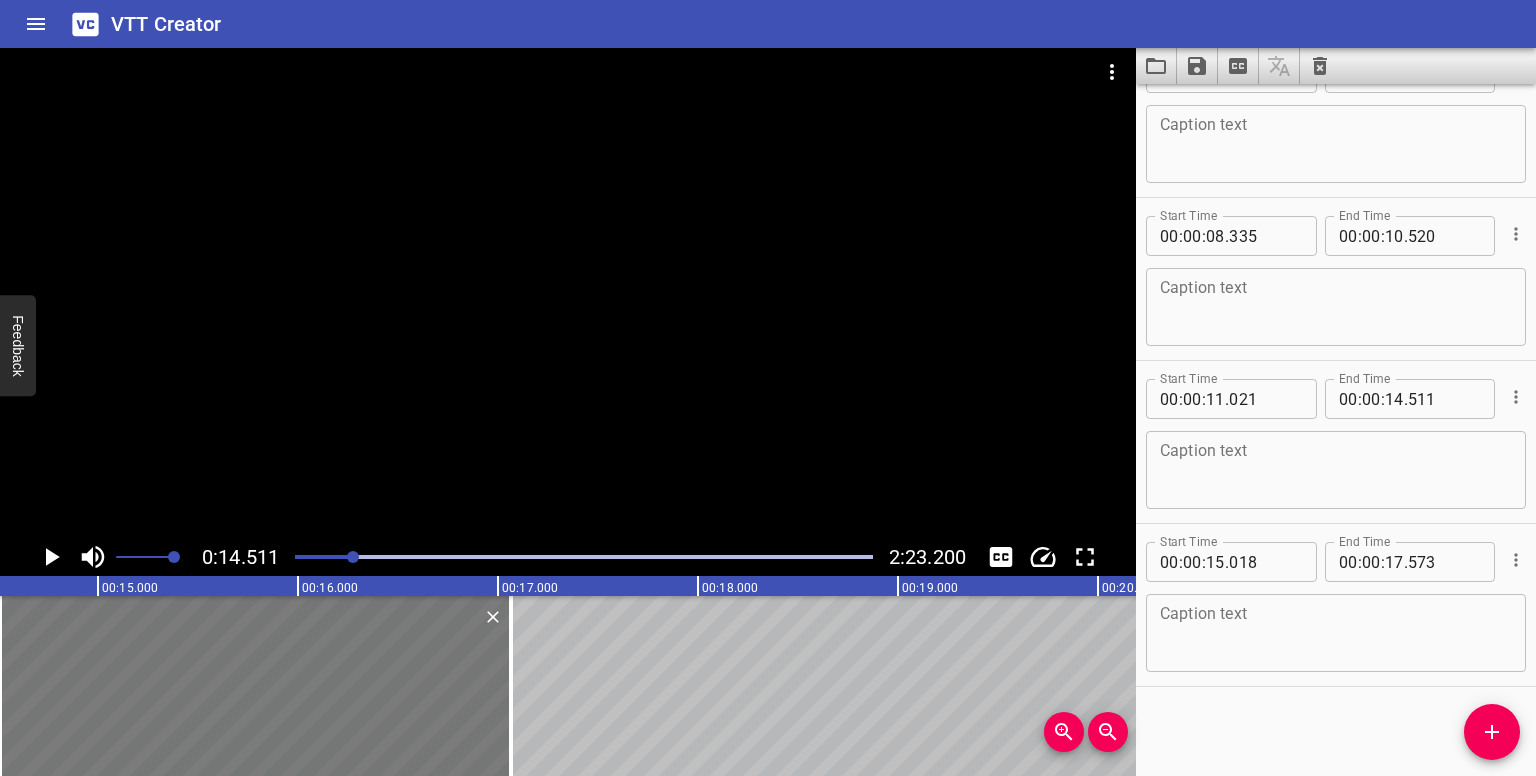 drag, startPoint x: 162, startPoint y: 639, endPoint x: 60, endPoint y: 636, distance: 102.044106 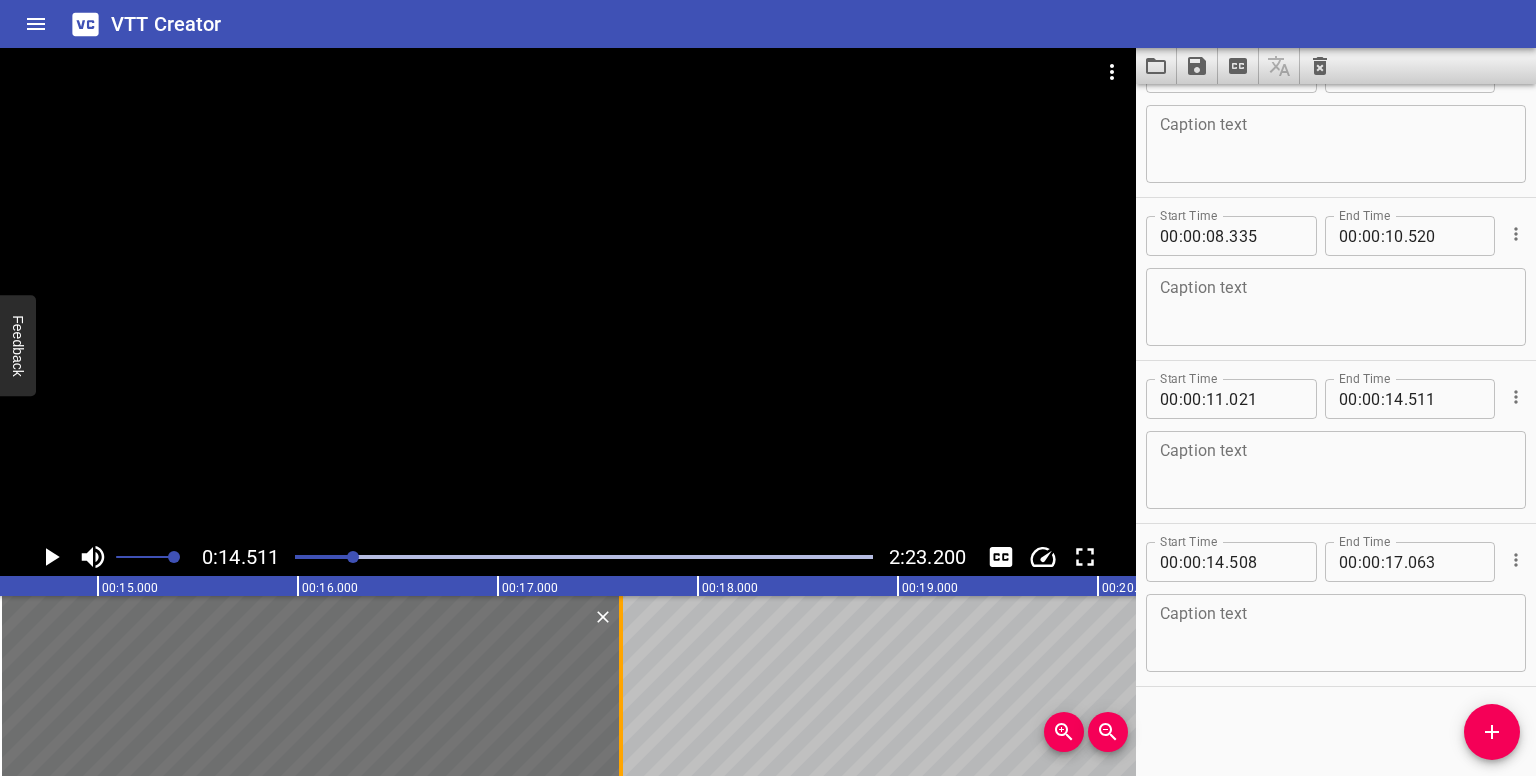 drag, startPoint x: 503, startPoint y: 684, endPoint x: 608, endPoint y: 690, distance: 105.17129 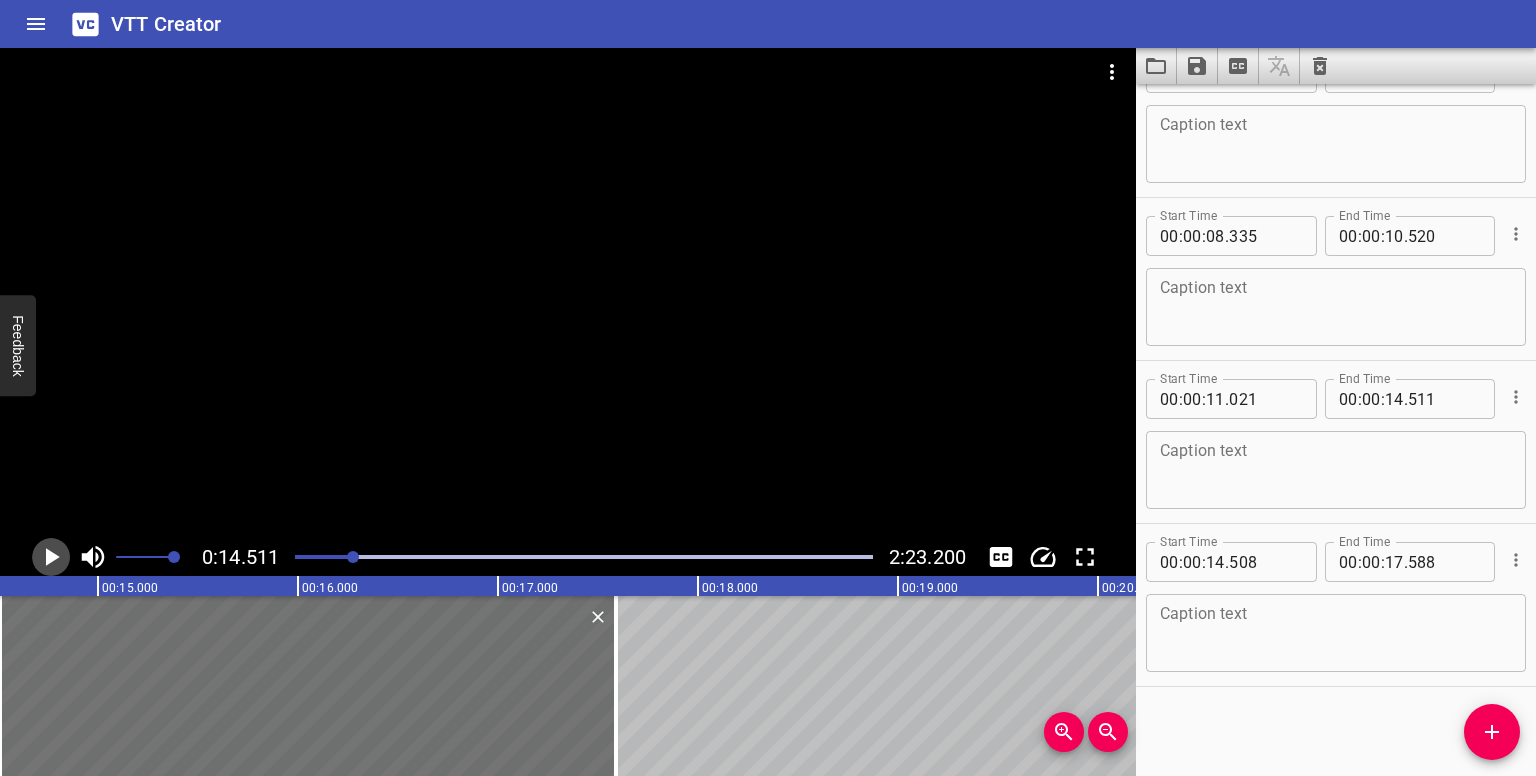 click 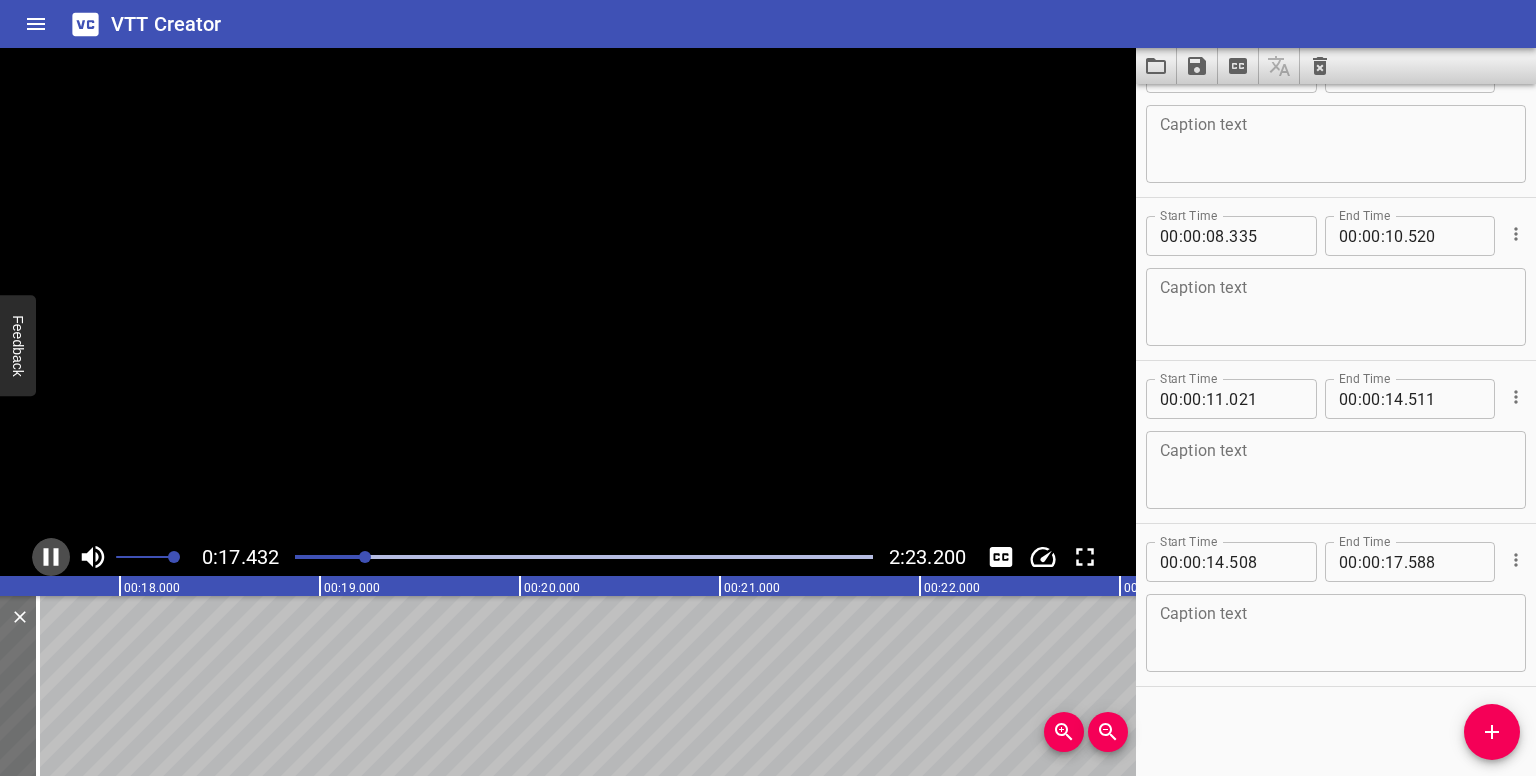 click 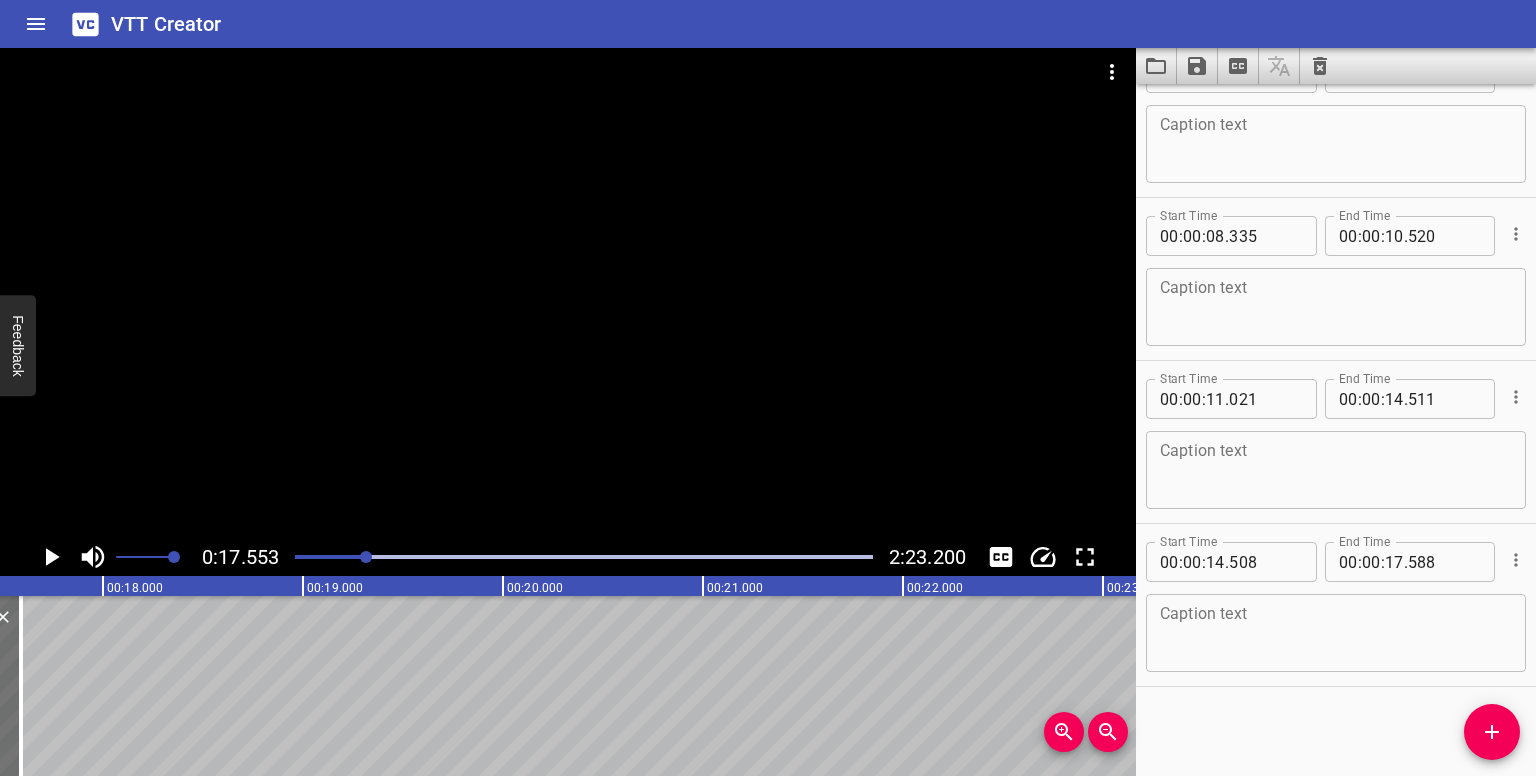 scroll, scrollTop: 0, scrollLeft: 3510, axis: horizontal 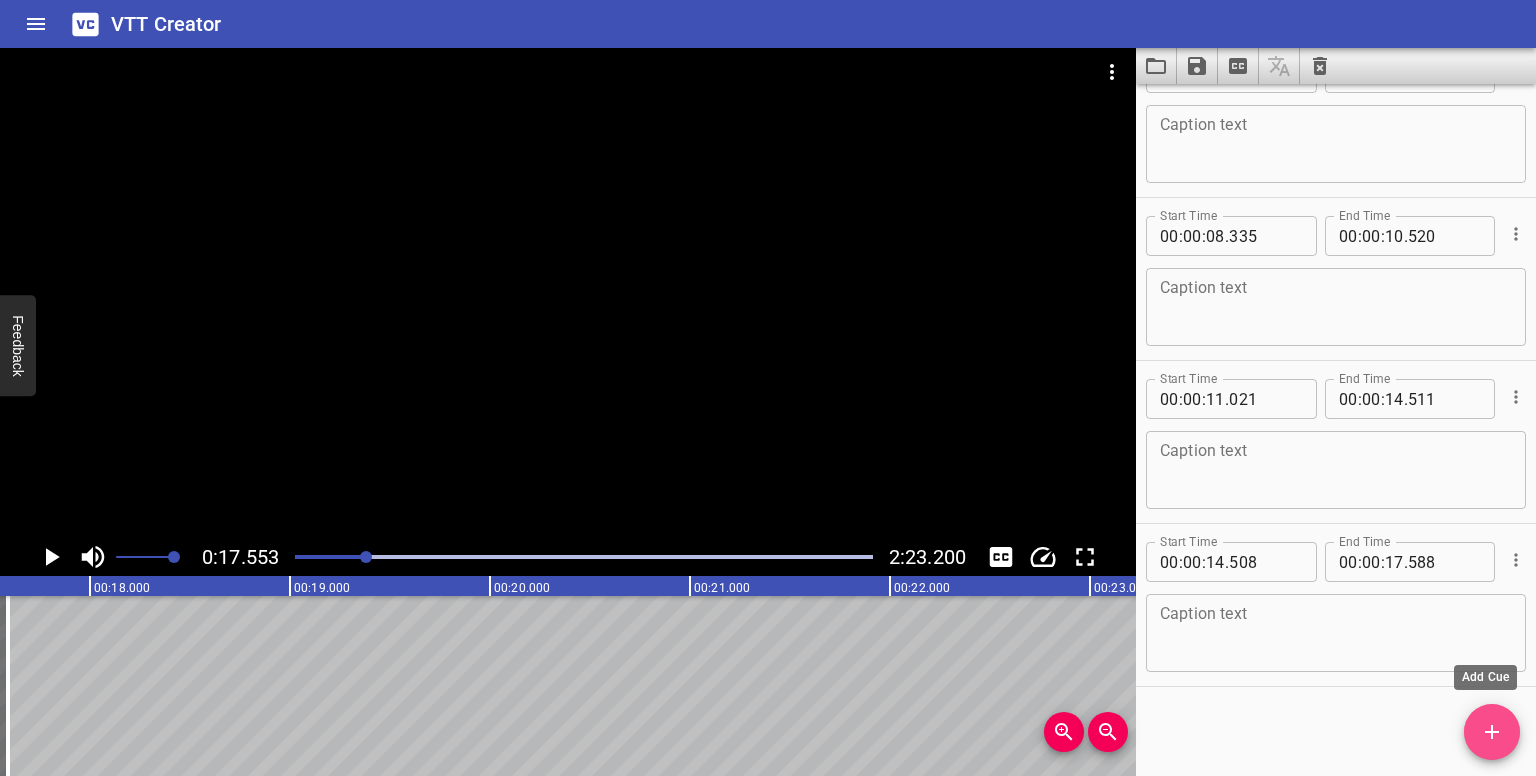 click at bounding box center [1492, 732] 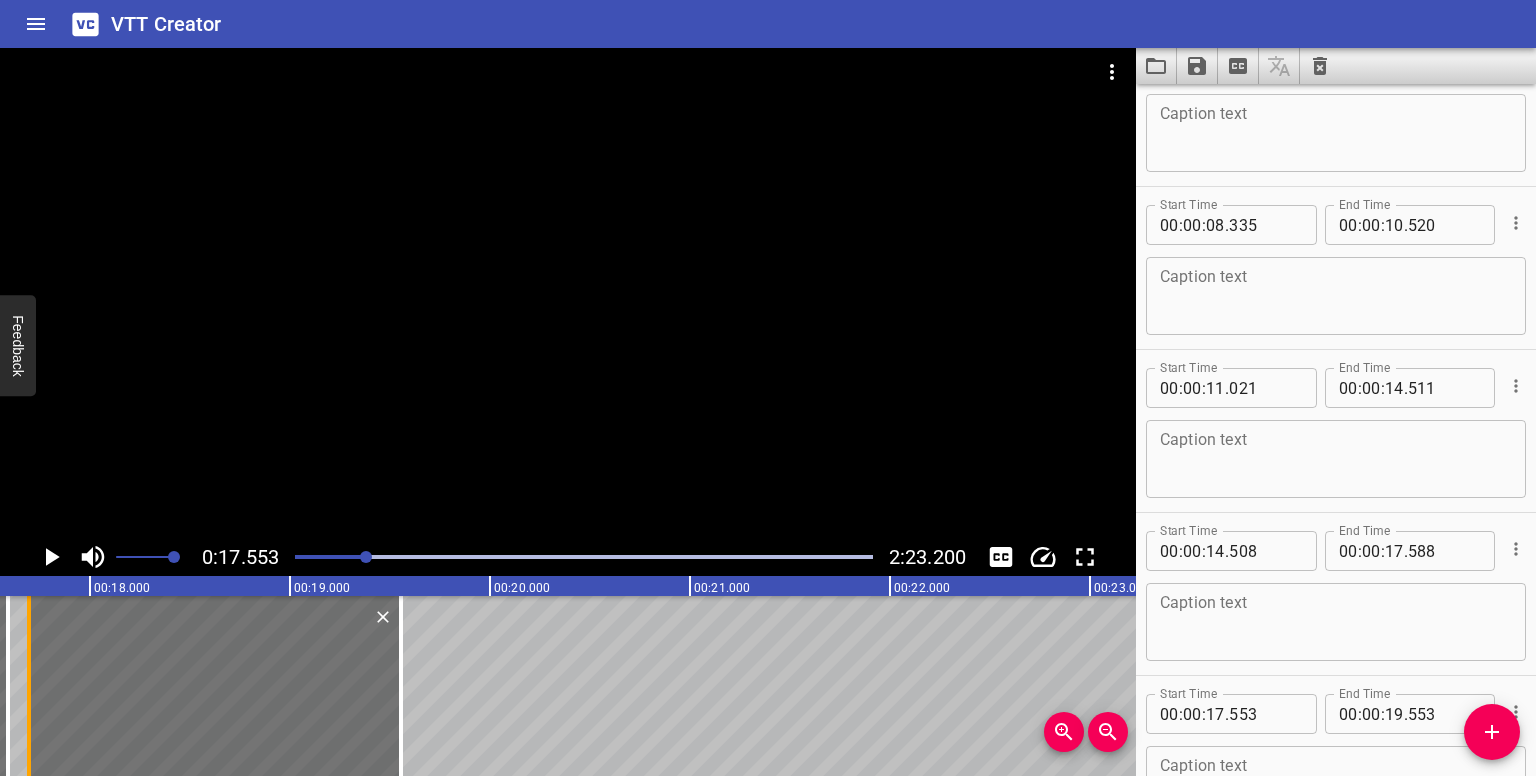 drag, startPoint x: 0, startPoint y: 623, endPoint x: 29, endPoint y: 633, distance: 30.675724 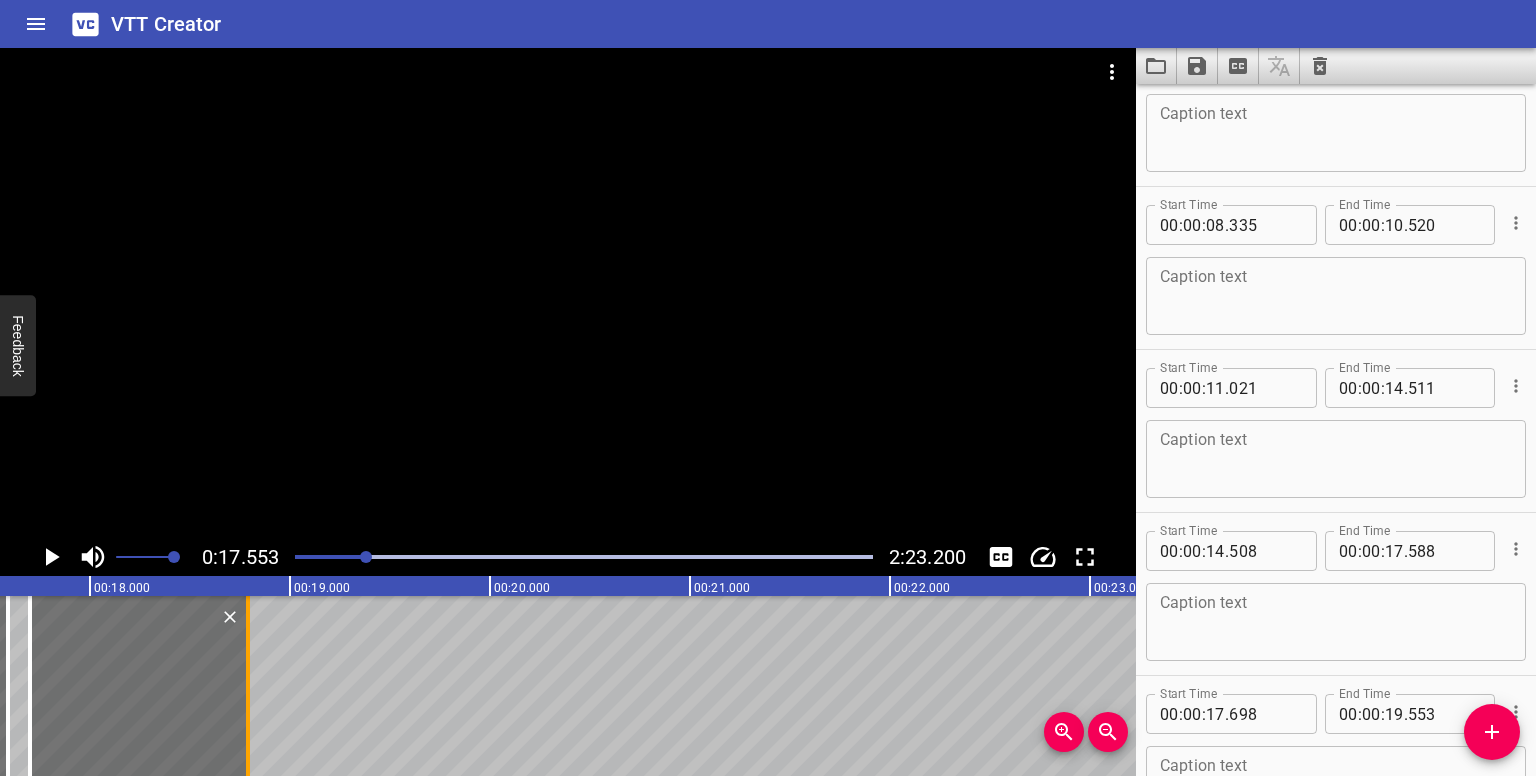 drag, startPoint x: 400, startPoint y: 656, endPoint x: 248, endPoint y: 639, distance: 152.94771 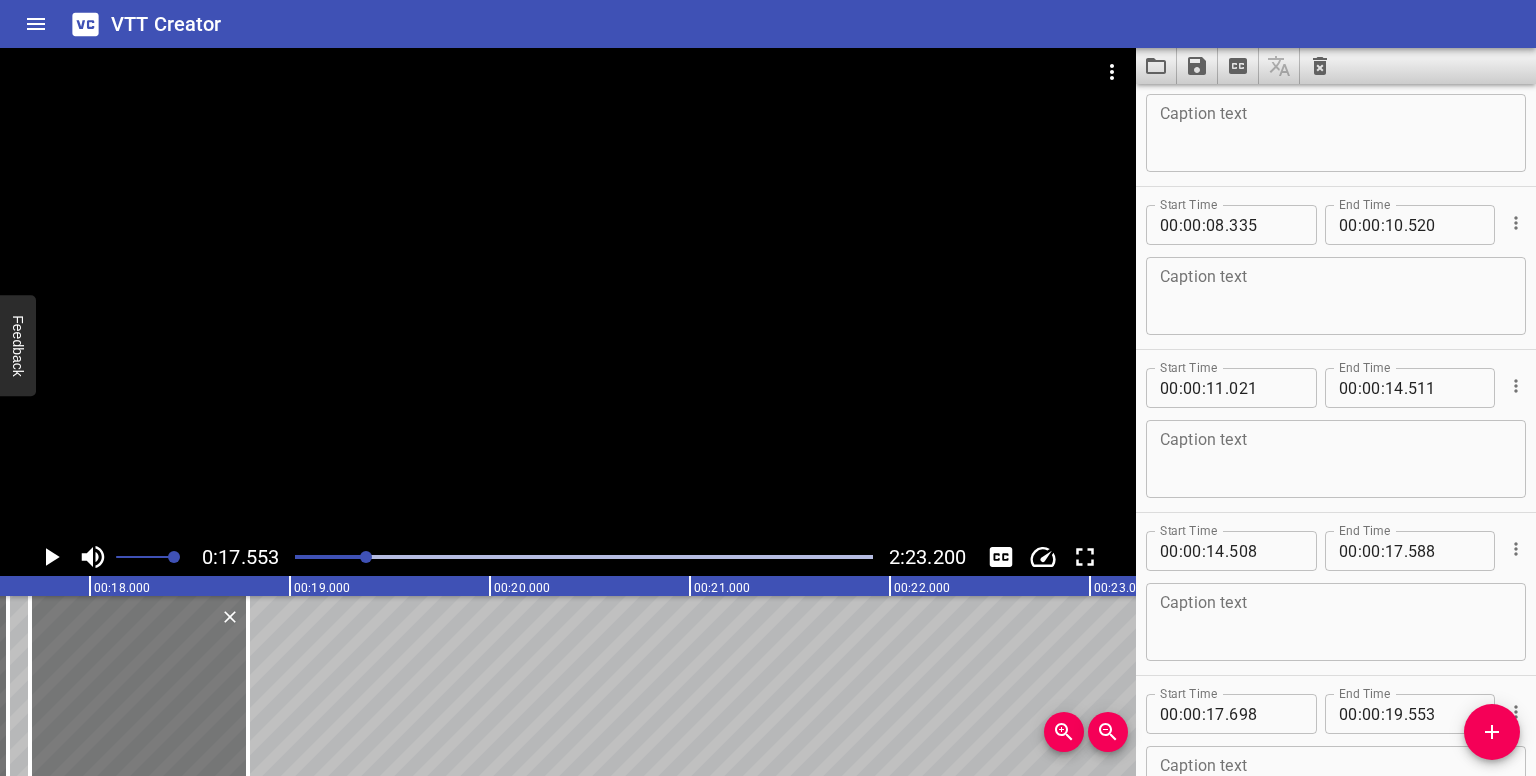 type on "18" 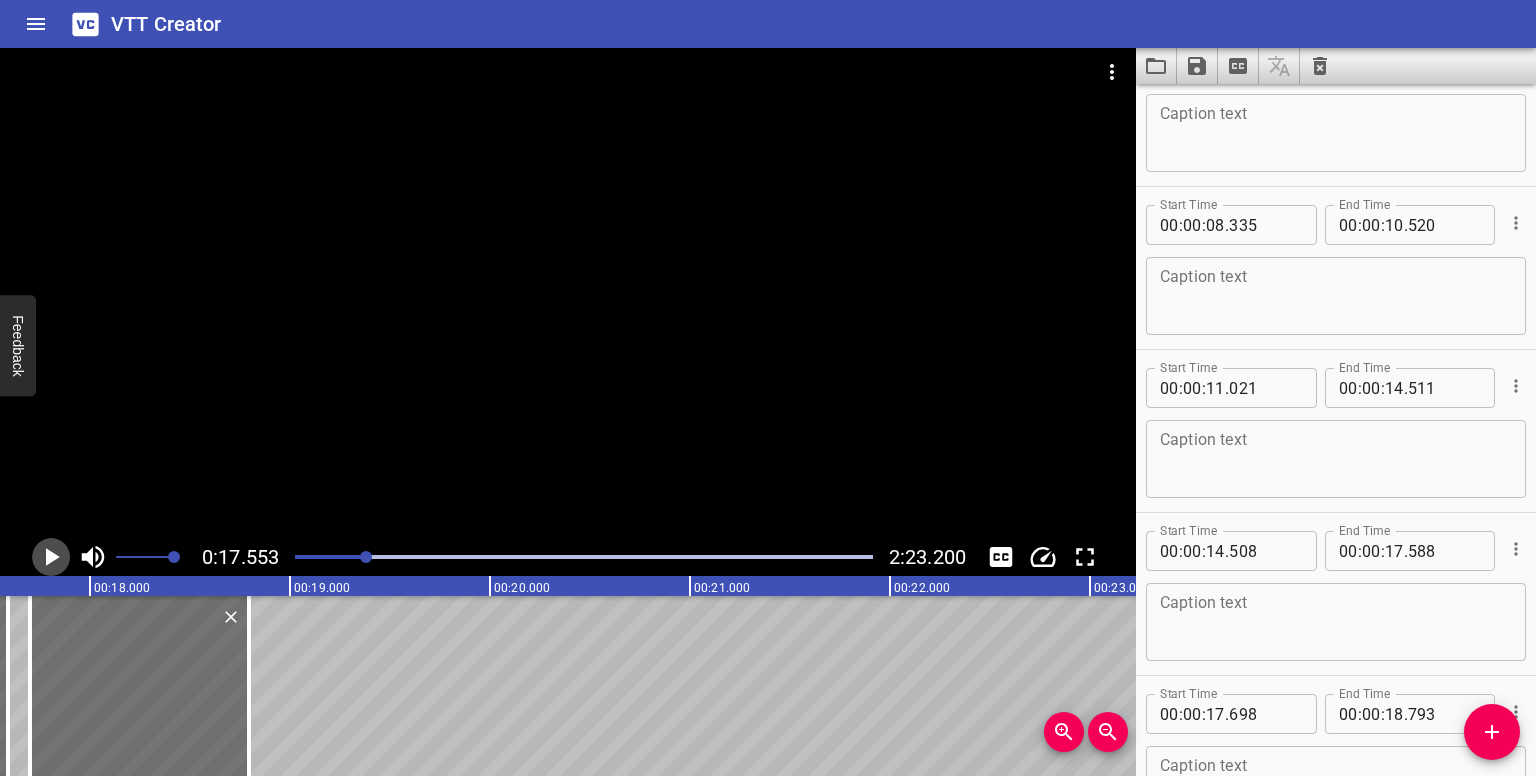 click 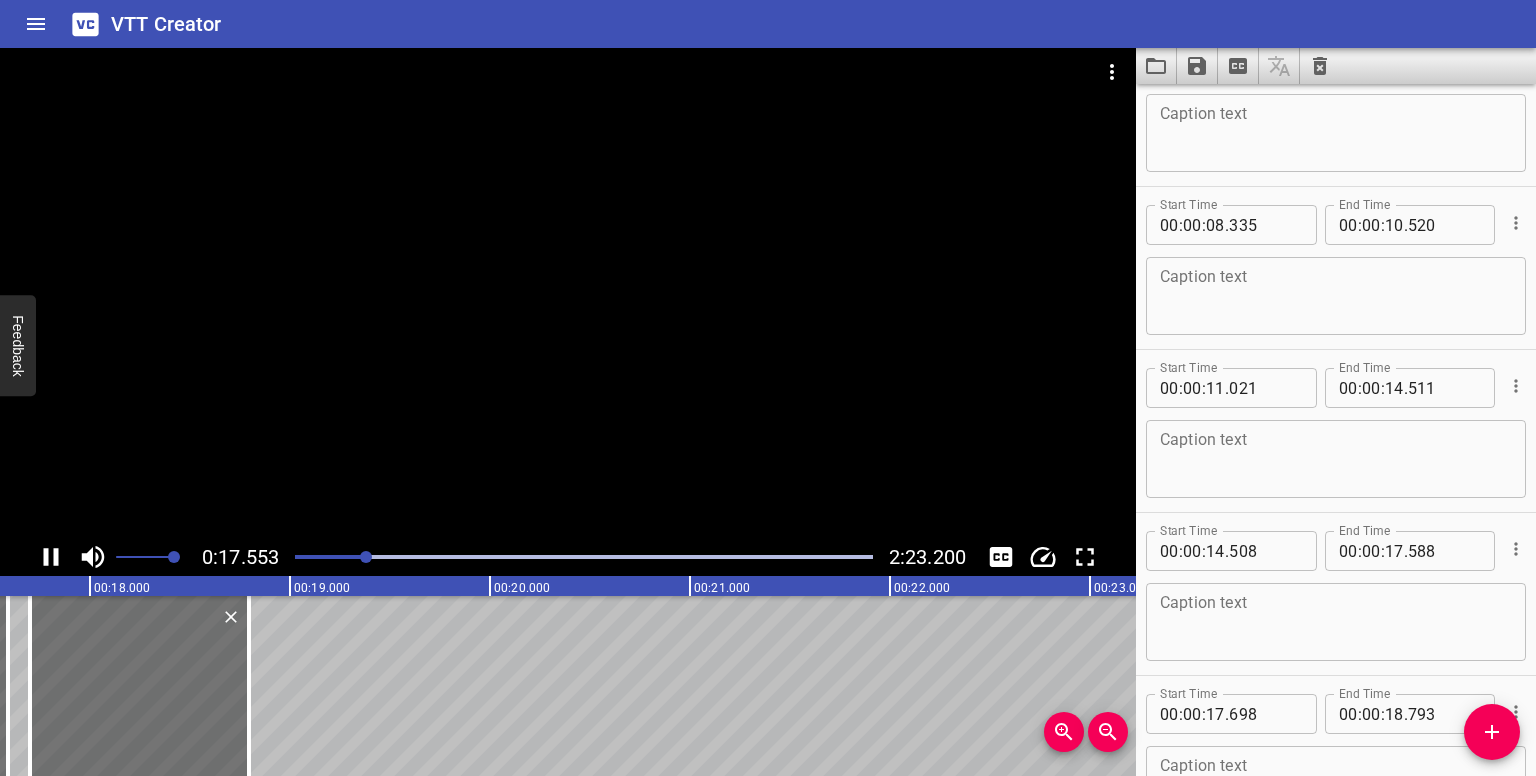 scroll, scrollTop: 268, scrollLeft: 0, axis: vertical 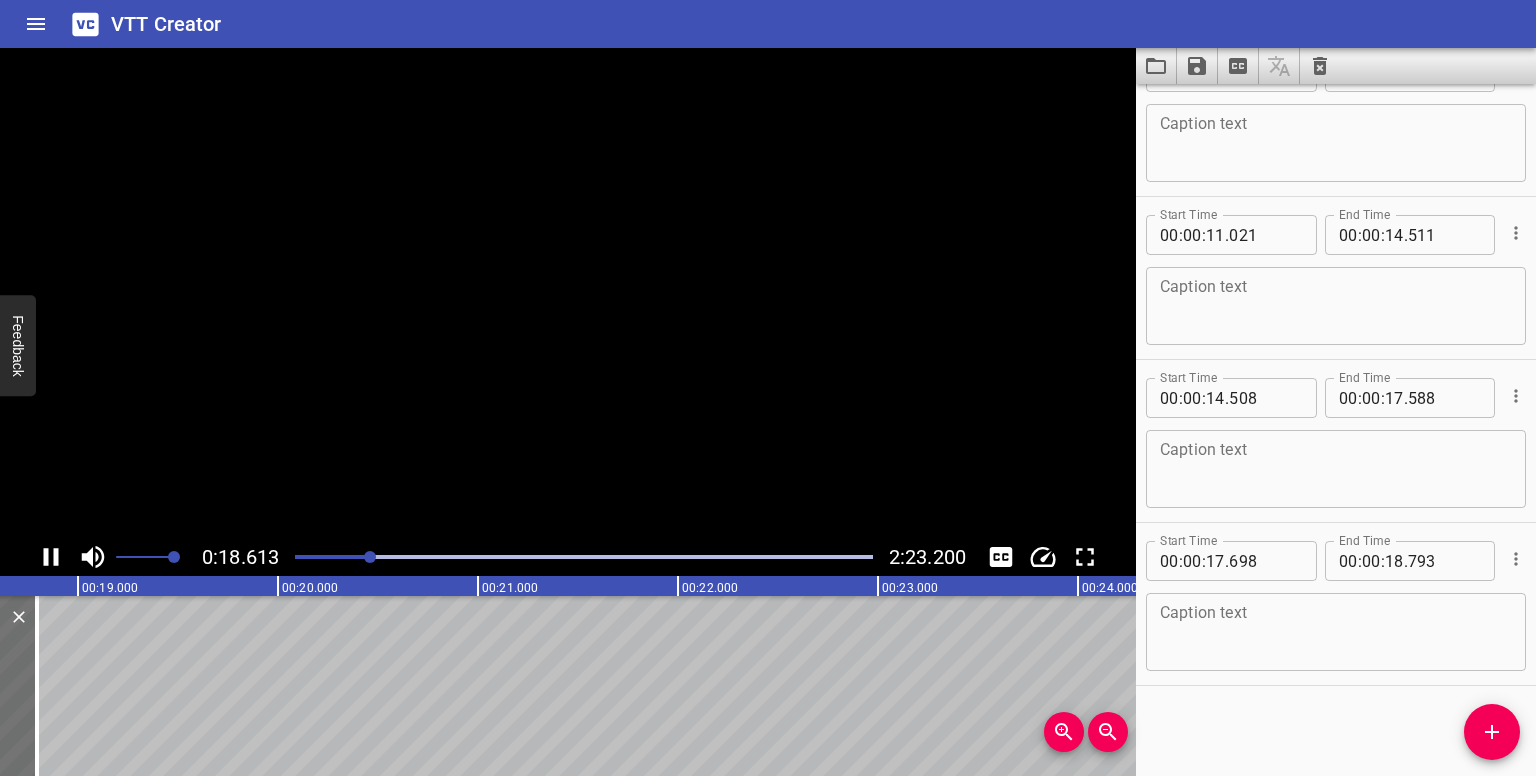 click 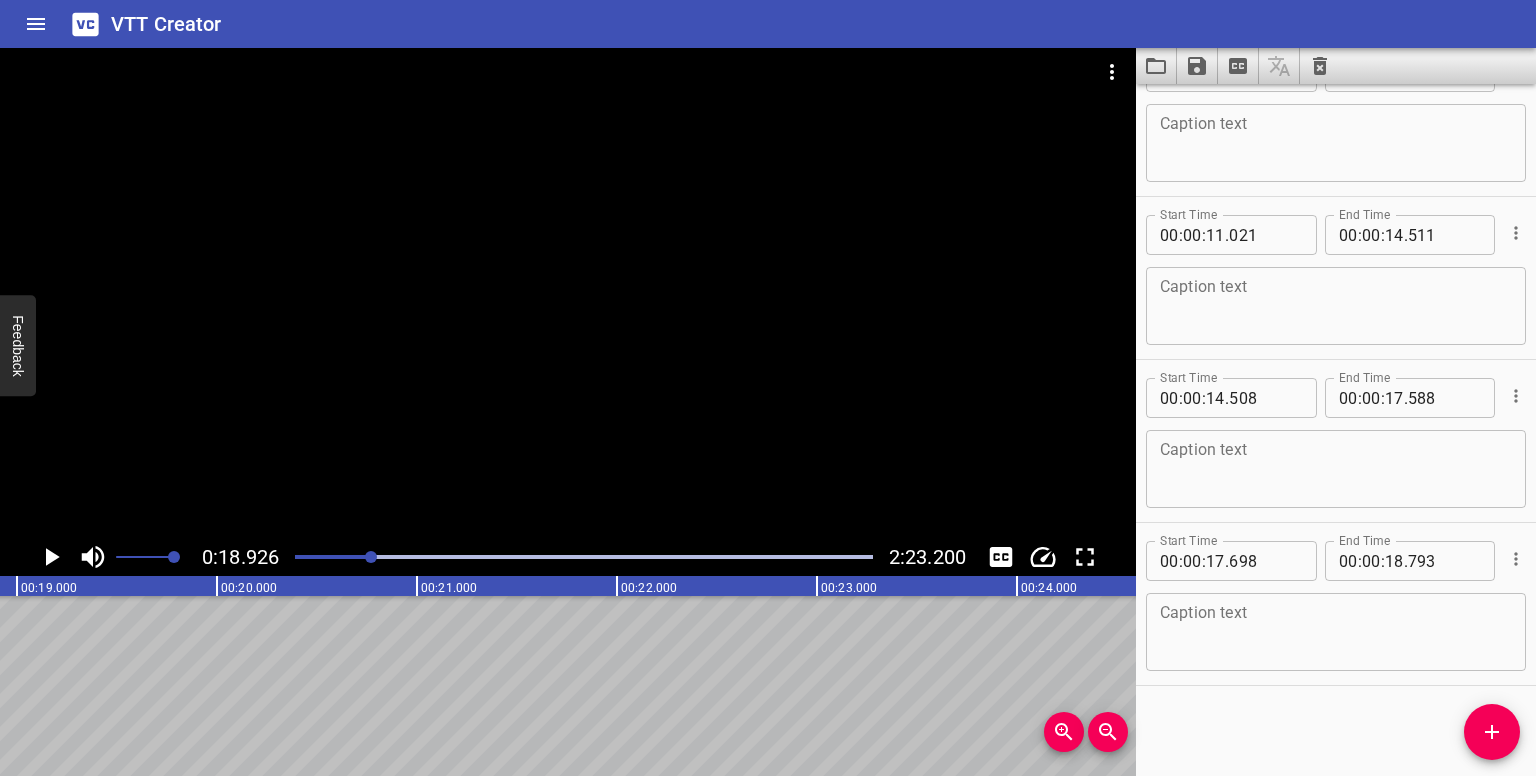 scroll, scrollTop: 0, scrollLeft: 3785, axis: horizontal 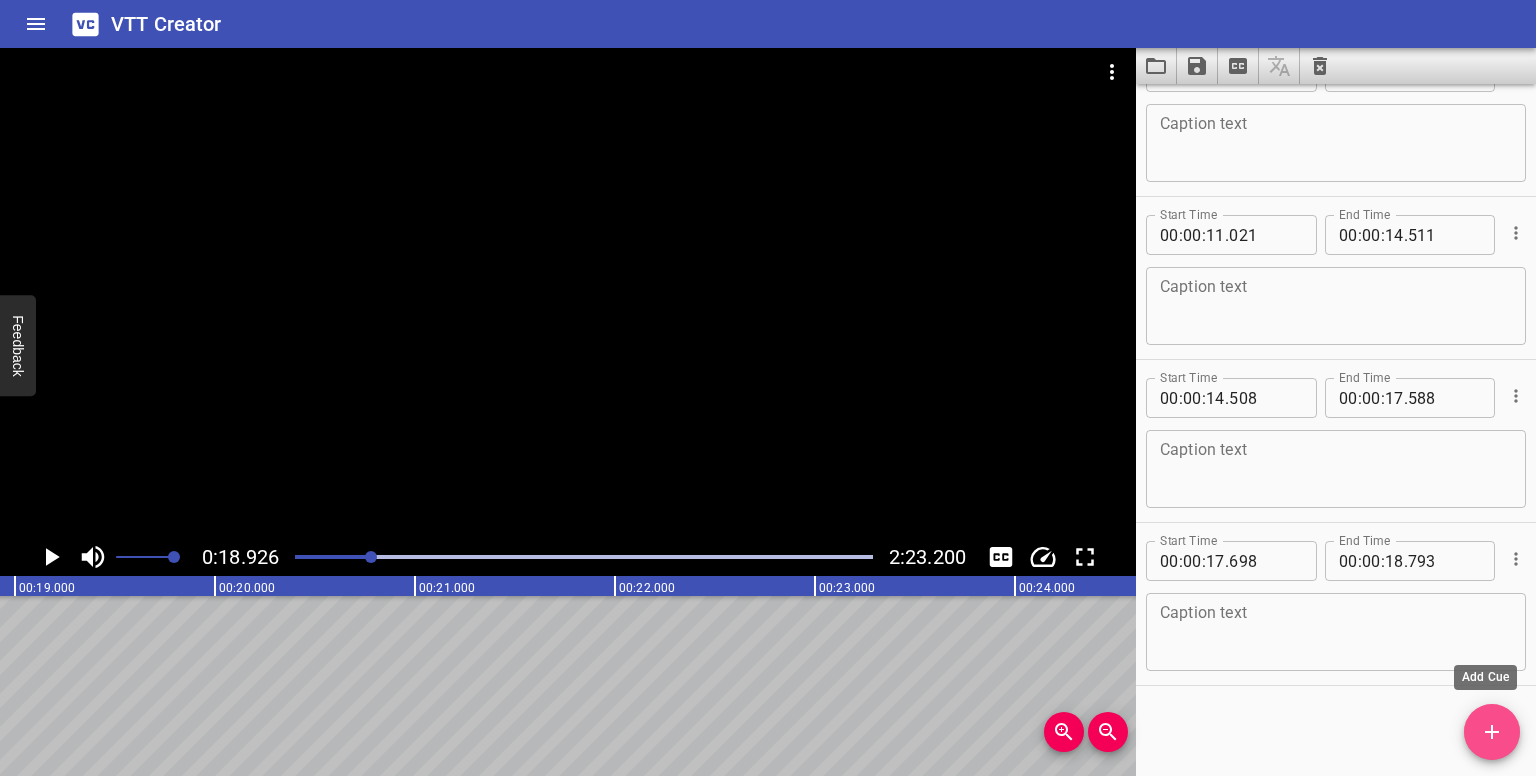 drag, startPoint x: 1489, startPoint y: 720, endPoint x: 1461, endPoint y: 713, distance: 28.86174 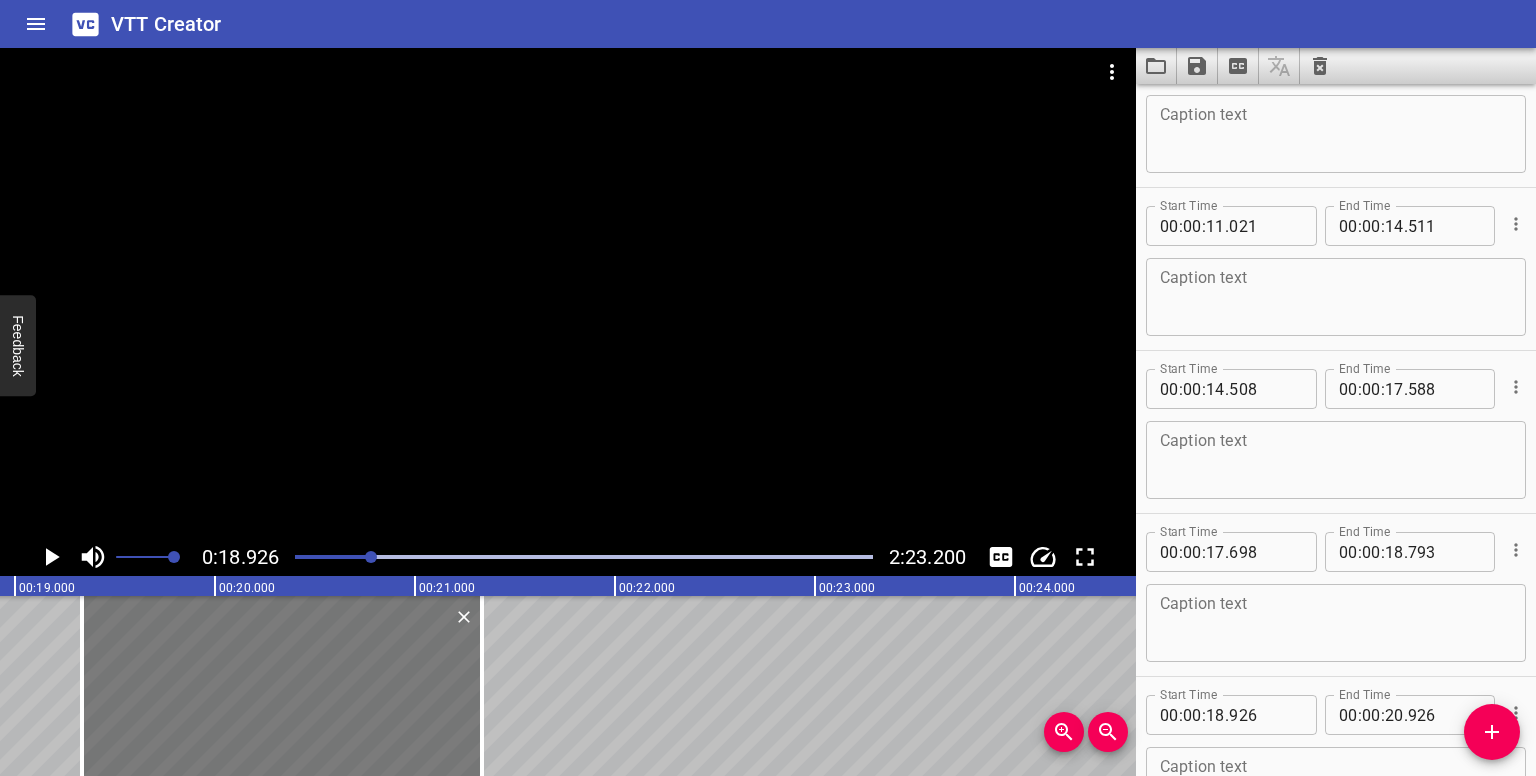 drag, startPoint x: 260, startPoint y: 669, endPoint x: 310, endPoint y: 669, distance: 50 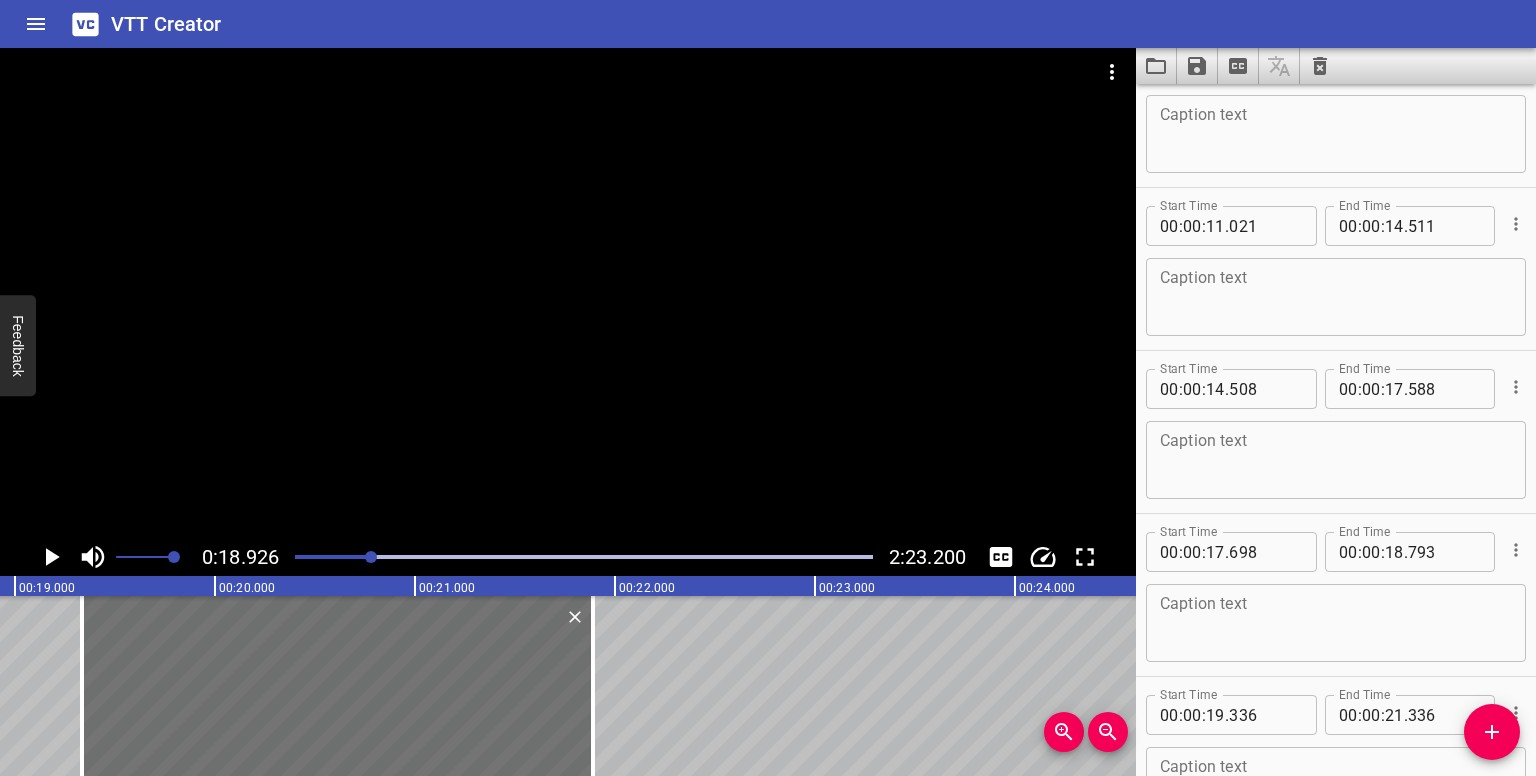 drag, startPoint x: 471, startPoint y: 691, endPoint x: 676, endPoint y: 696, distance: 205.06097 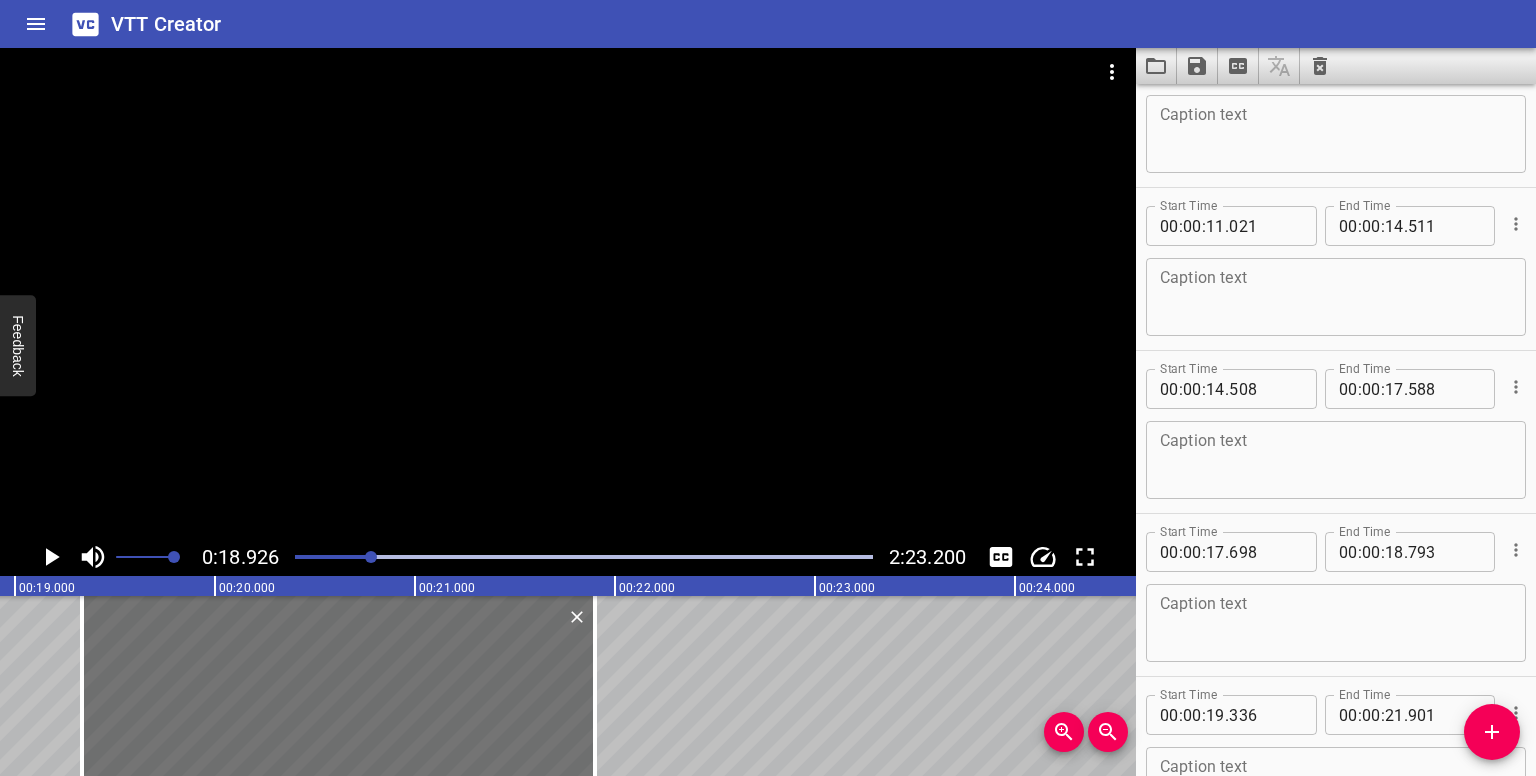 scroll, scrollTop: 438, scrollLeft: 0, axis: vertical 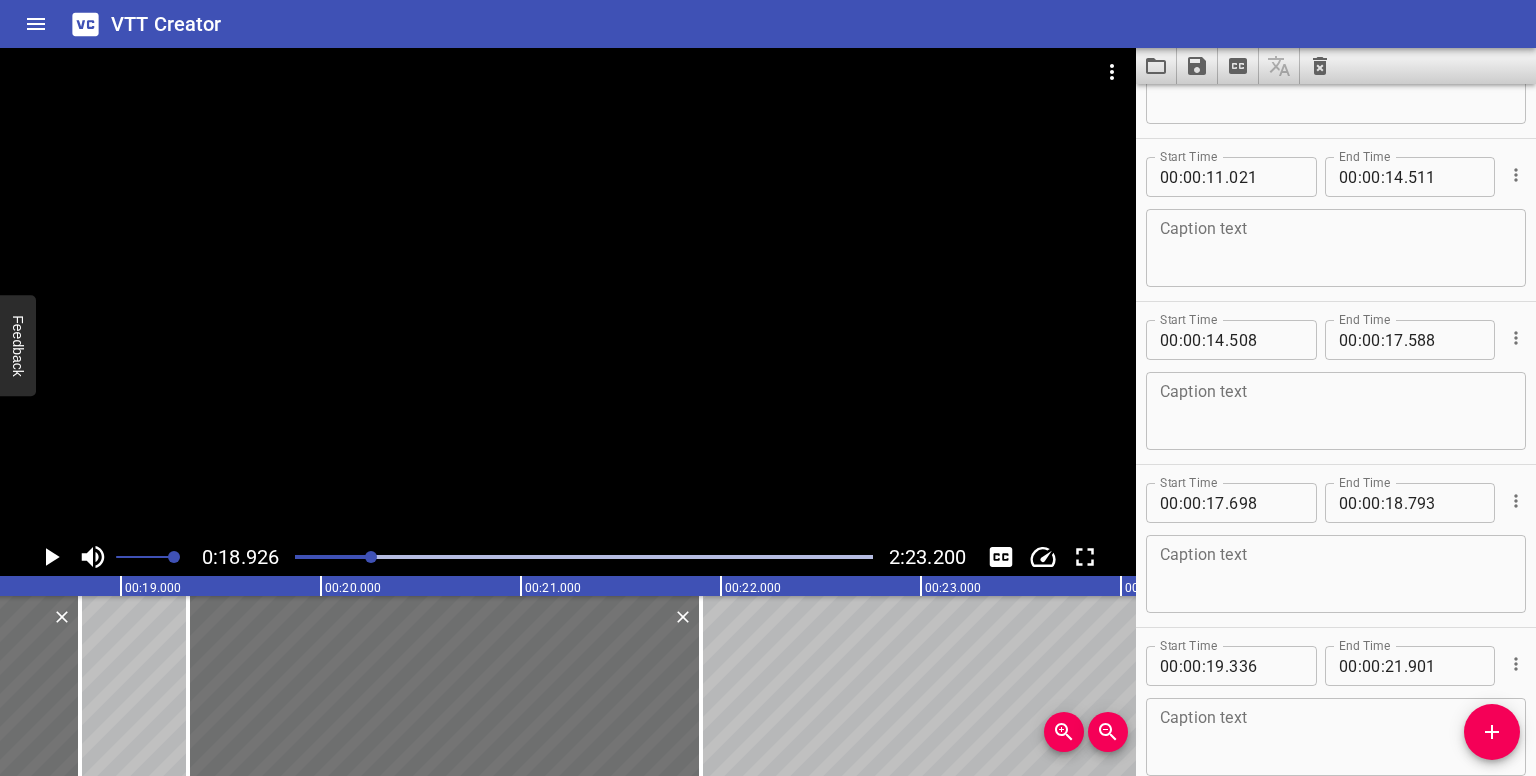 click at bounding box center [371, 557] 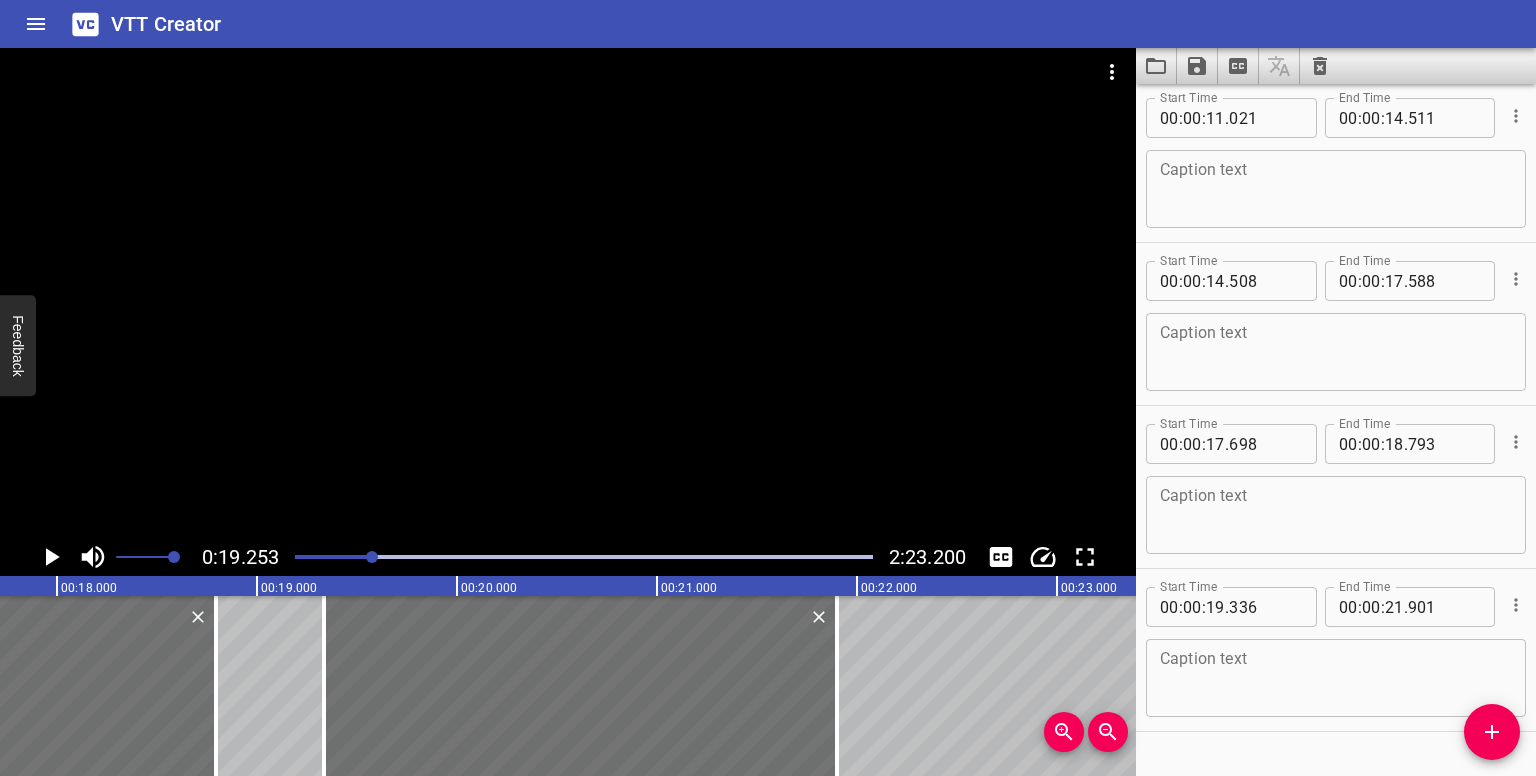 scroll 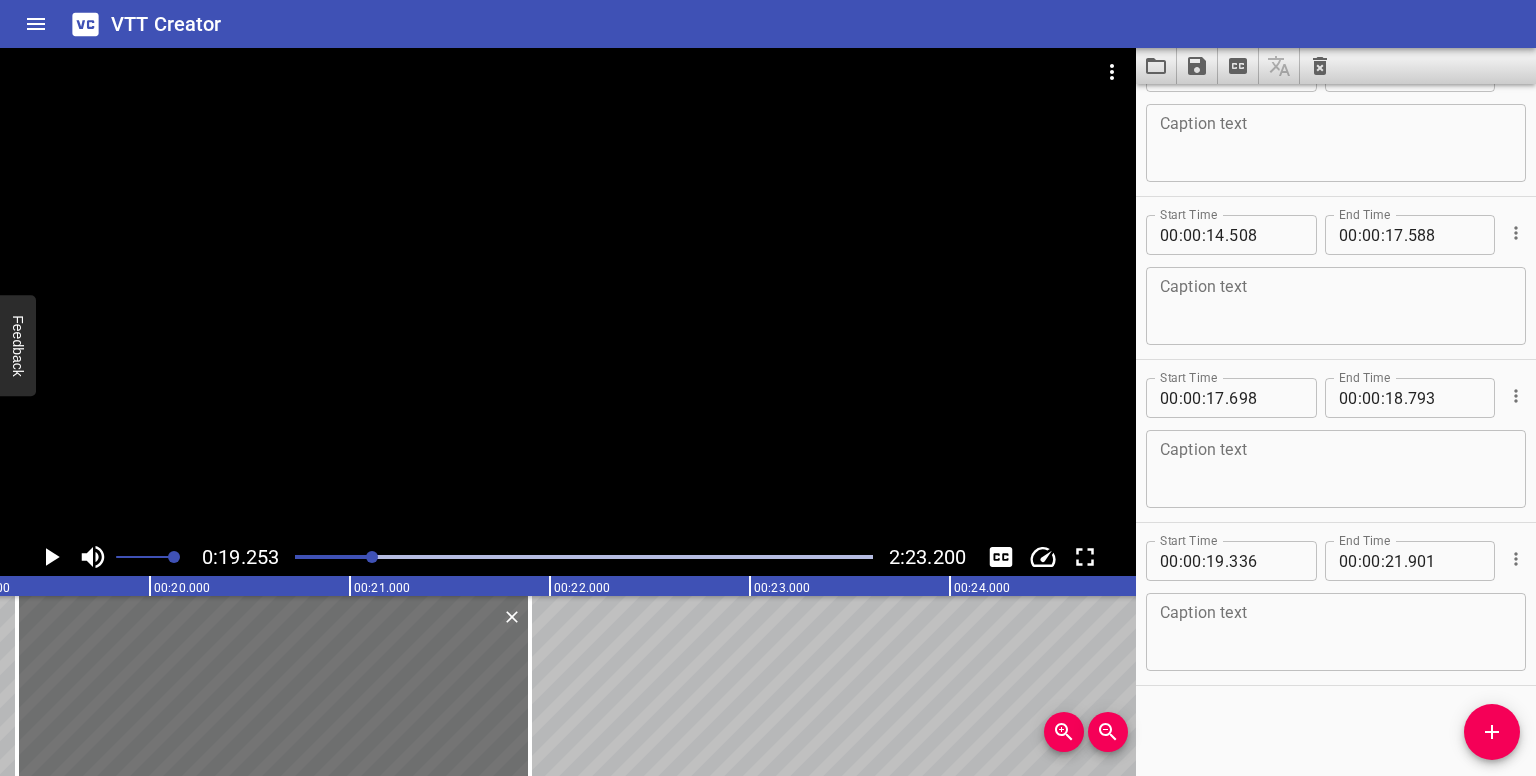 click at bounding box center (372, 557) 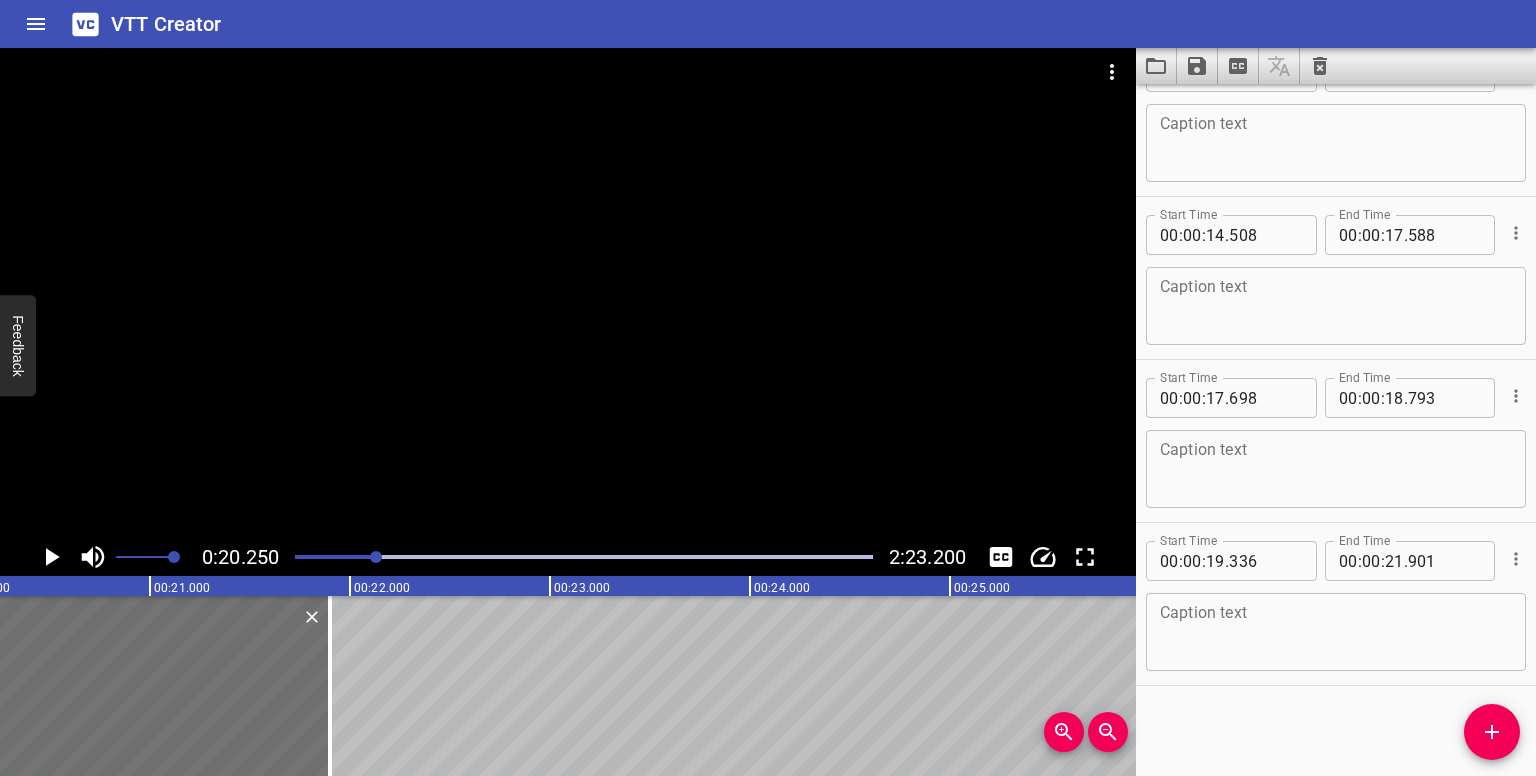 click at bounding box center (376, 557) 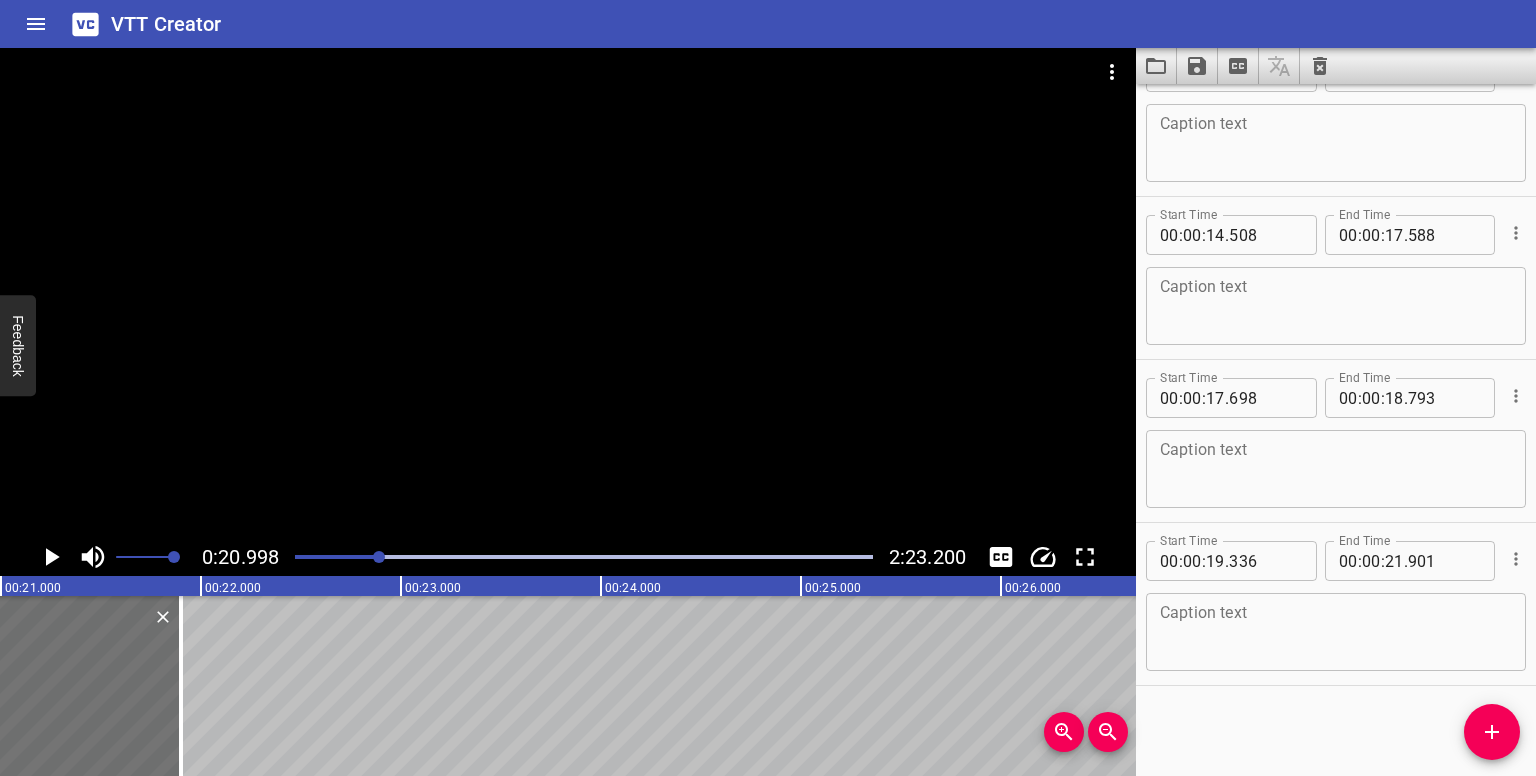drag, startPoint x: 1488, startPoint y: 718, endPoint x: 1353, endPoint y: 703, distance: 135.83078 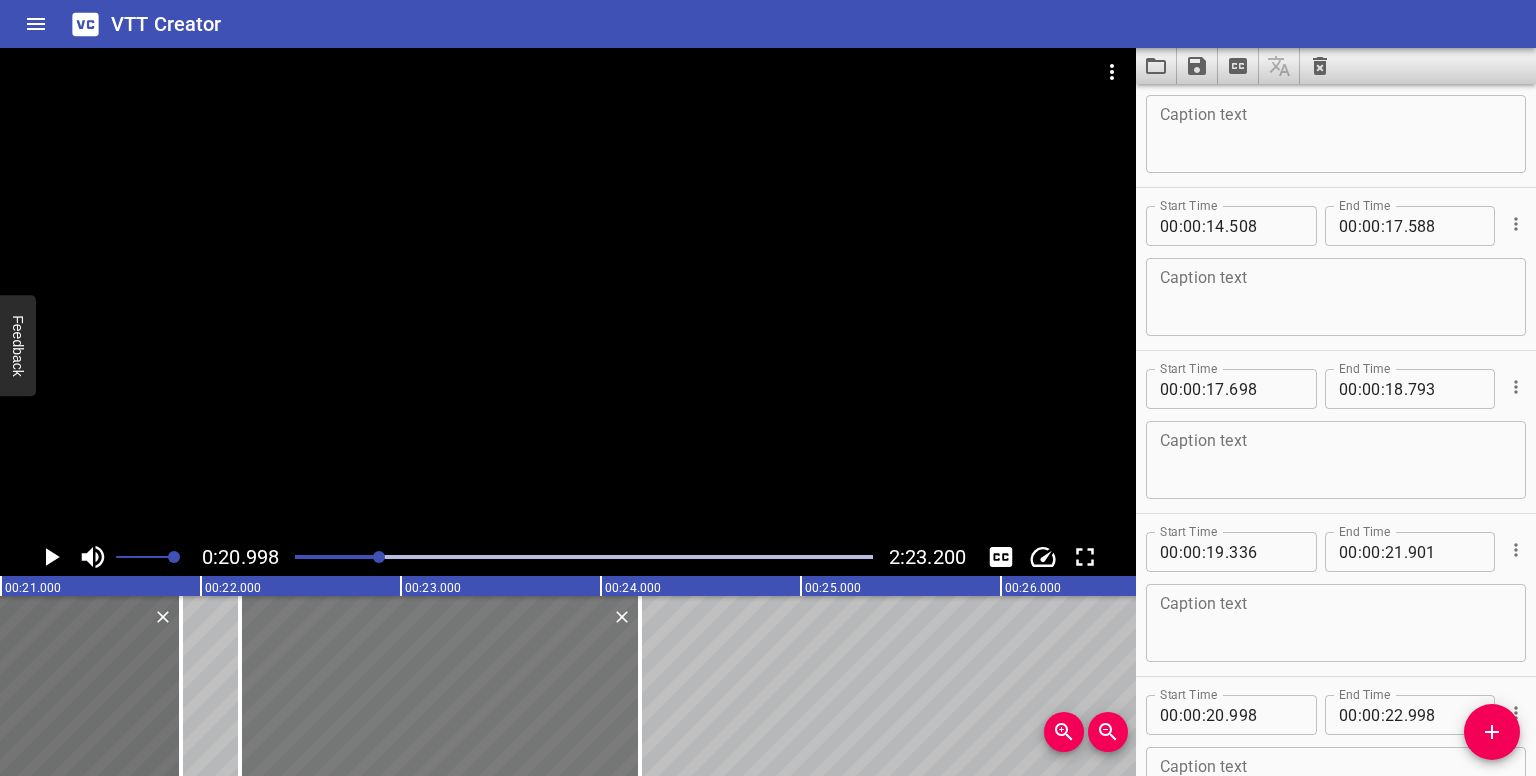 drag, startPoint x: 306, startPoint y: 673, endPoint x: 547, endPoint y: 685, distance: 241.29857 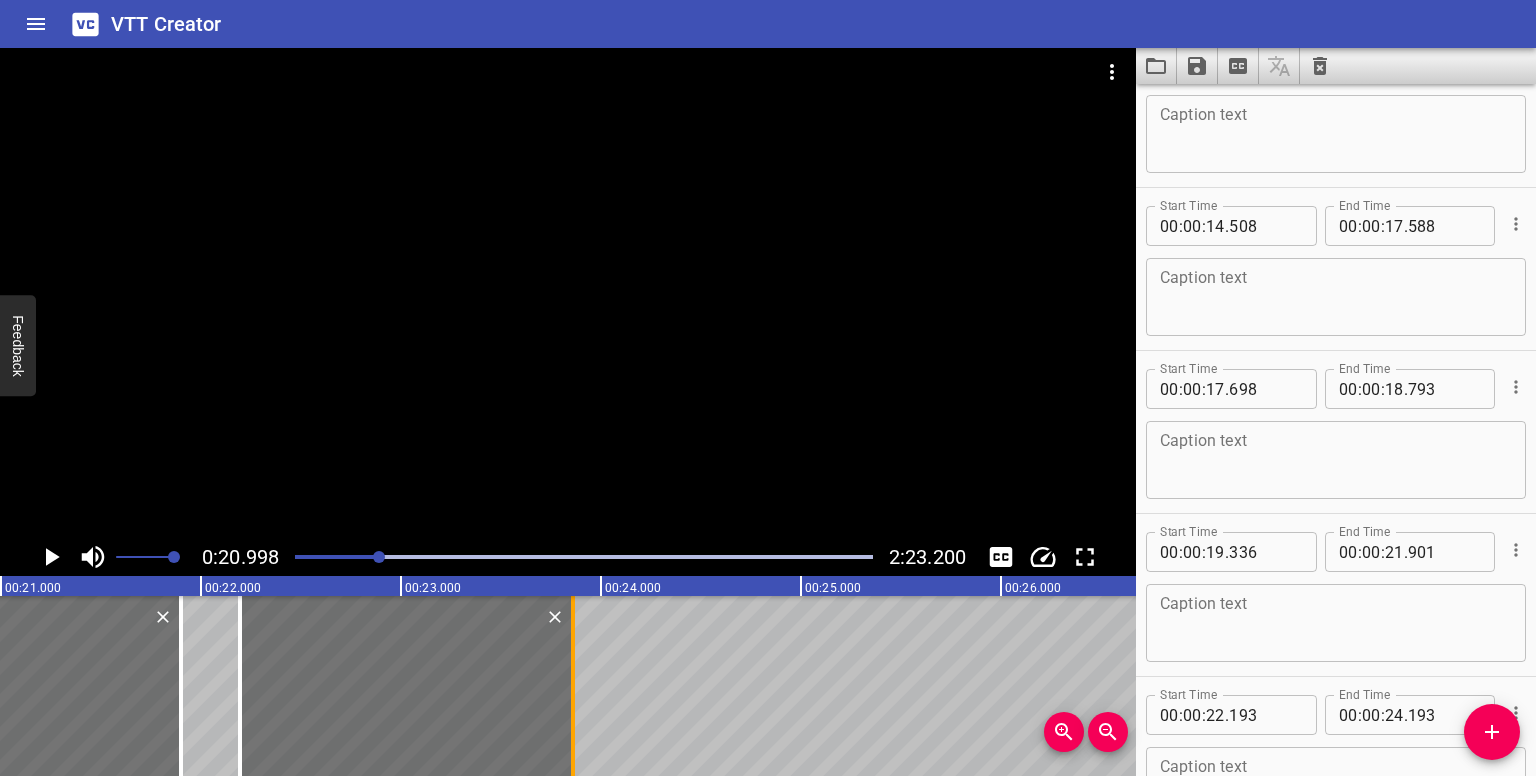 drag, startPoint x: 636, startPoint y: 695, endPoint x: 569, endPoint y: 684, distance: 67.89698 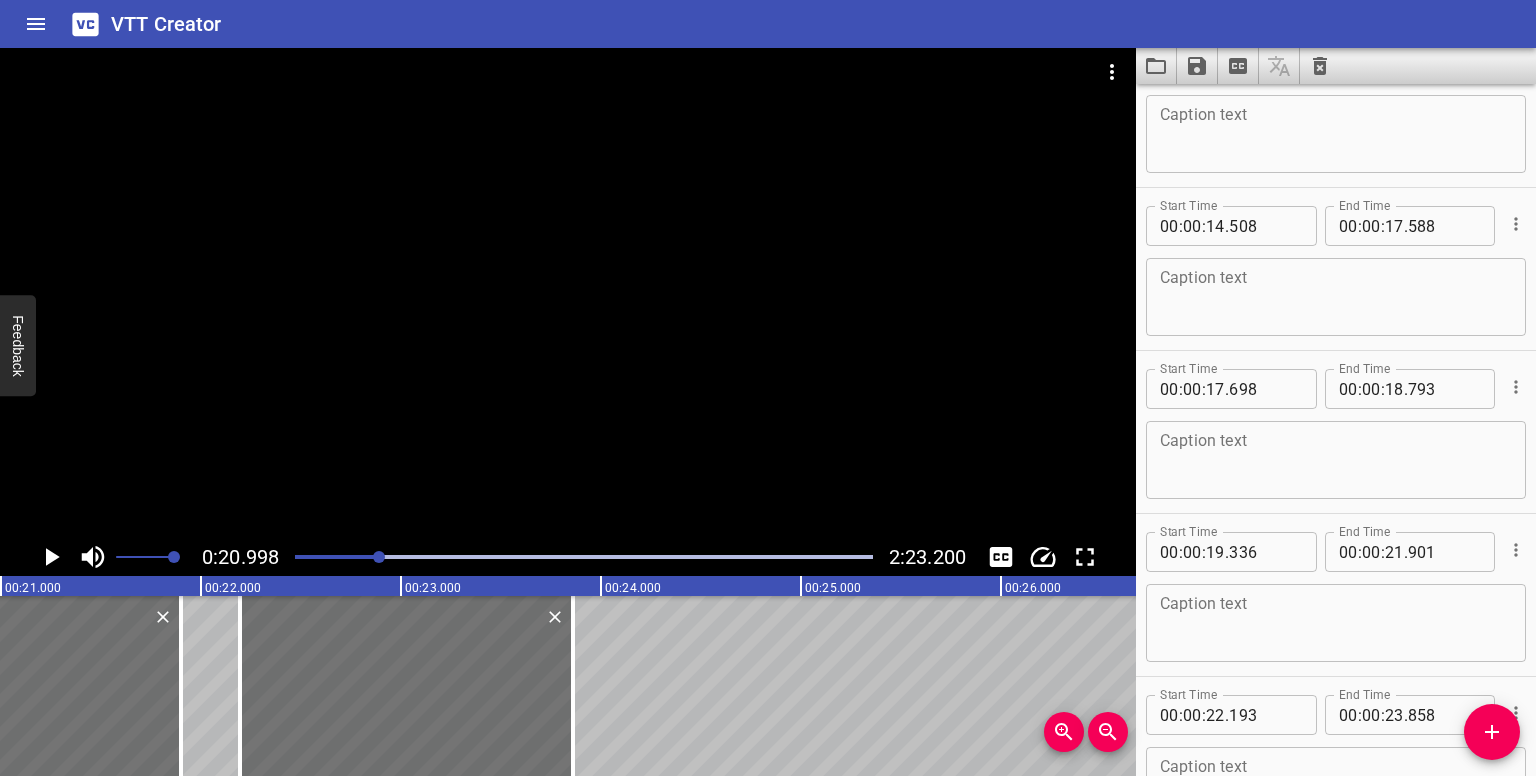 click at bounding box center [584, 557] 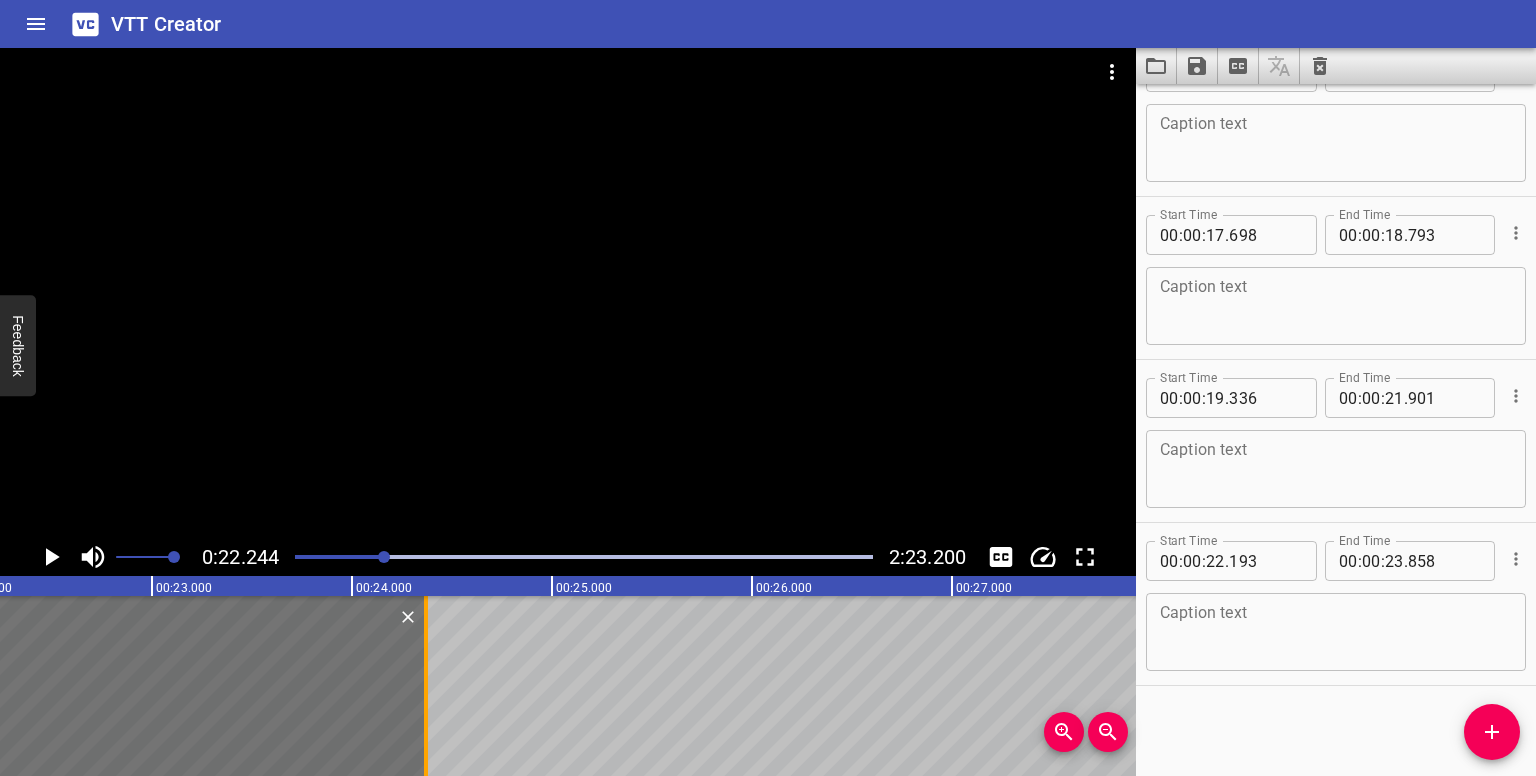 drag, startPoint x: 327, startPoint y: 692, endPoint x: 429, endPoint y: 689, distance: 102.044106 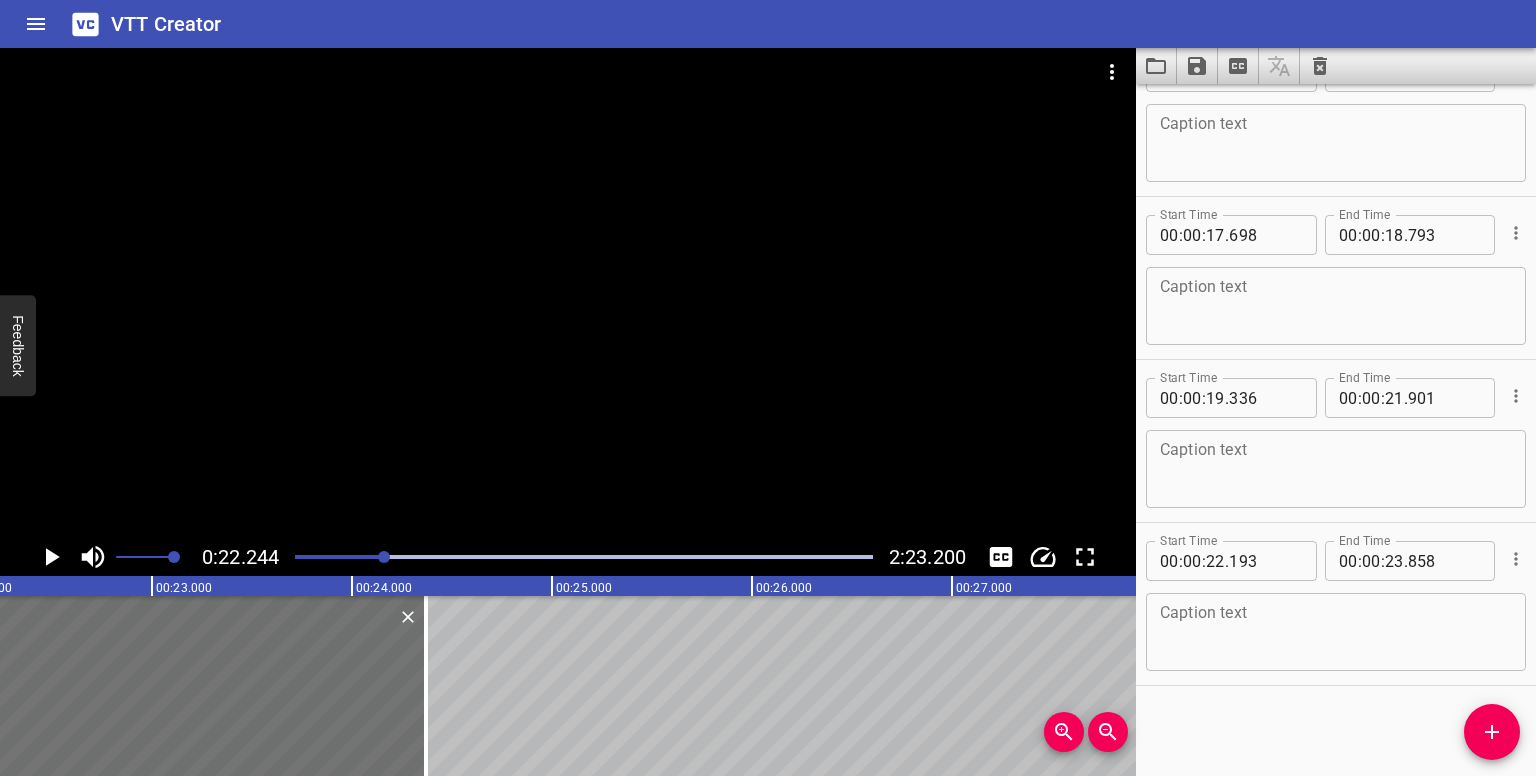 type on "24" 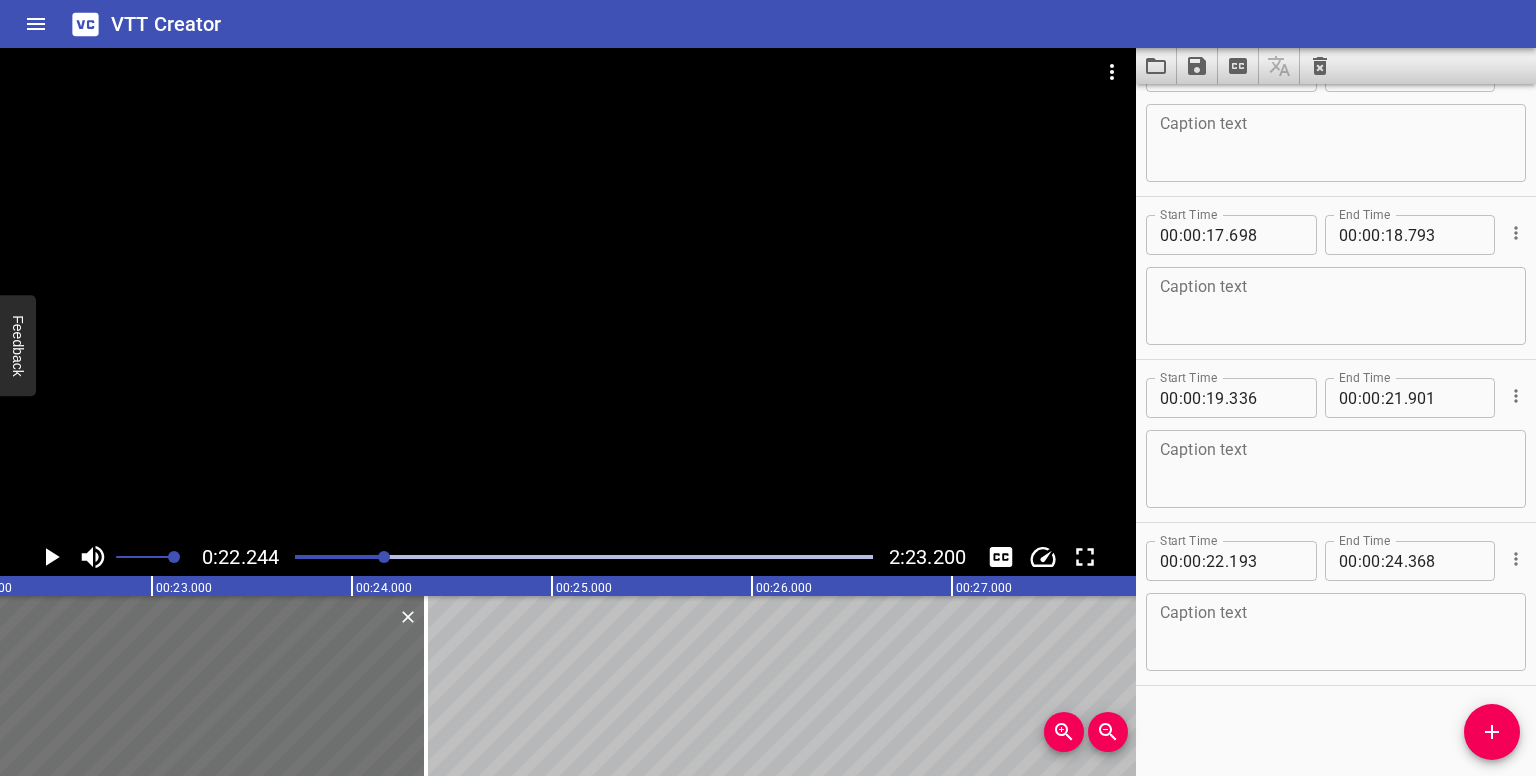 click 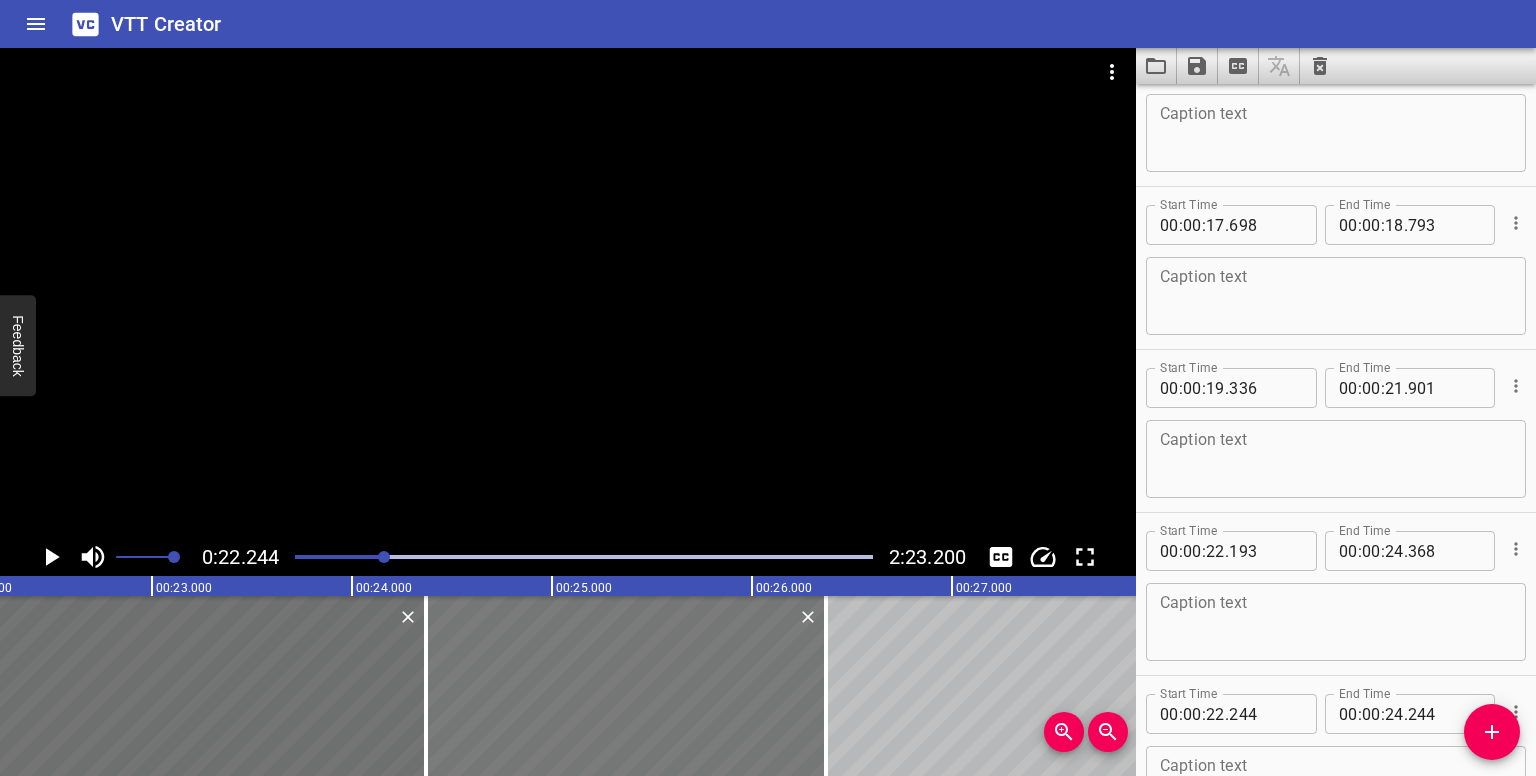 drag, startPoint x: 270, startPoint y: 639, endPoint x: 692, endPoint y: 661, distance: 422.57306 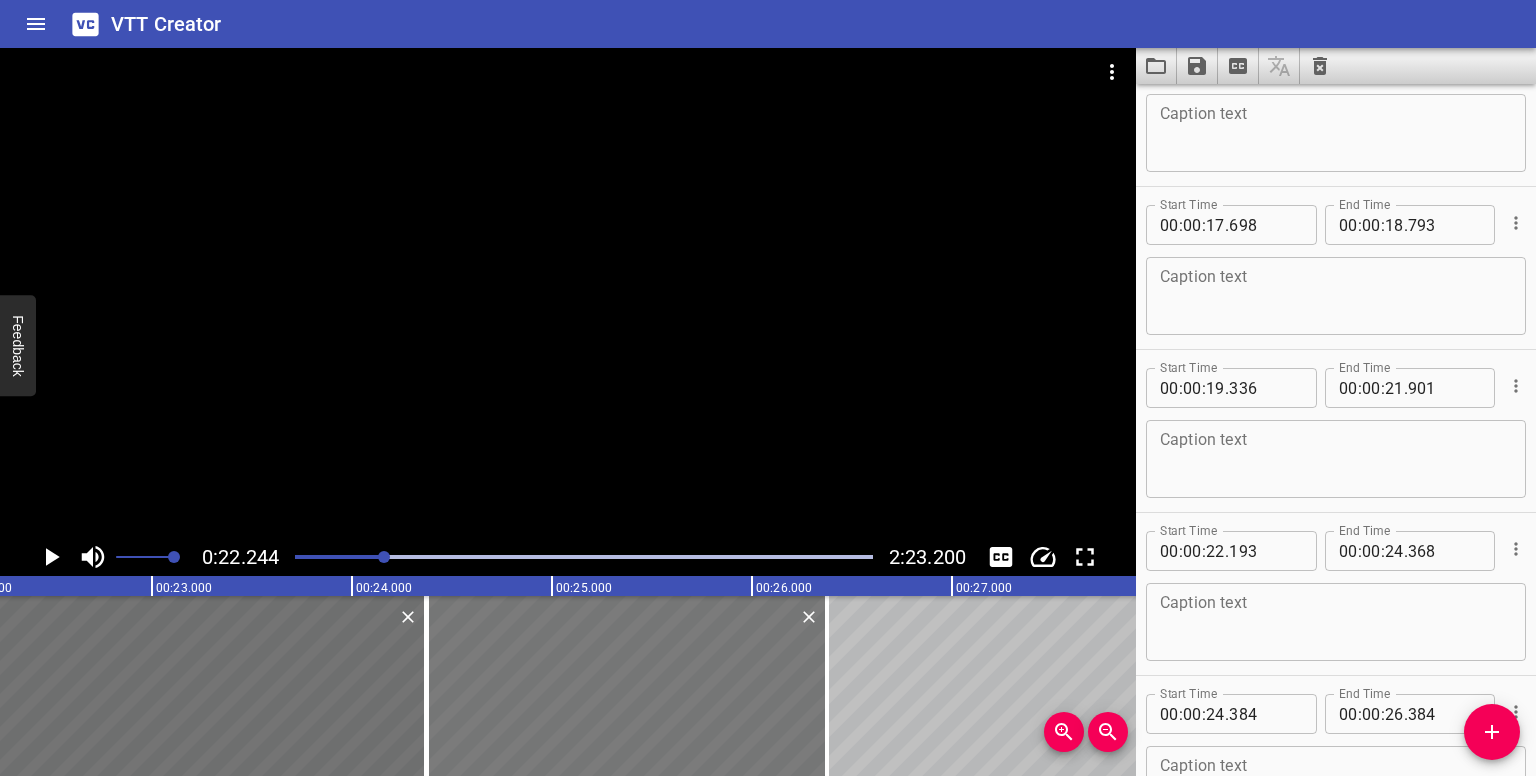 click at bounding box center (627, 686) 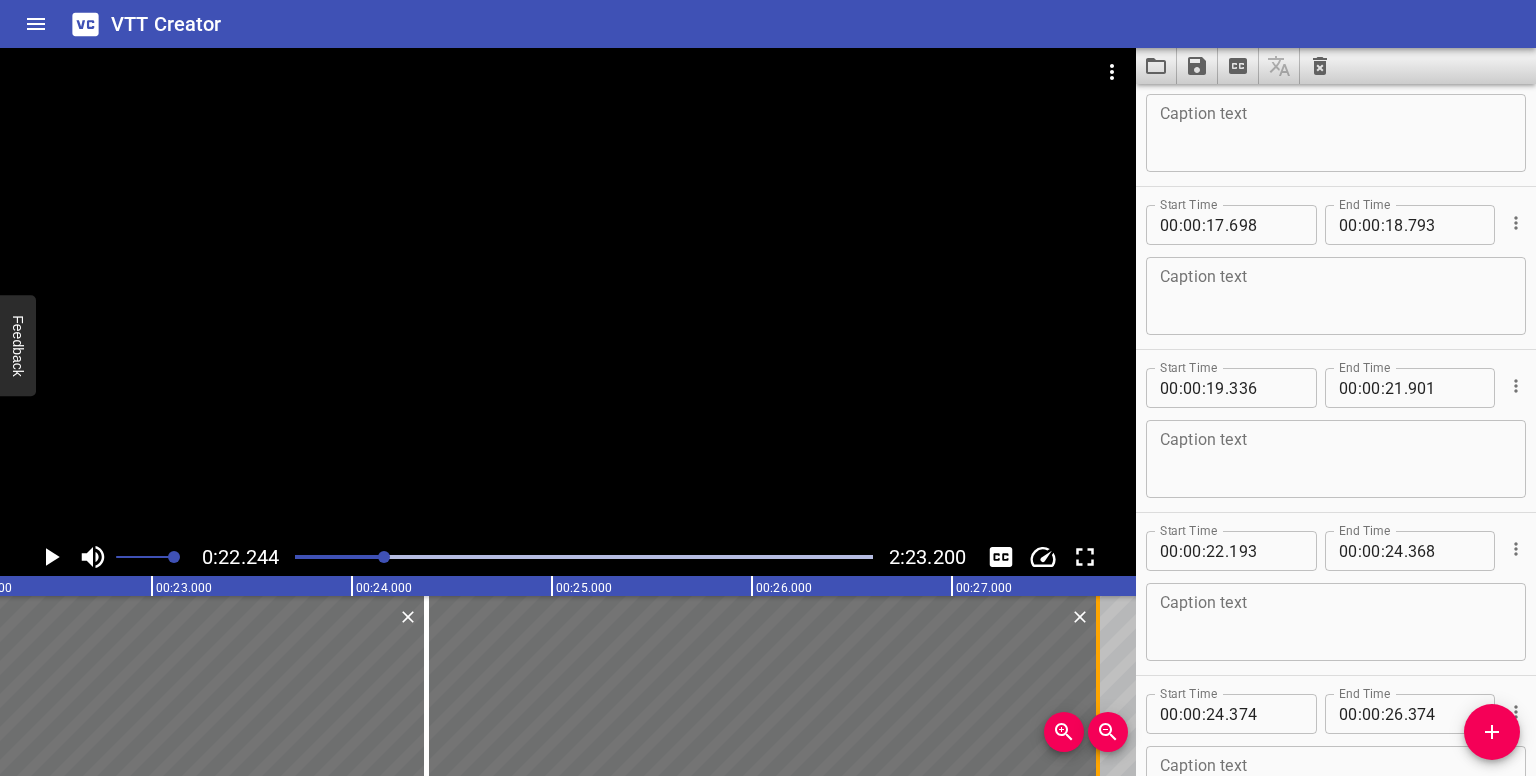drag, startPoint x: 828, startPoint y: 703, endPoint x: 1098, endPoint y: 669, distance: 272.13232 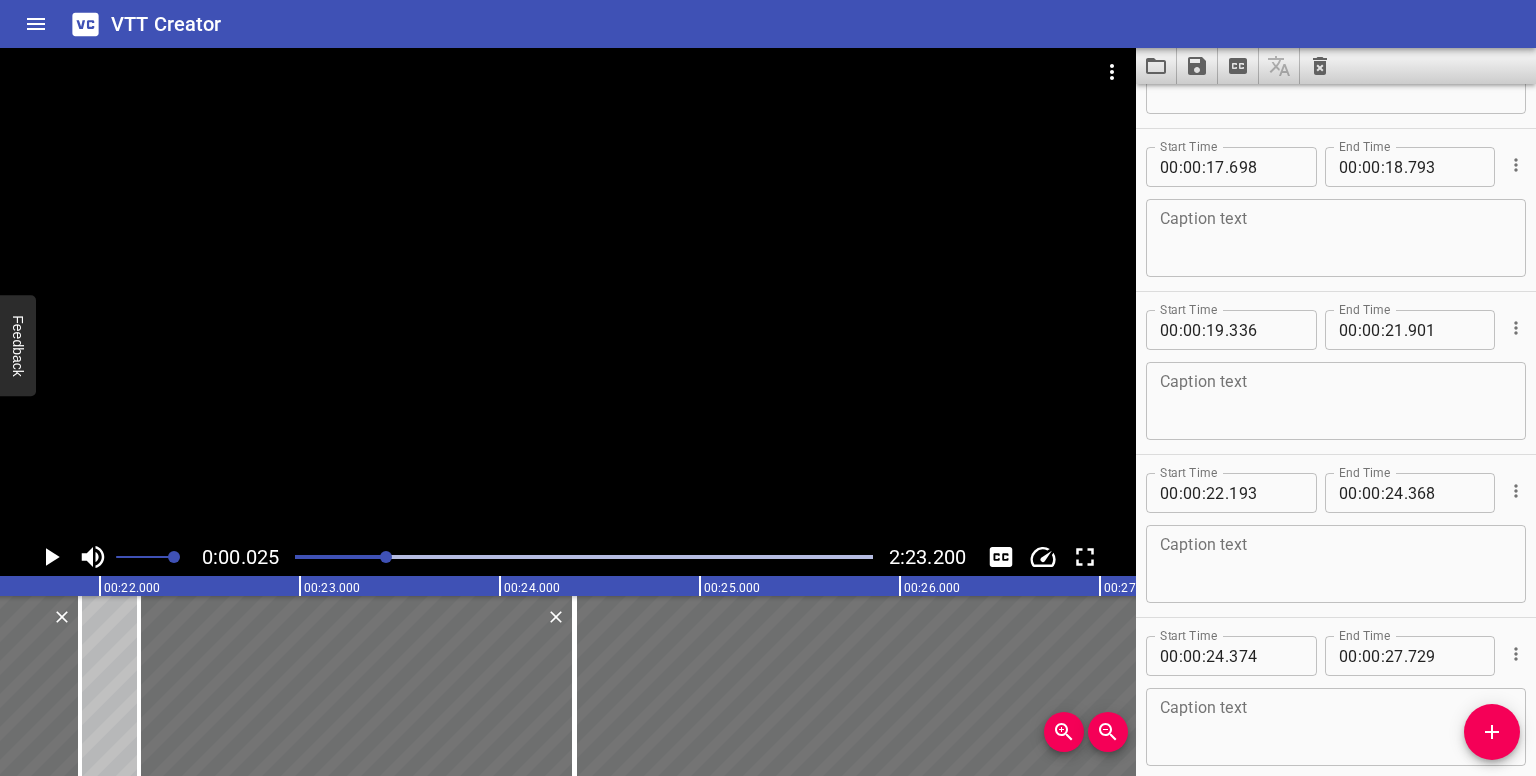 click at bounding box center (386, 557) 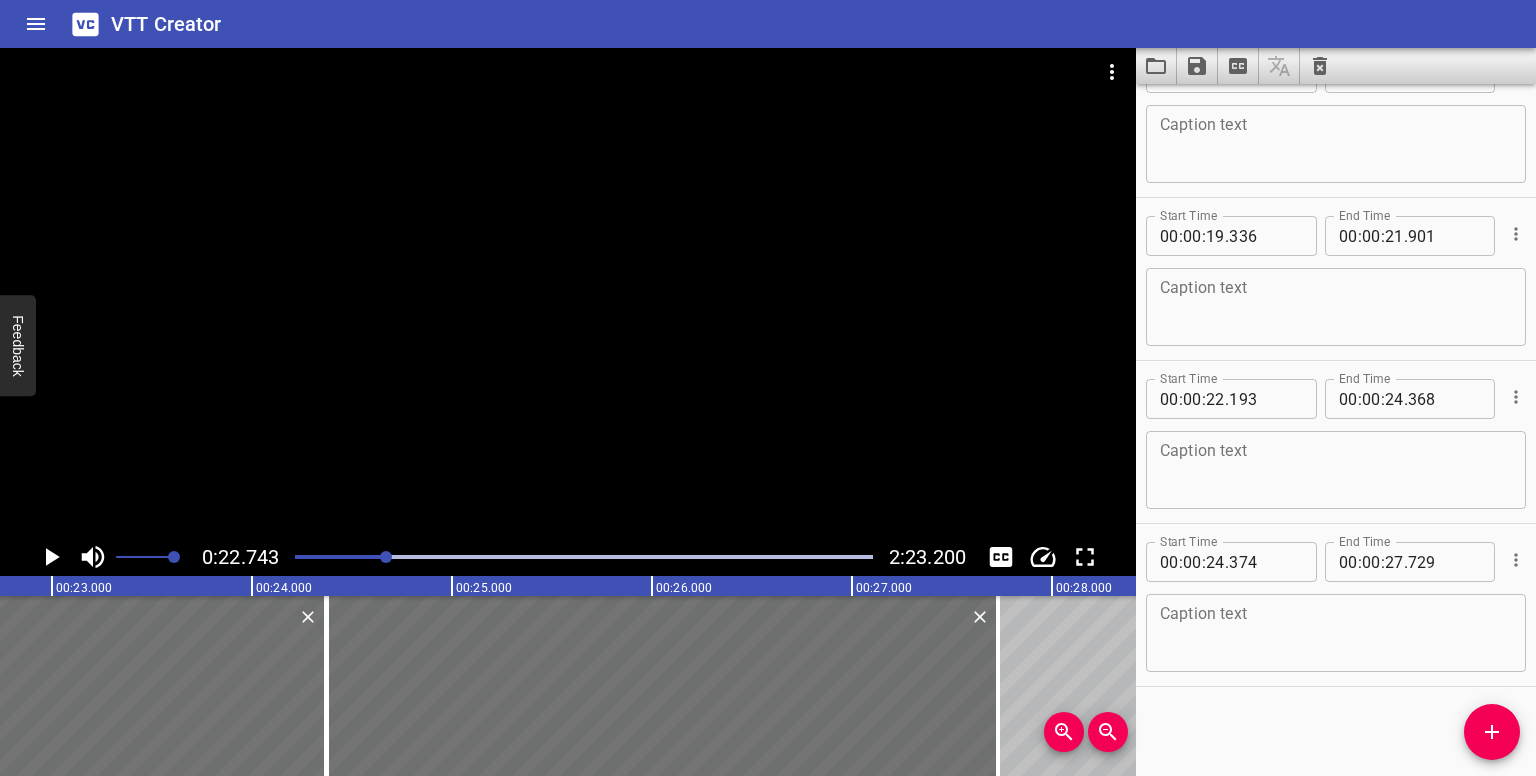 click at bounding box center (584, 557) 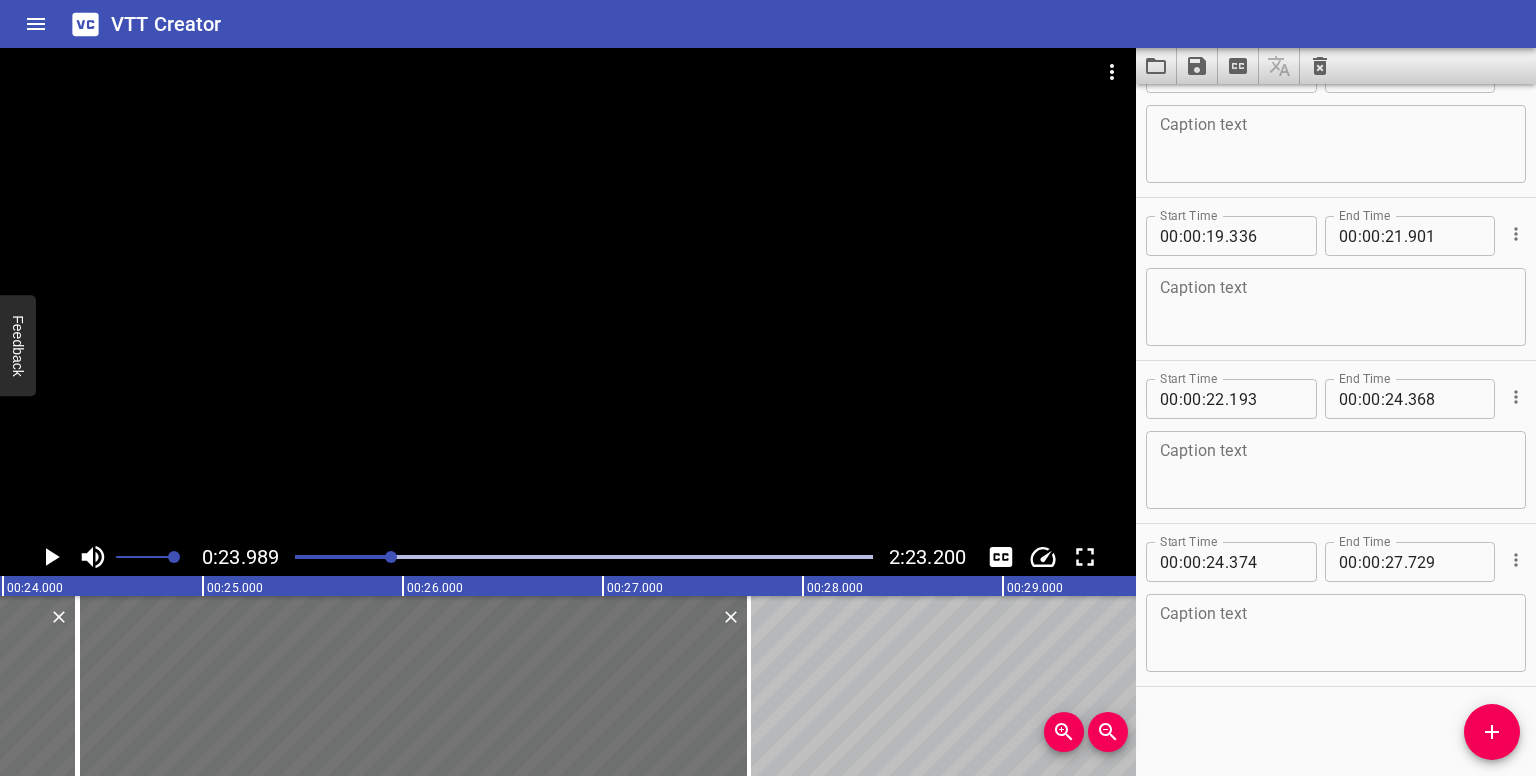 click at bounding box center [391, 557] 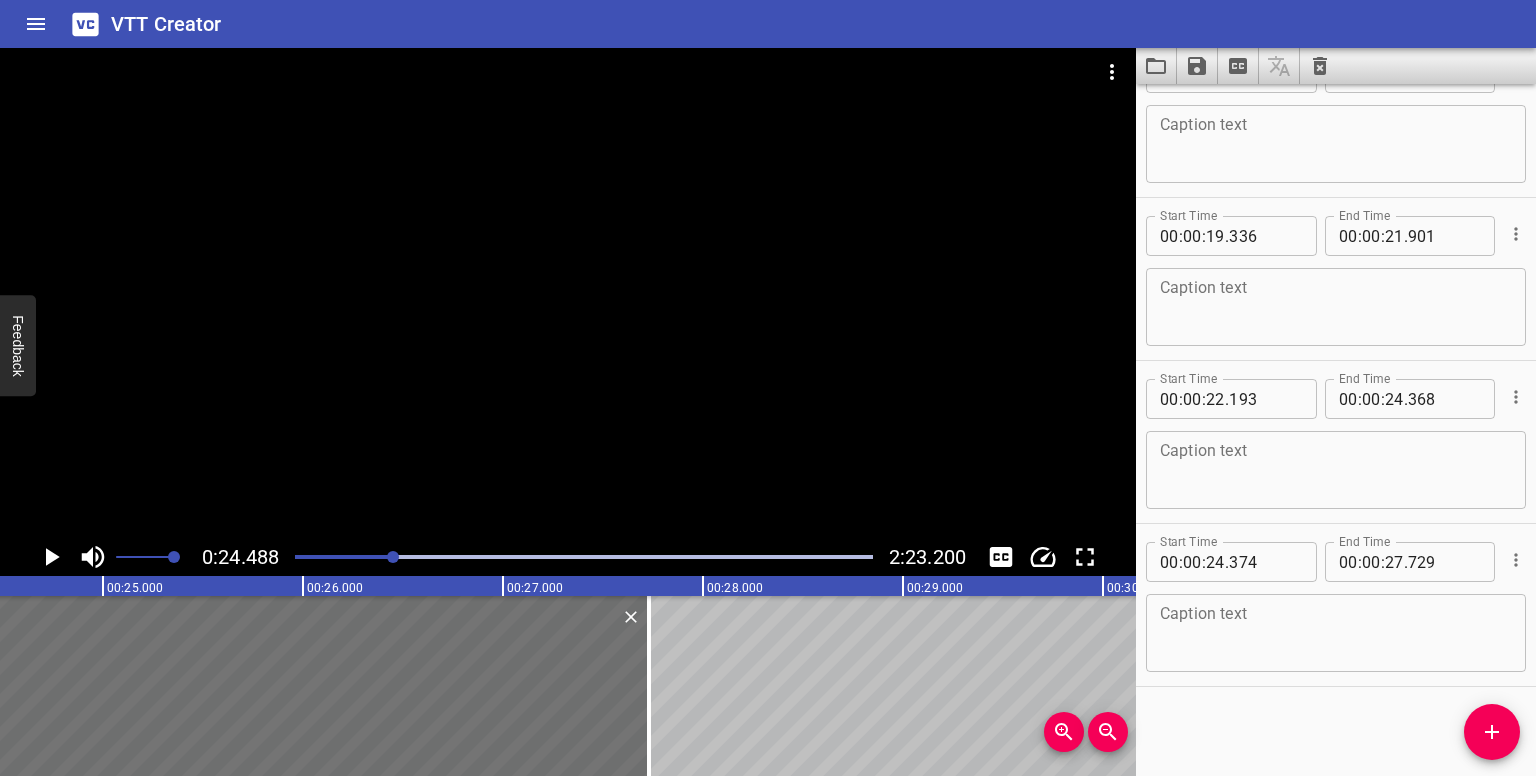 click at bounding box center [584, 557] 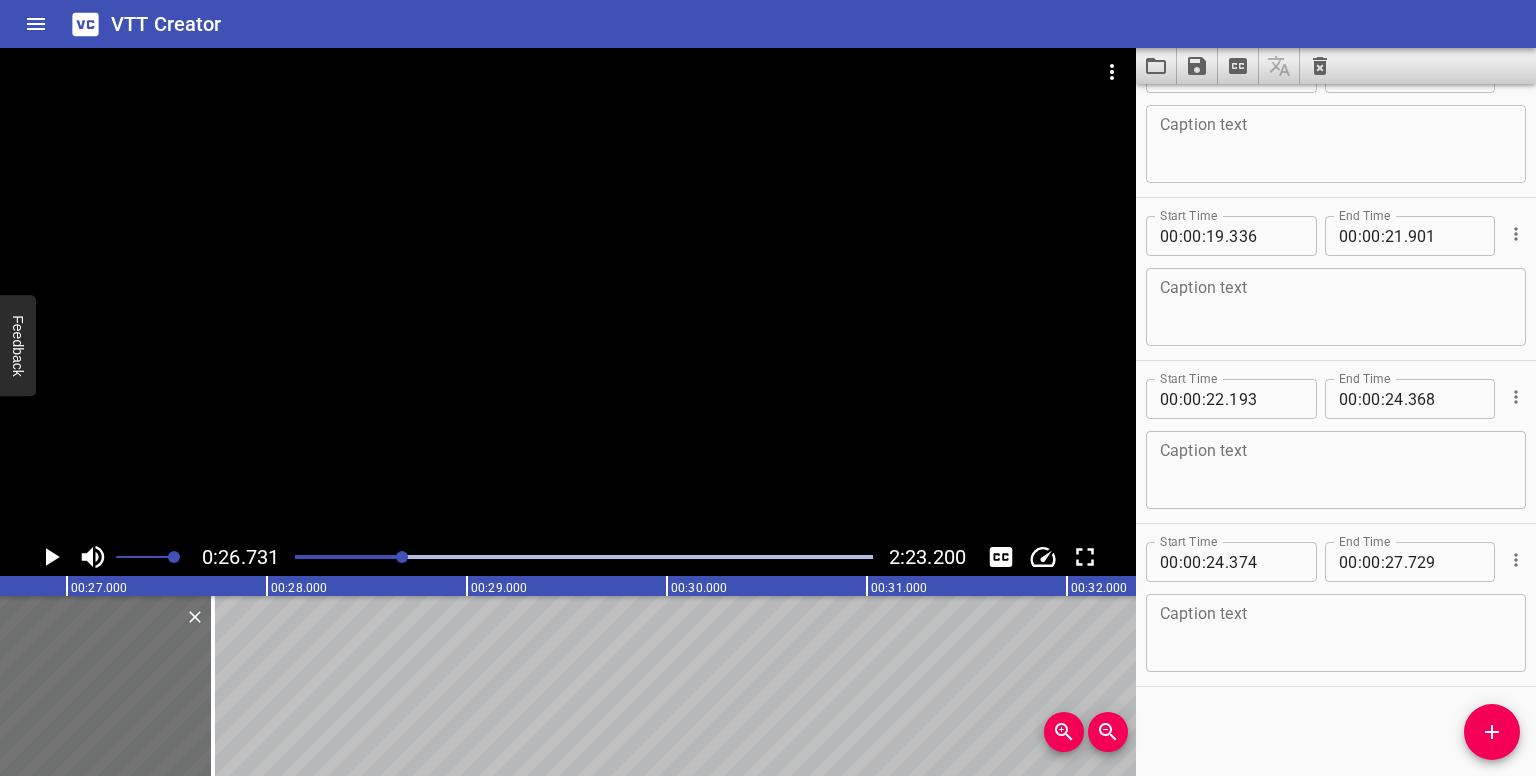 click at bounding box center (402, 557) 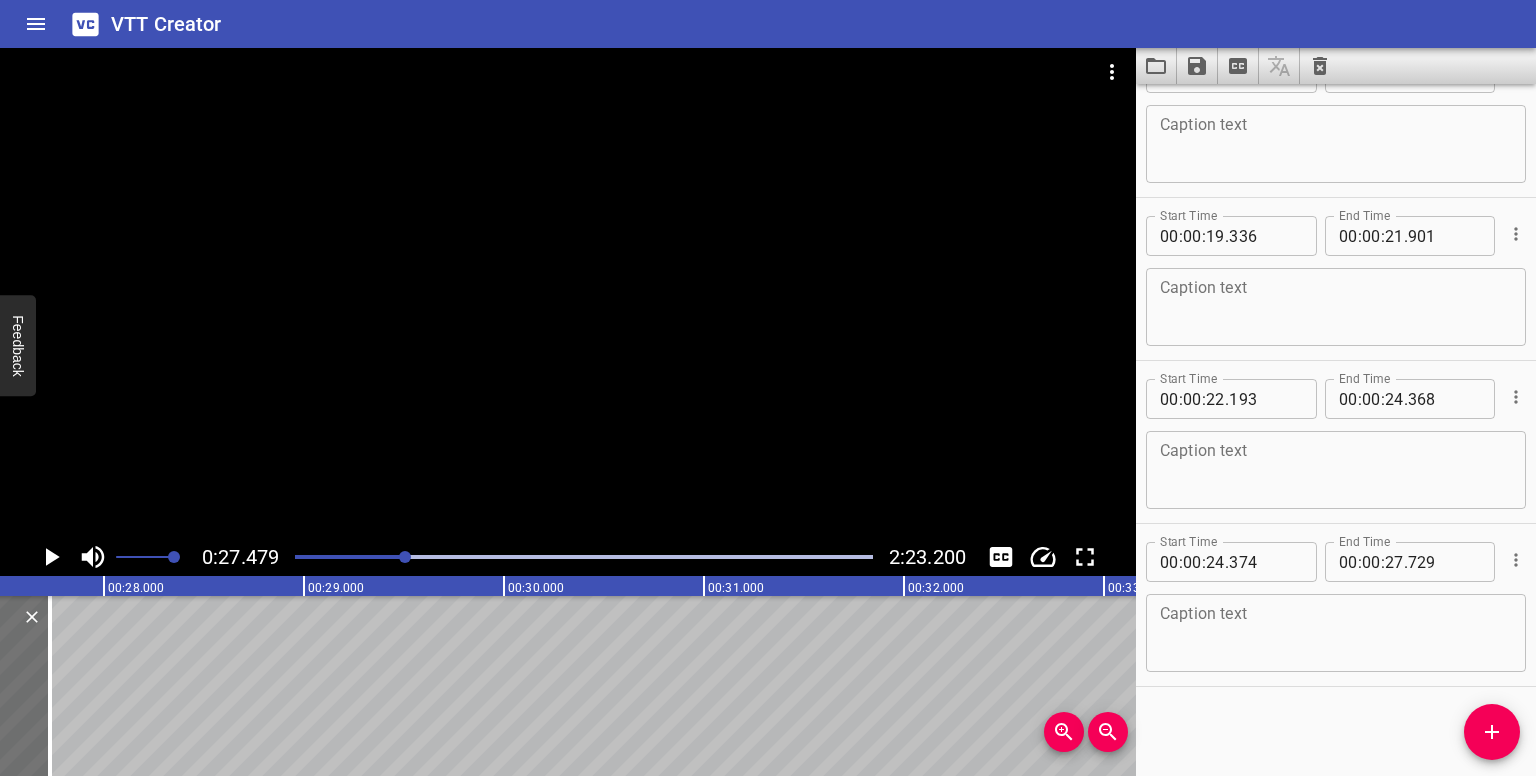 click on "Start Time 00 : 00 : 02 . 800 Start Time End Time 00 : 00 : 04 . 445 End Time Caption text Caption text Start Time 00 : 00 : 04 . 445 Start Time End Time 00 : 00 : 07 . 900 End Time Caption text Caption text Start Time 00 : 00 : 08 . 335 Start Time End Time 00 : 00 : 10 . 520 End Time Caption text Caption text Start Time 00 : 00 : 11 . 021 Start Time End Time 00 : 00 : 14 . 511 End Time Caption text Caption text Start Time 00 : 00 : 14 . 508 Start Time End Time 00 : 00 : 17 . 588 End Time Caption text Caption text Start Time 00 : 00 : 17 . 698 Start Time End Time 00 : 00 : 18 . 793 End Time Caption text Caption text Start Time 00 : 00 : 19 . 336 Start Time End Time 00 : 00 : 21 . 901 End Time Caption text Caption text Start Time 00 : 00 : 22 . 193 Start Time End Time 00 : 00 : 24 . 368 End Time Caption text Caption text Start Time 00 : 00 : 24 . 374 Start Time End Time 00 : 00 : 27 . 729 End Time Caption text Caption text" at bounding box center (1336, 430) 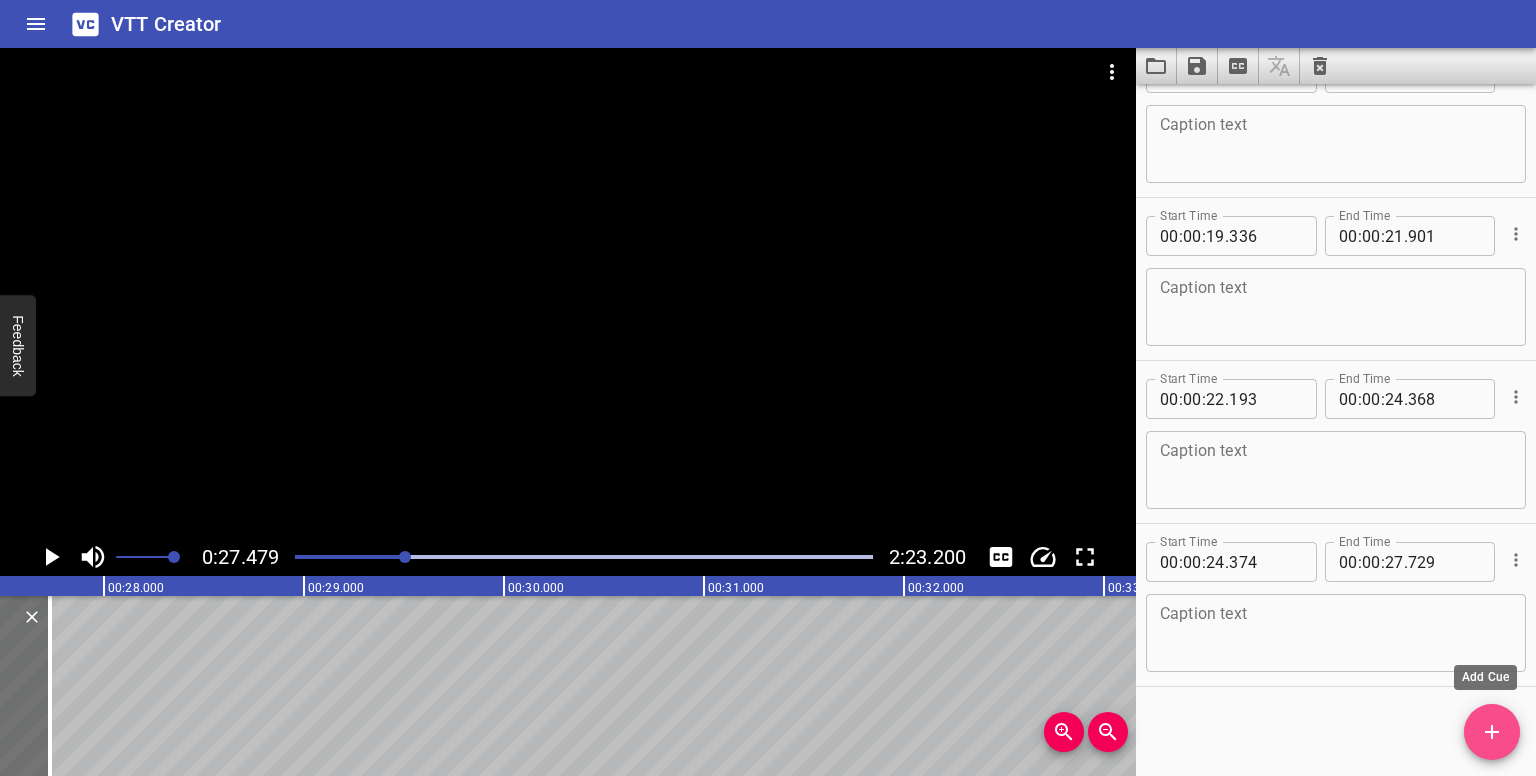 drag, startPoint x: 1476, startPoint y: 732, endPoint x: 988, endPoint y: 662, distance: 492.99493 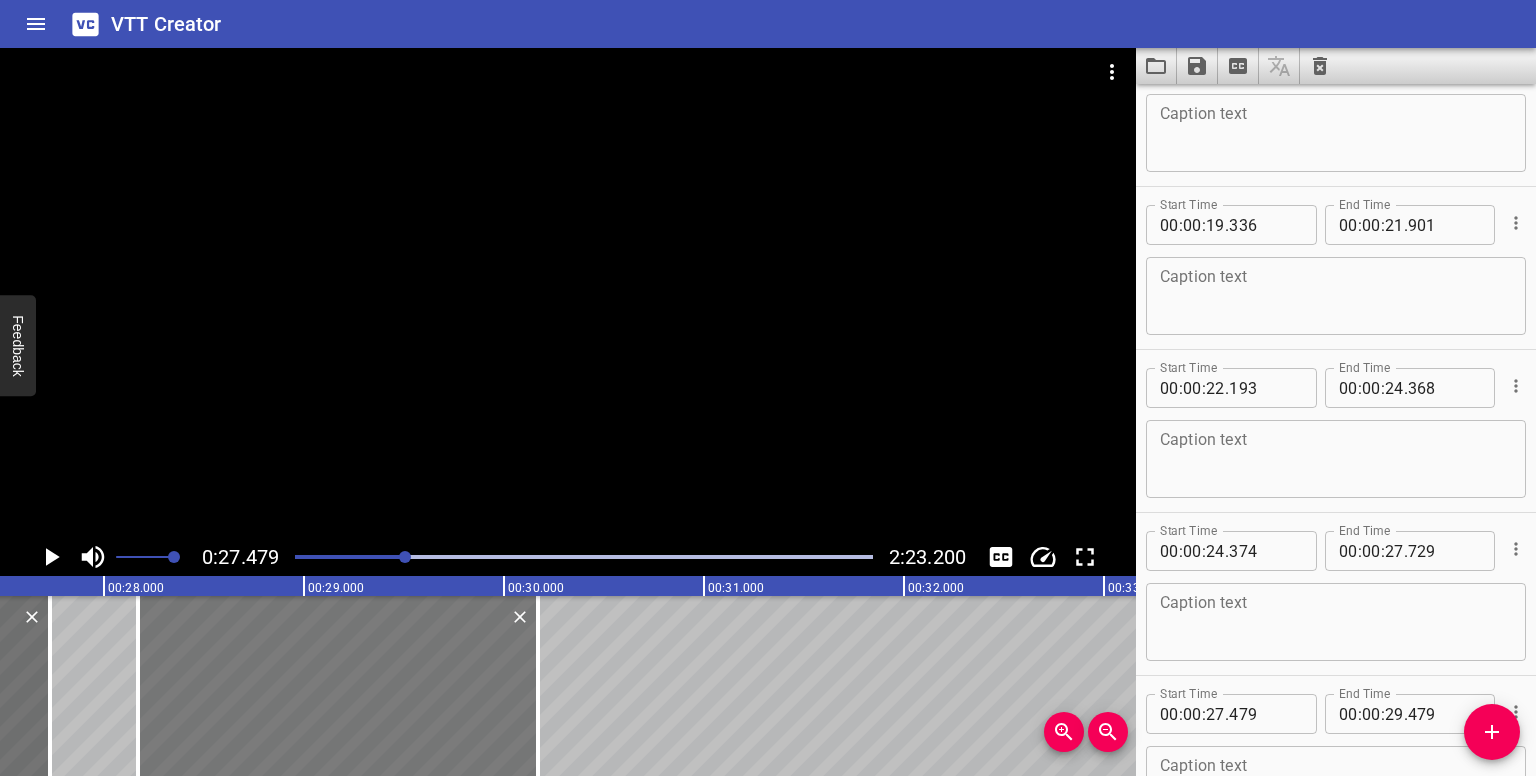 drag, startPoint x: 116, startPoint y: 623, endPoint x: 253, endPoint y: 637, distance: 137.71347 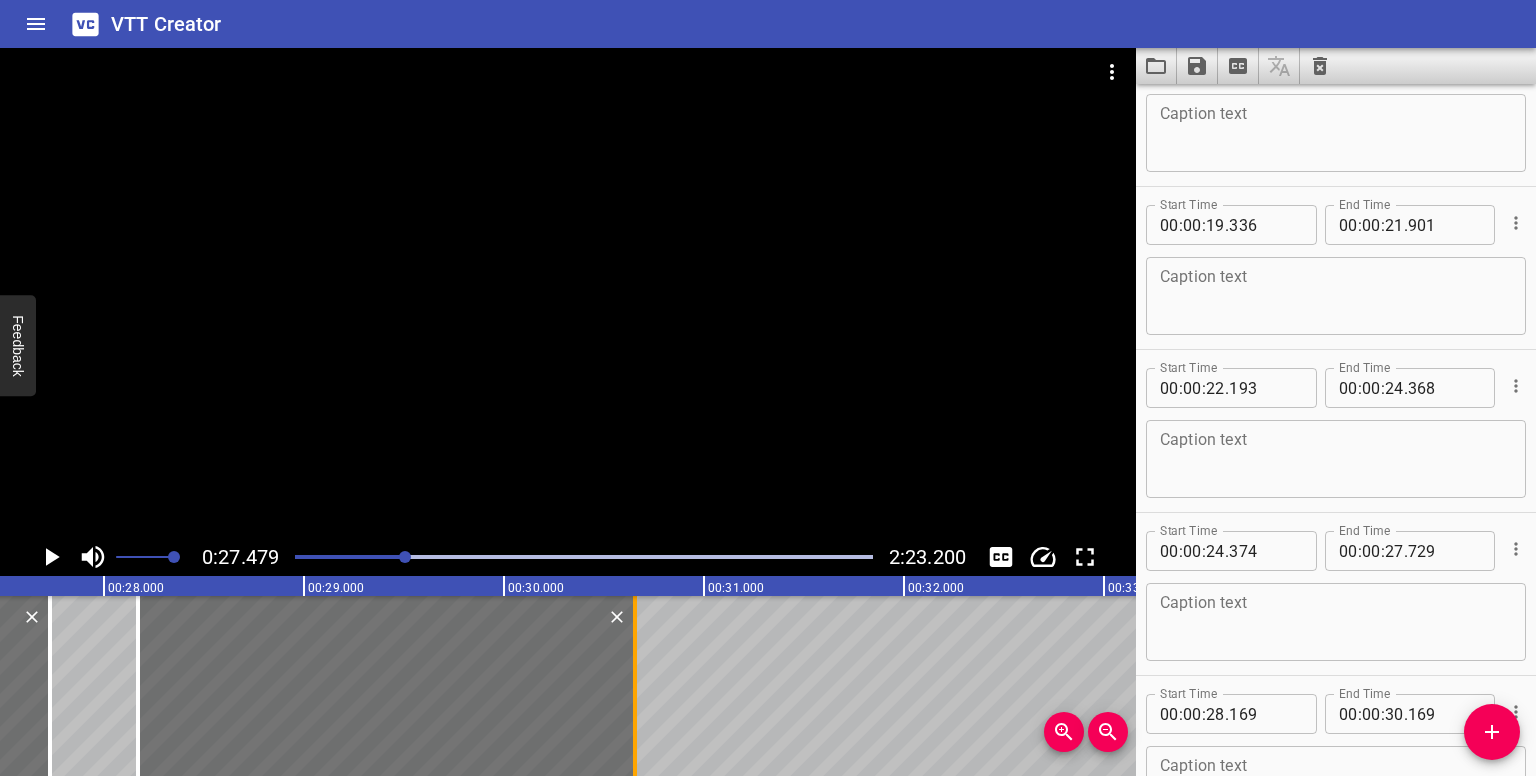 drag, startPoint x: 534, startPoint y: 677, endPoint x: 631, endPoint y: 692, distance: 98.15294 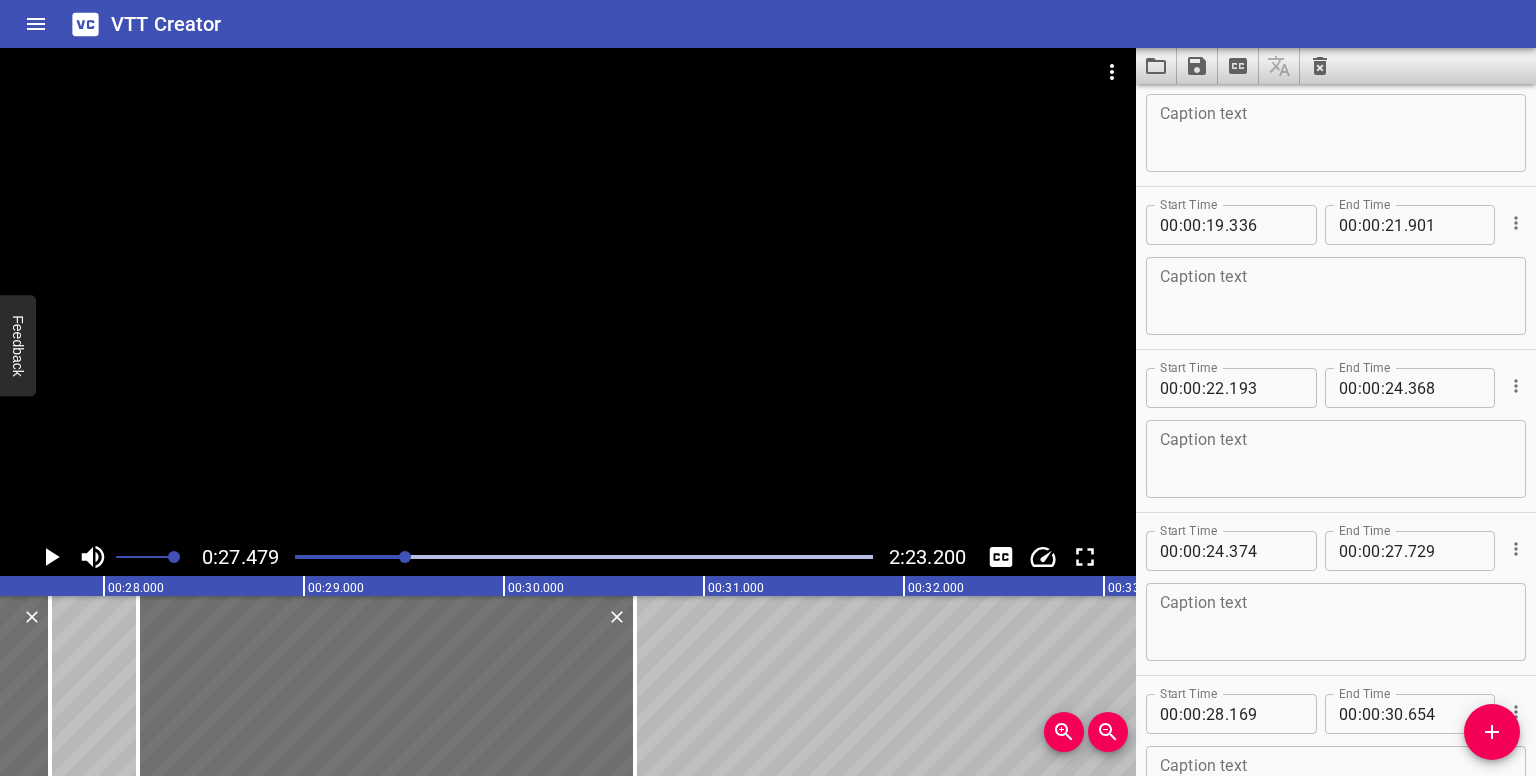 click at bounding box center (405, 557) 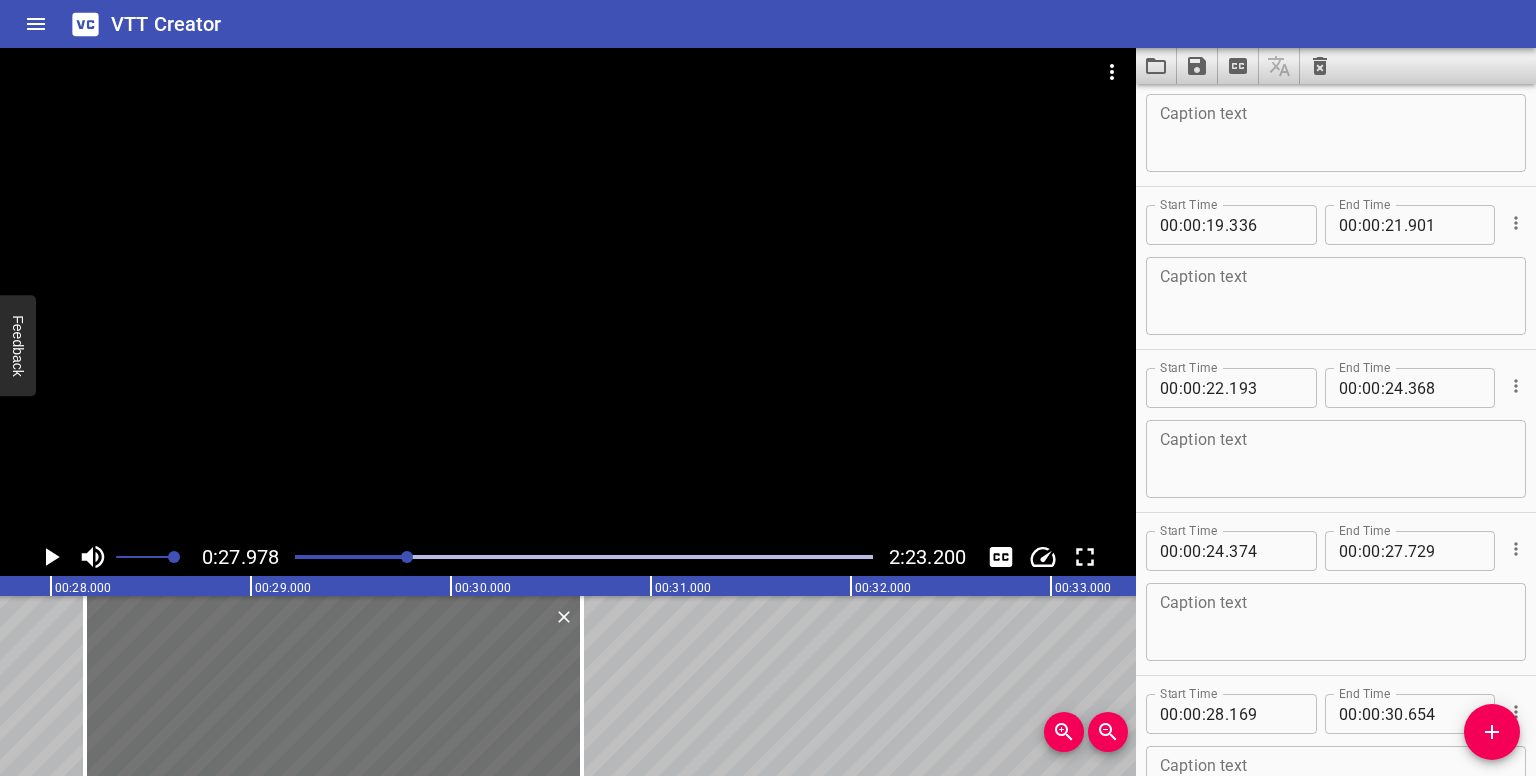 scroll, scrollTop: 0, scrollLeft: 5595, axis: horizontal 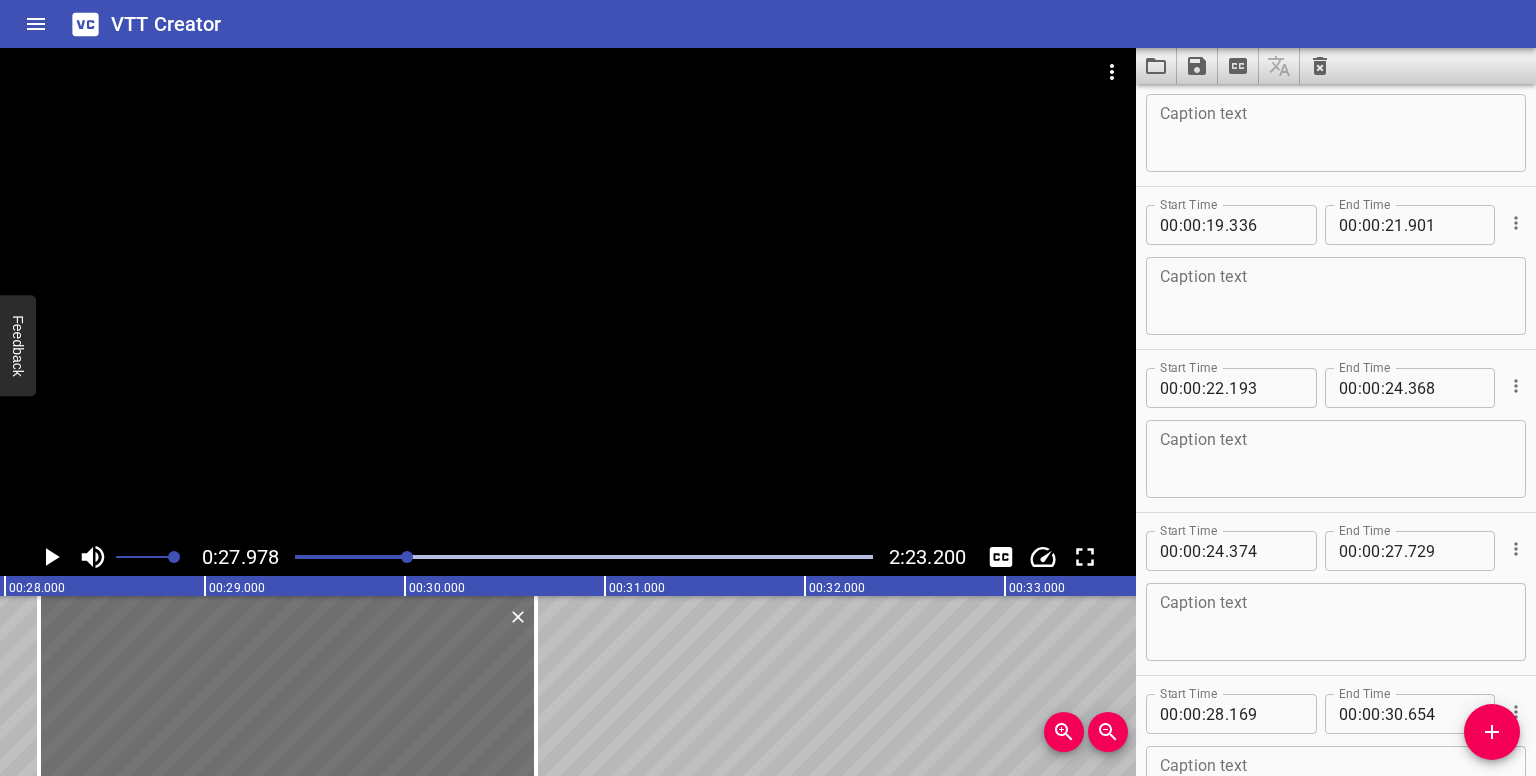 click at bounding box center [407, 557] 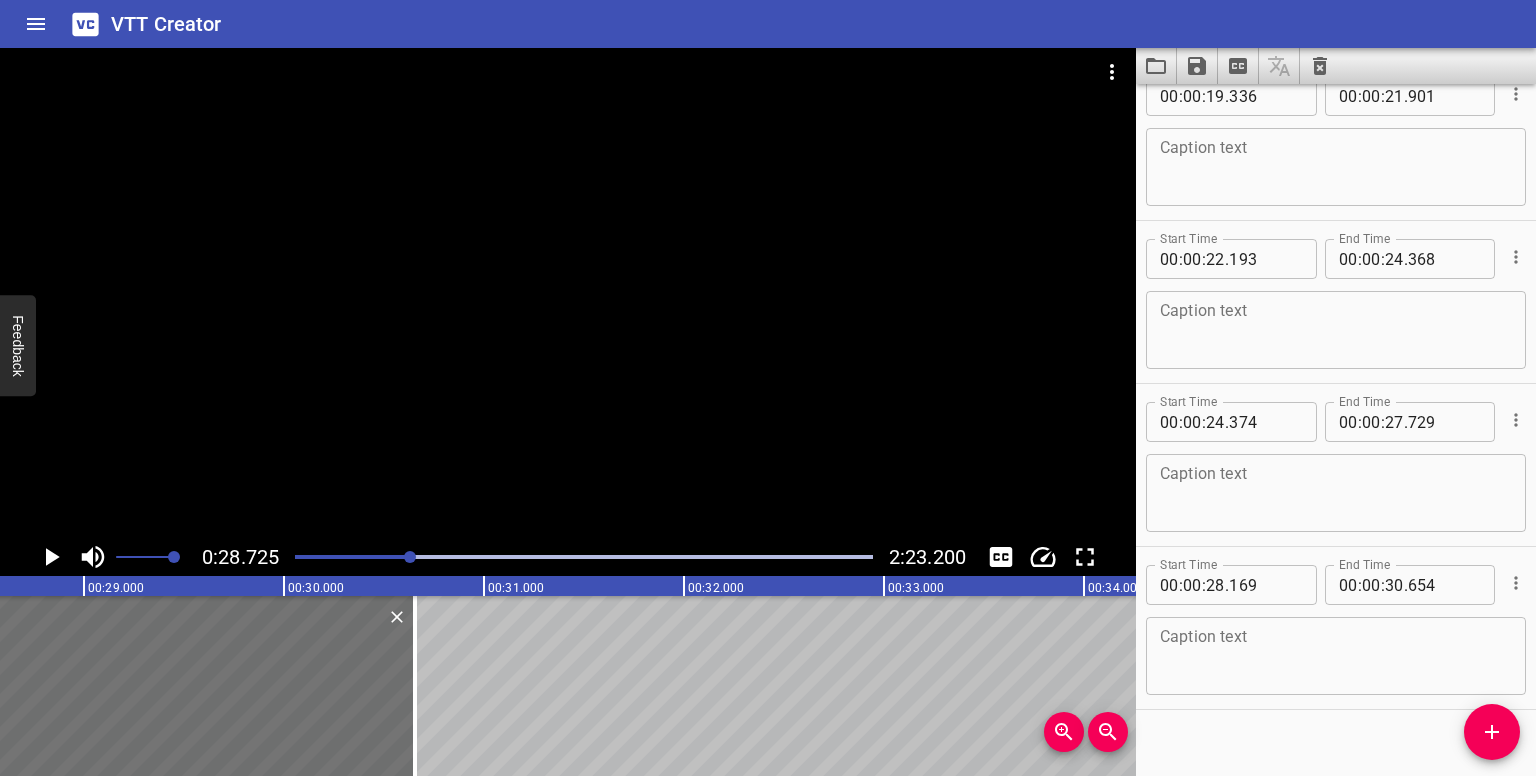 scroll, scrollTop: 1032, scrollLeft: 0, axis: vertical 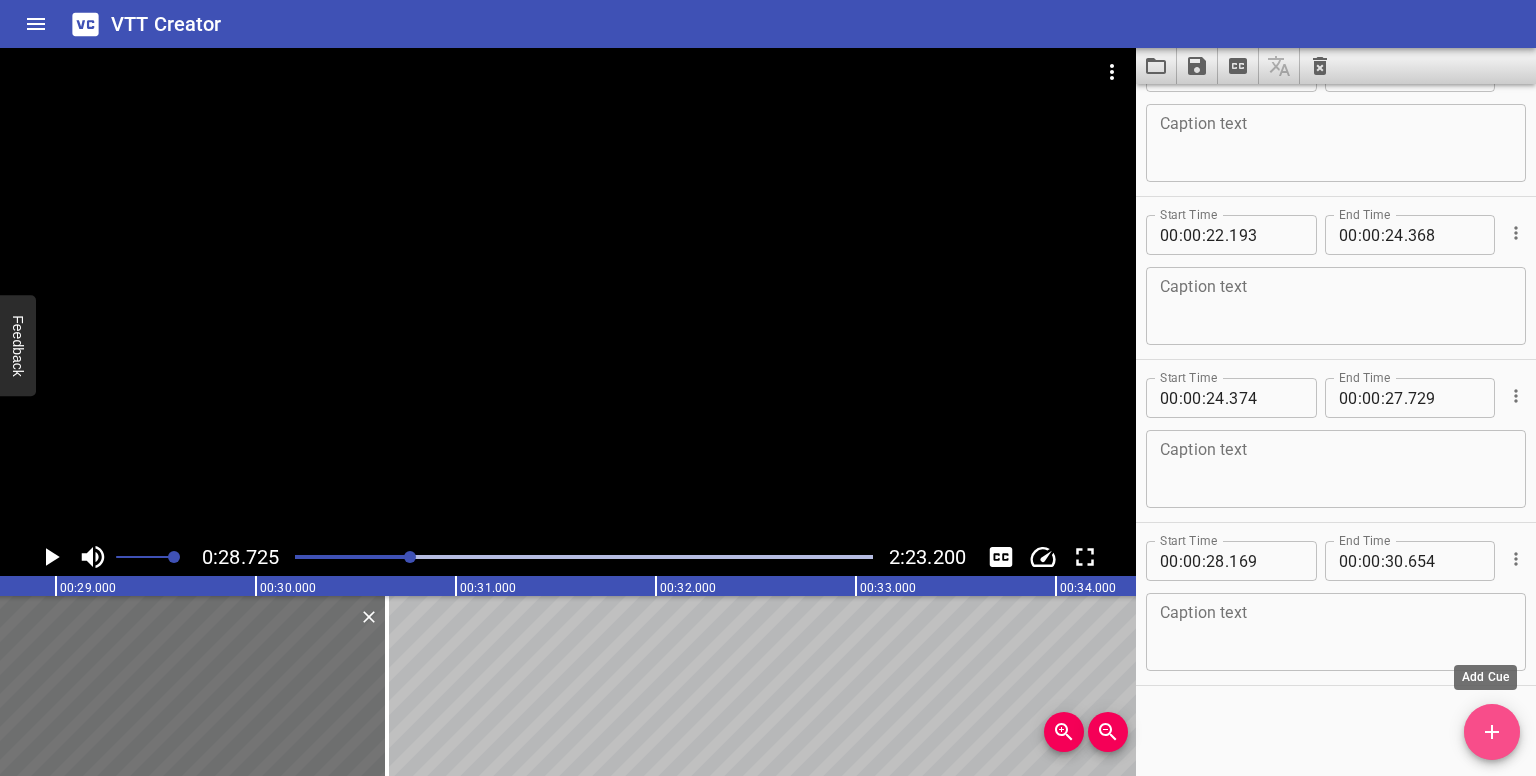 click at bounding box center [1492, 732] 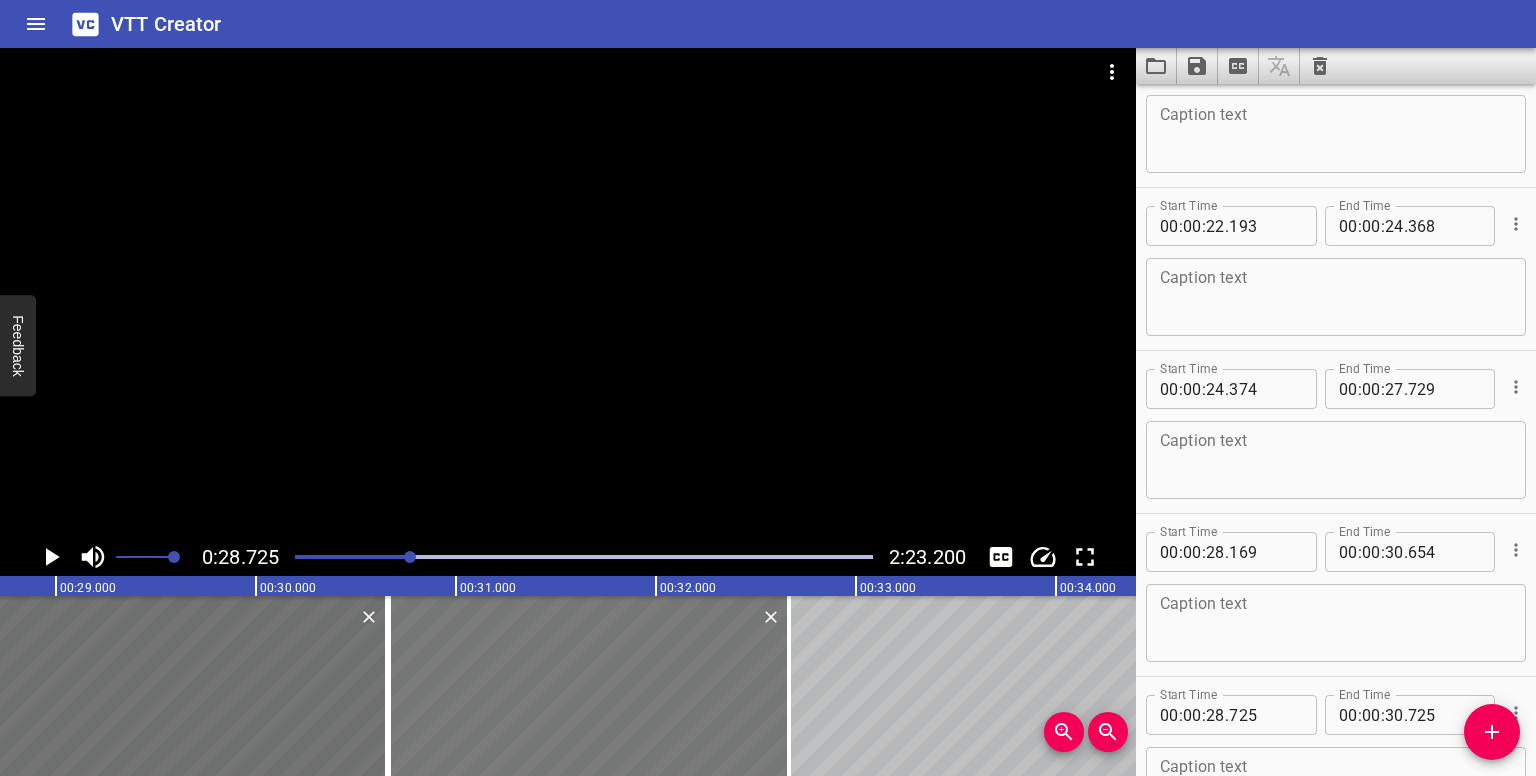 drag, startPoint x: 246, startPoint y: 713, endPoint x: 634, endPoint y: 695, distance: 388.4173 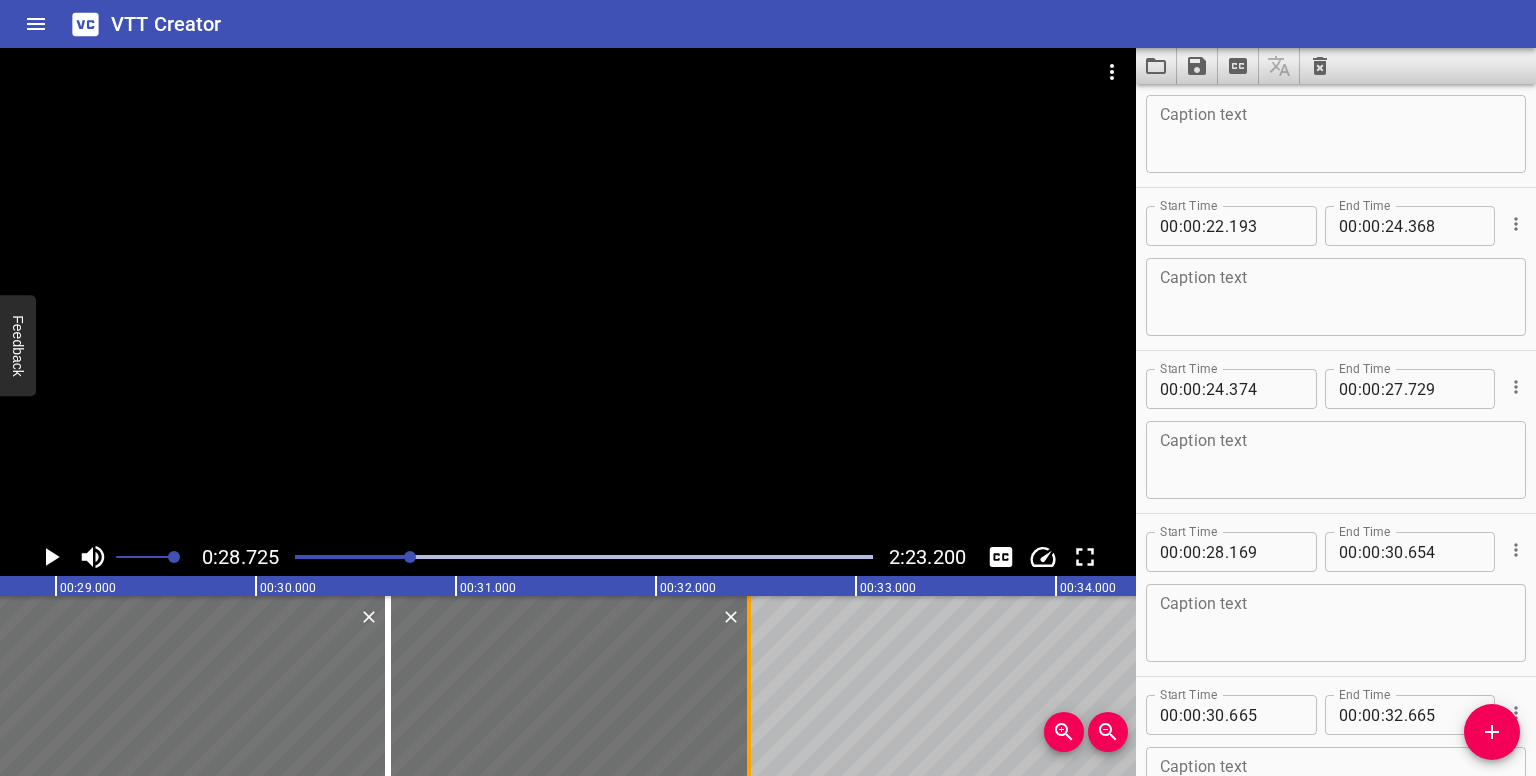 drag, startPoint x: 794, startPoint y: 720, endPoint x: 754, endPoint y: 721, distance: 40.012497 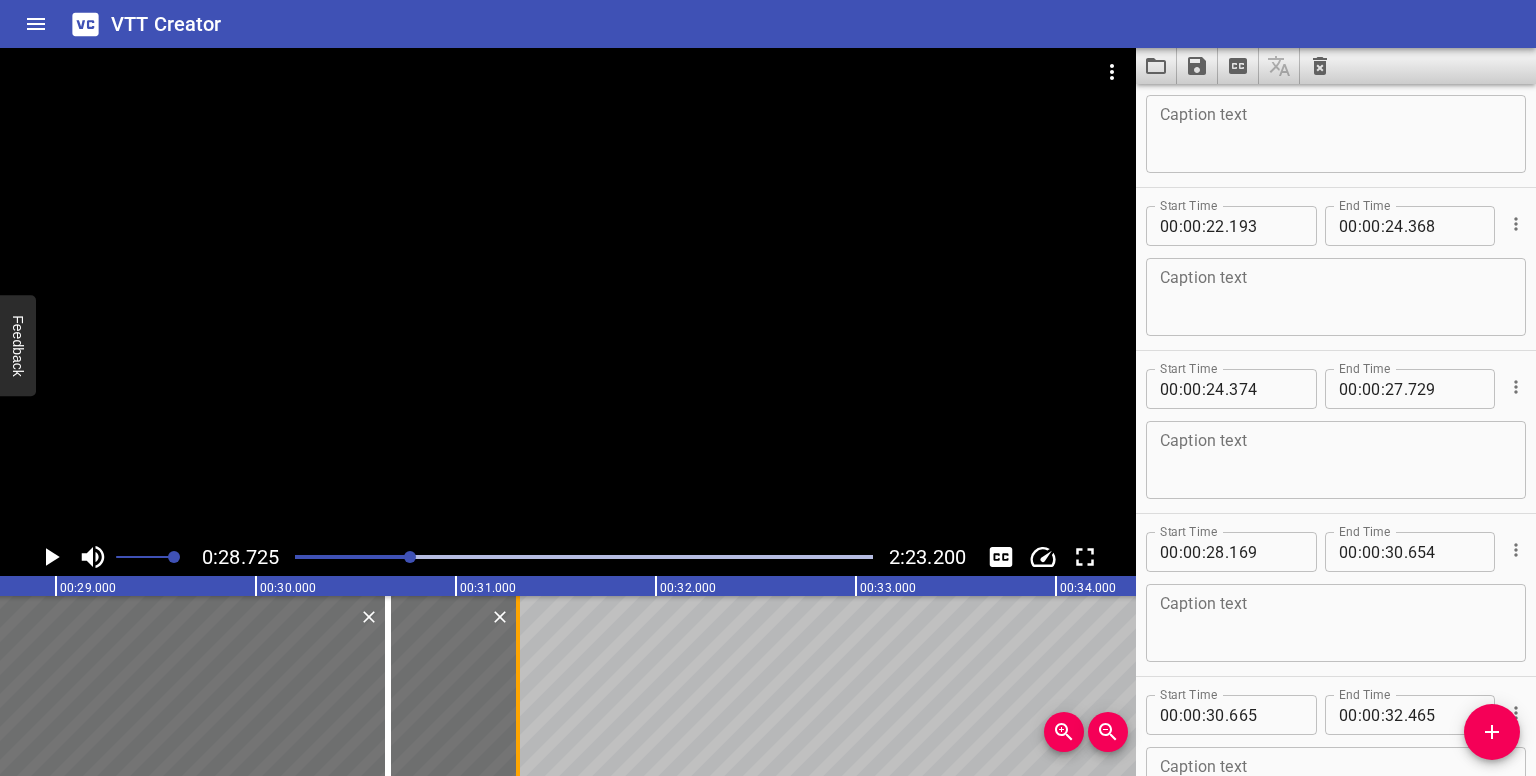 drag, startPoint x: 752, startPoint y: 705, endPoint x: 522, endPoint y: 703, distance: 230.0087 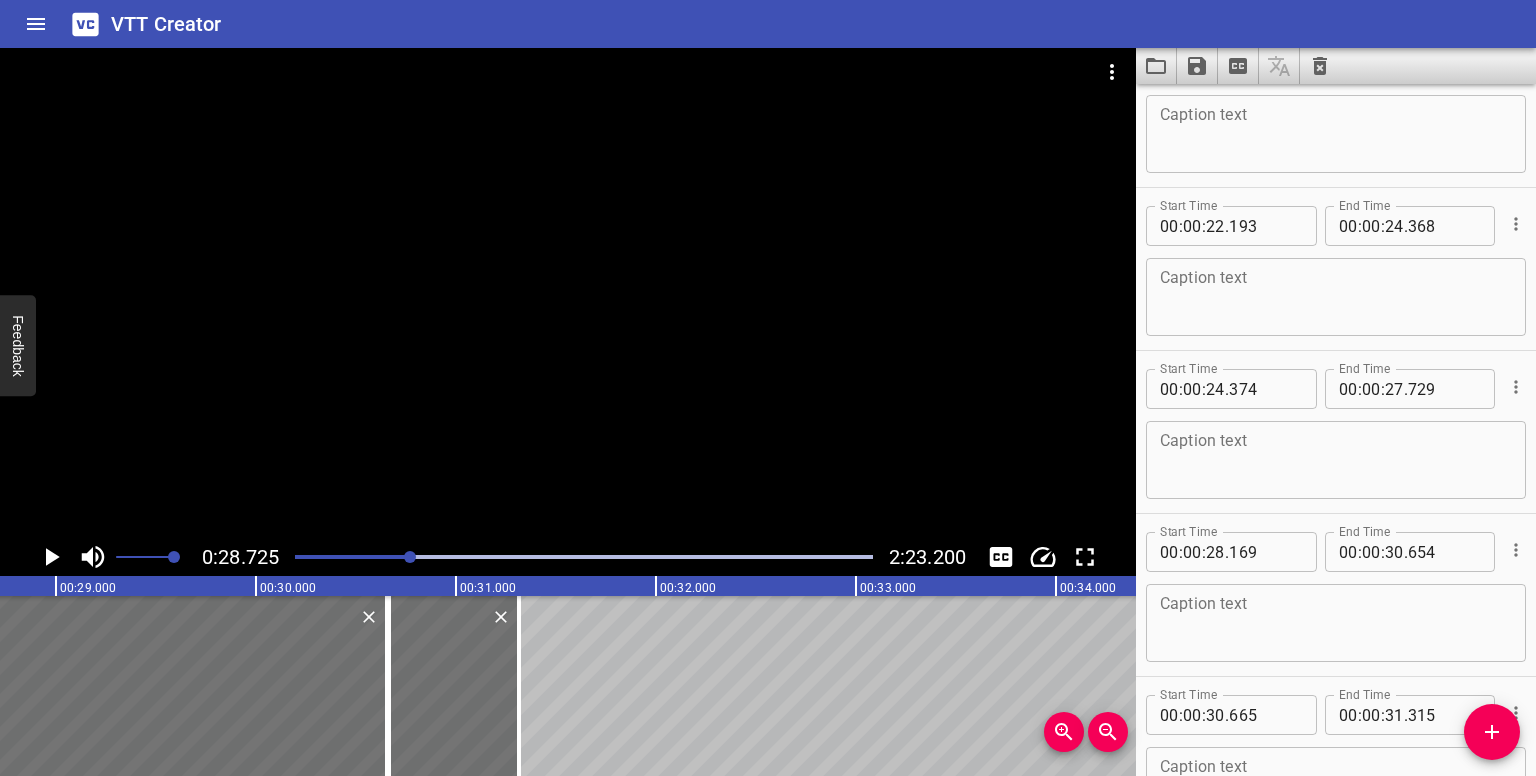 click at bounding box center (410, 557) 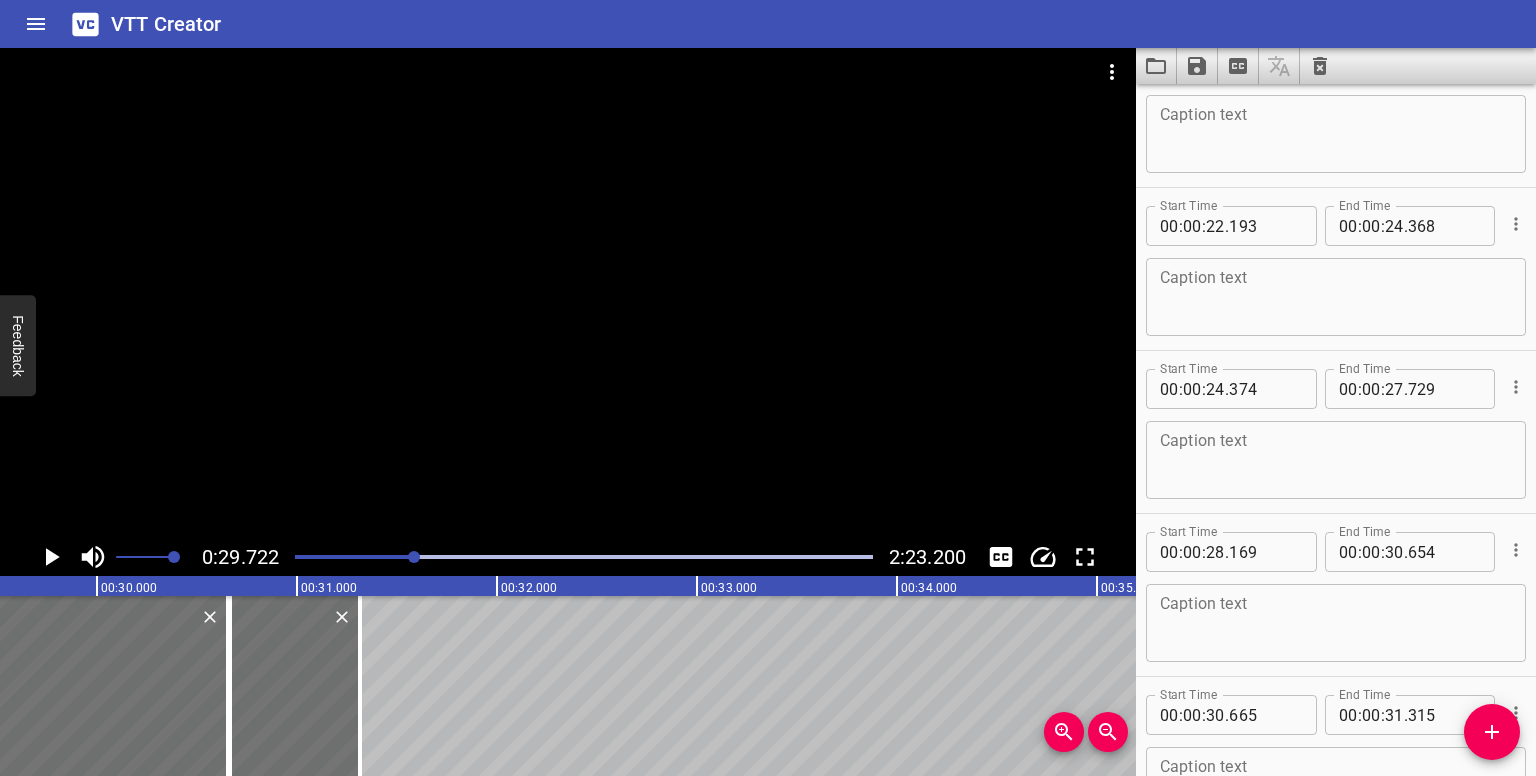 scroll, scrollTop: 0, scrollLeft: 5944, axis: horizontal 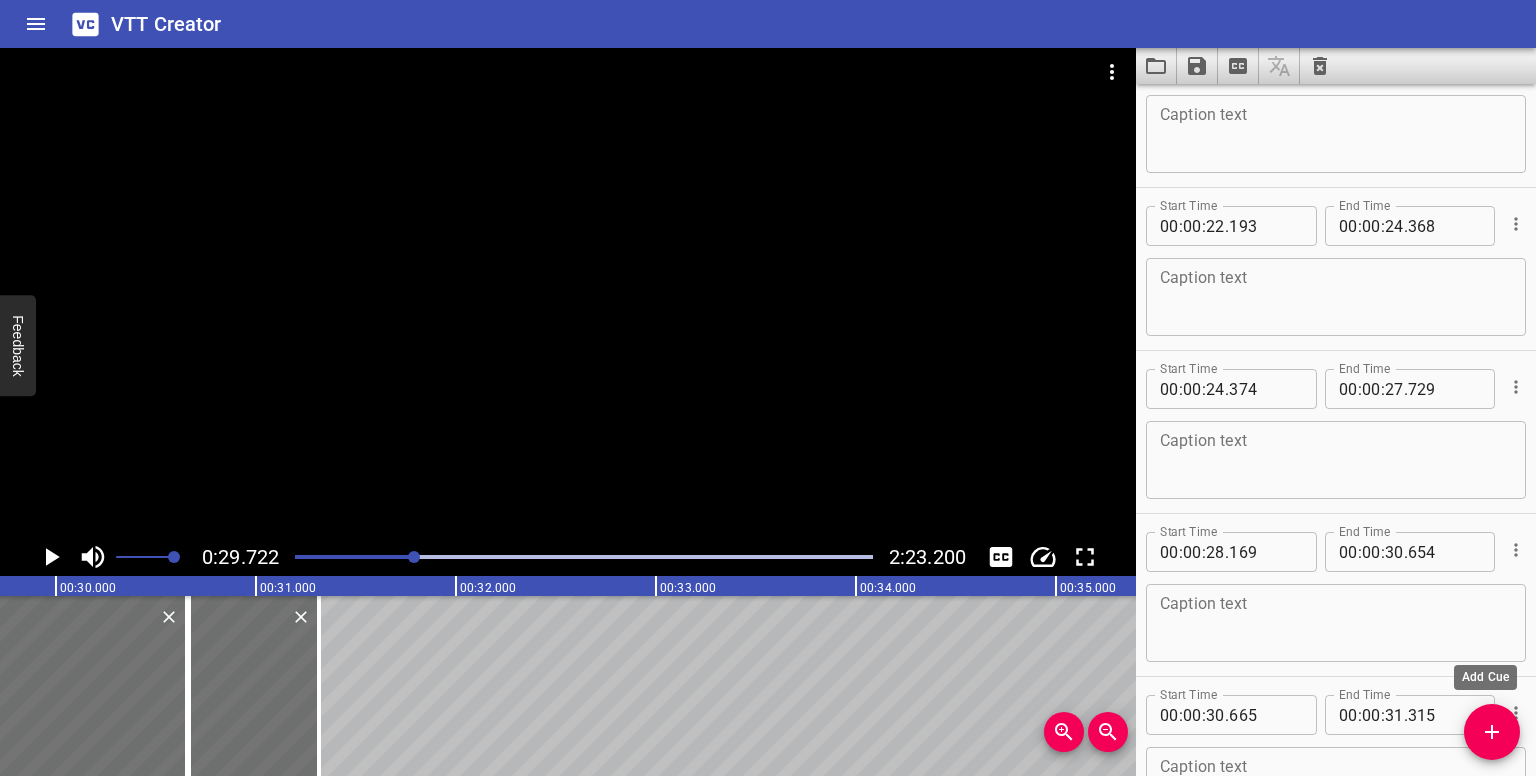 click at bounding box center [1492, 732] 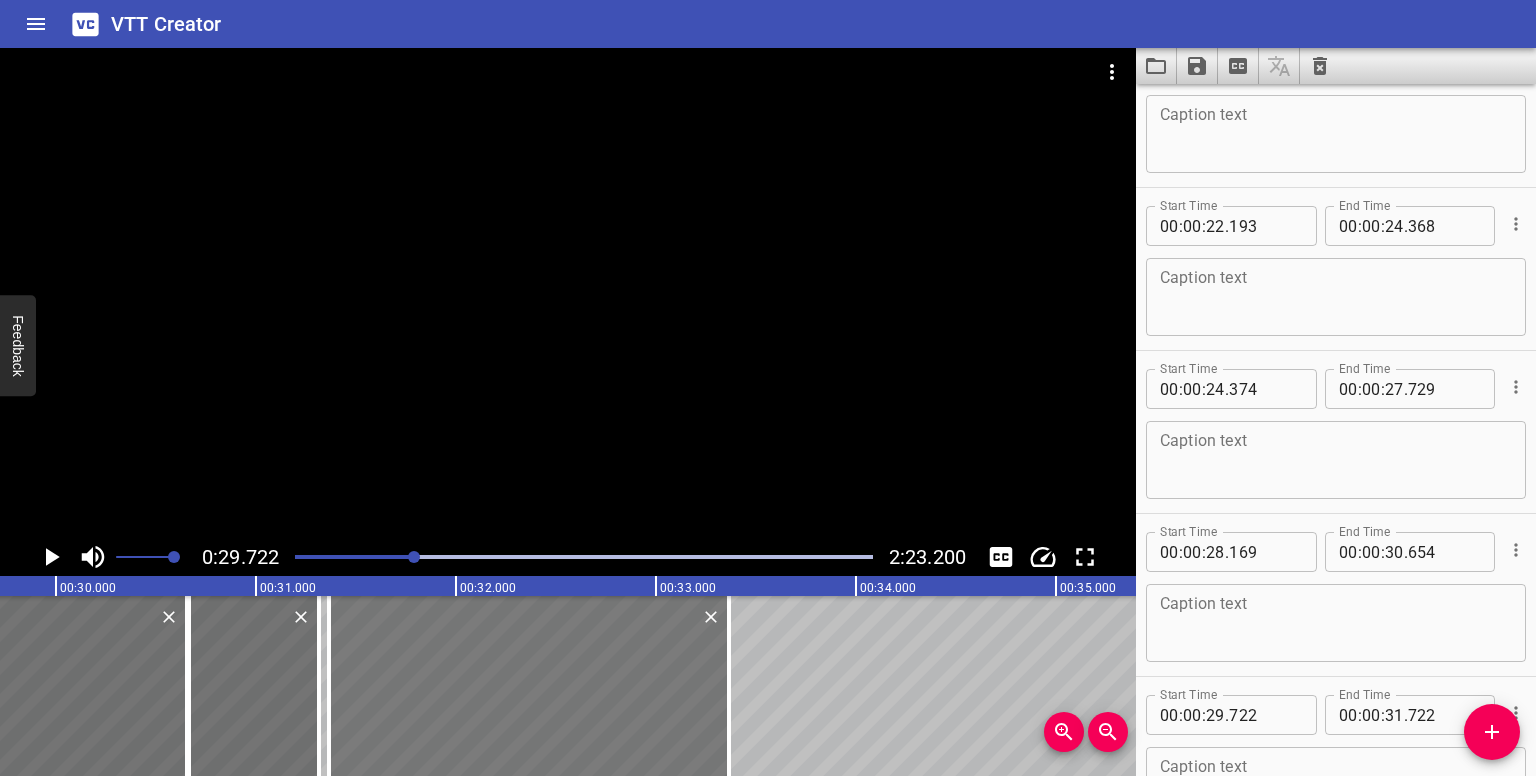 drag, startPoint x: 380, startPoint y: 674, endPoint x: 700, endPoint y: 689, distance: 320.35138 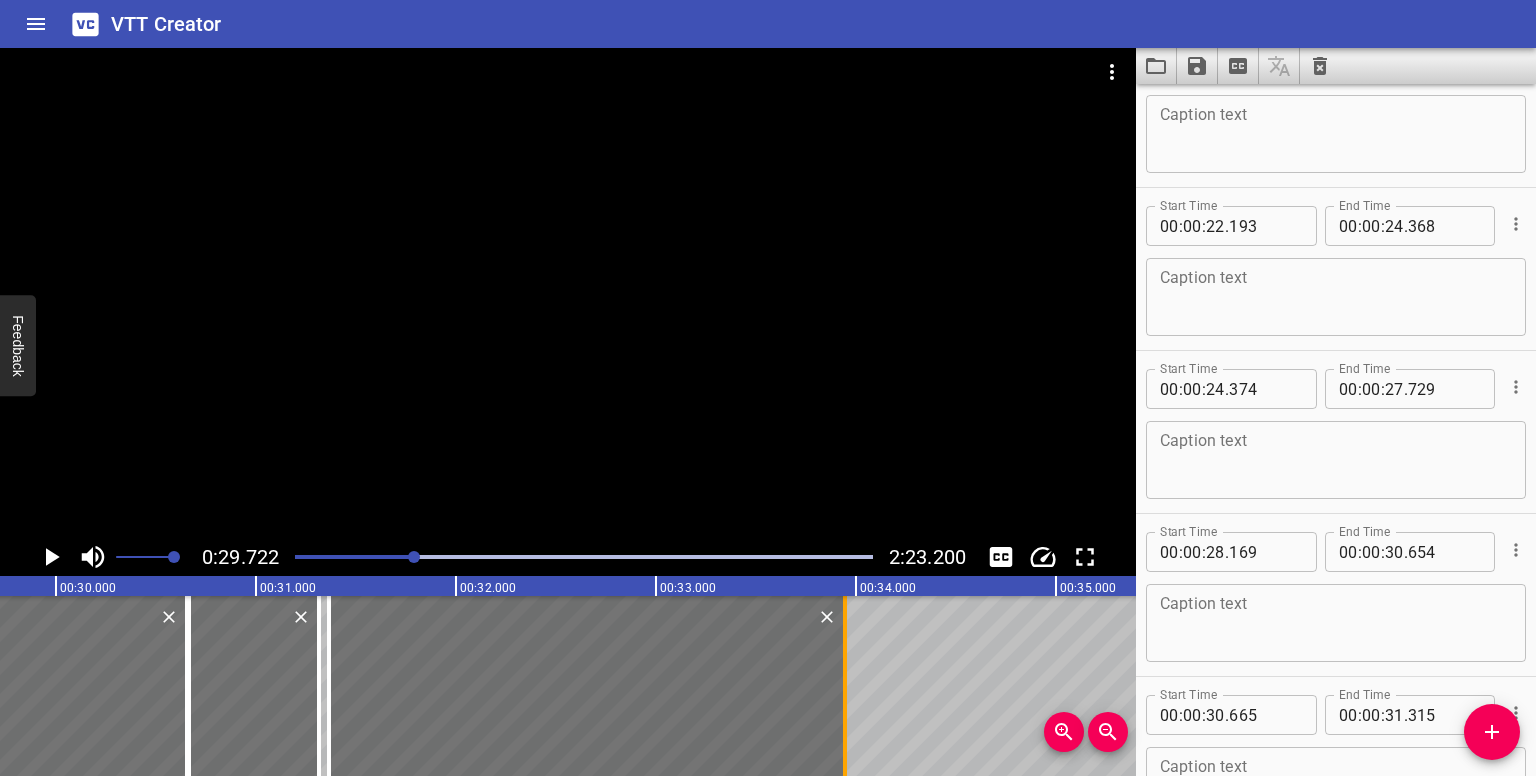 drag, startPoint x: 738, startPoint y: 691, endPoint x: 848, endPoint y: 680, distance: 110.54863 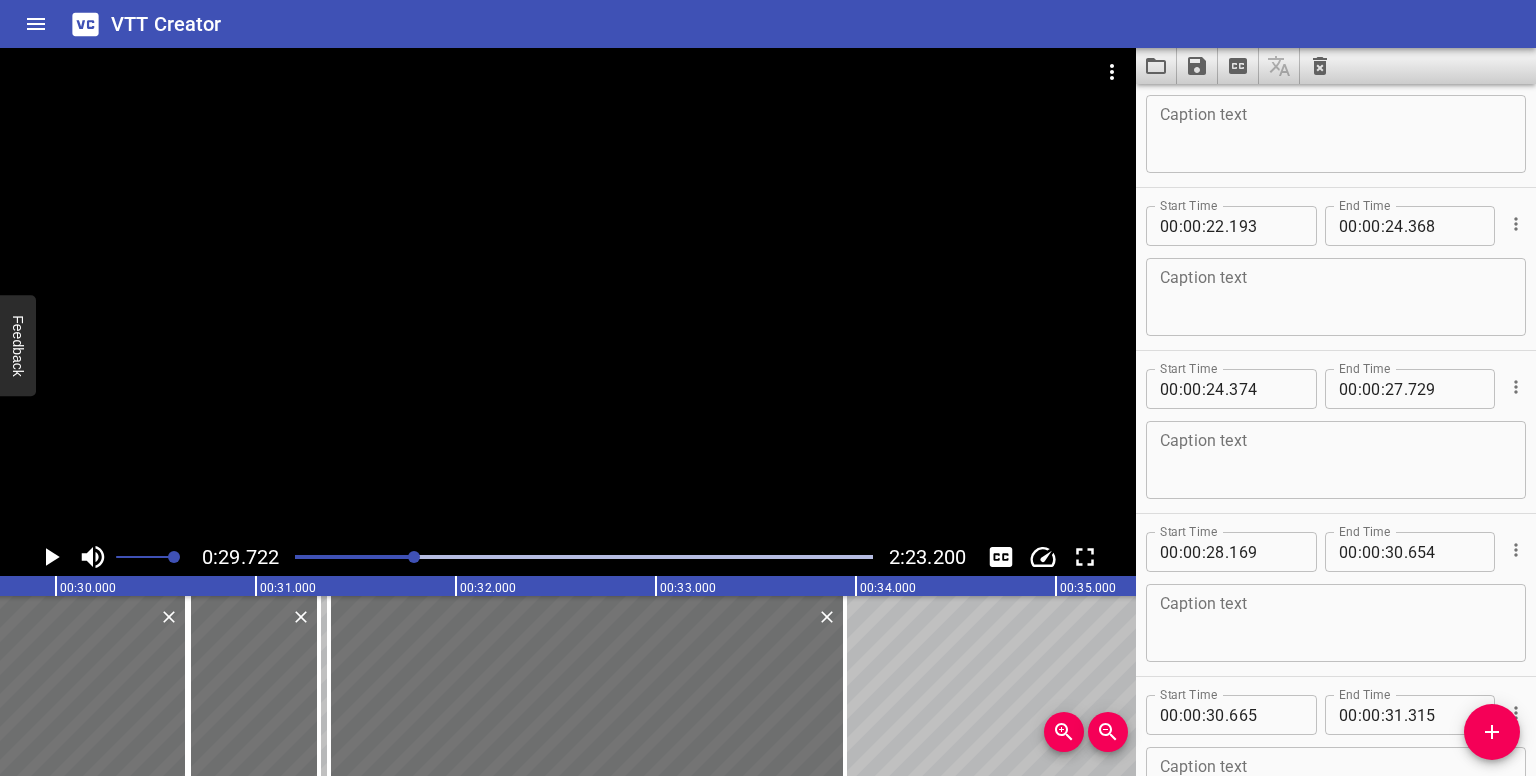 click at bounding box center (584, 557) 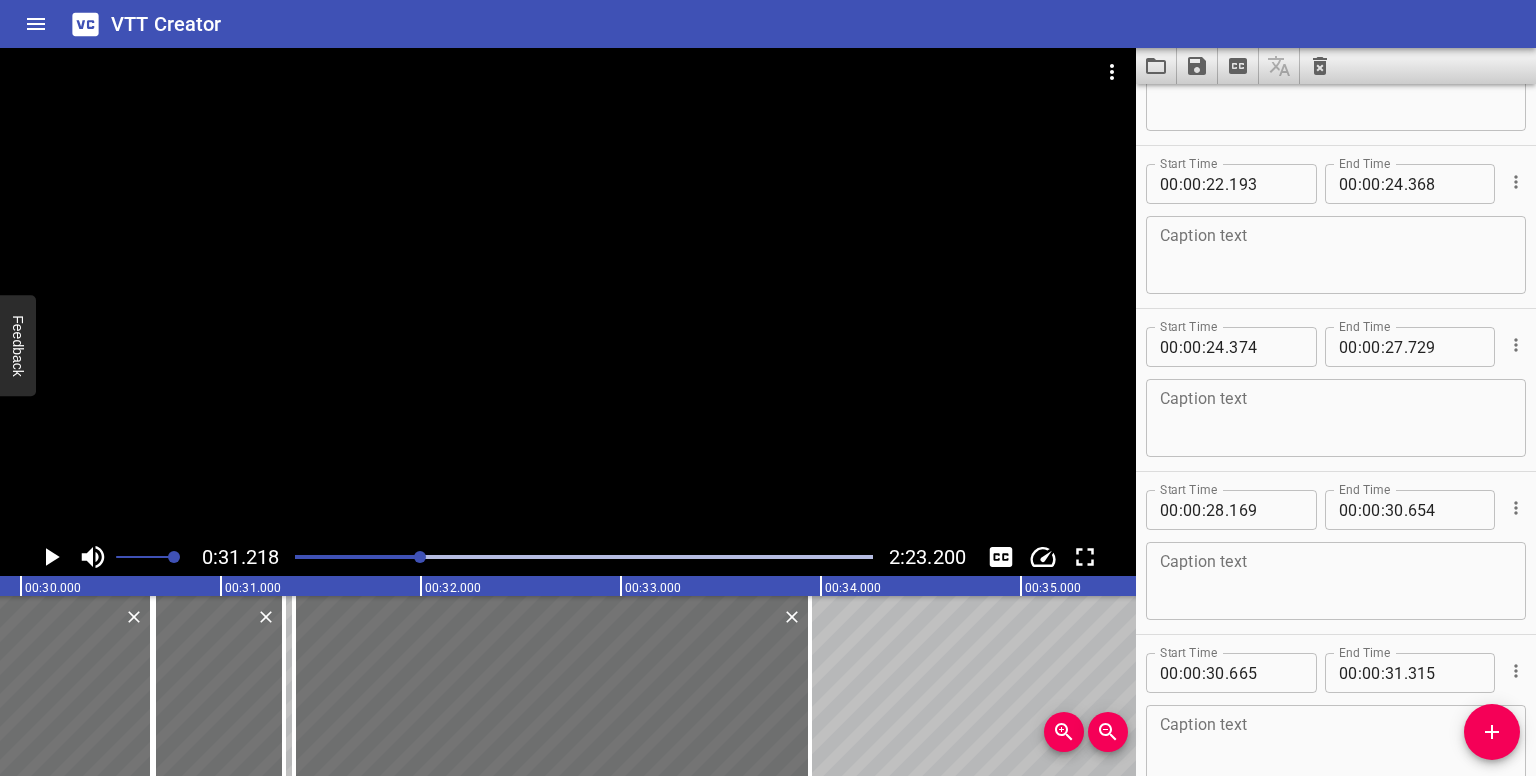 scroll, scrollTop: 1201, scrollLeft: 0, axis: vertical 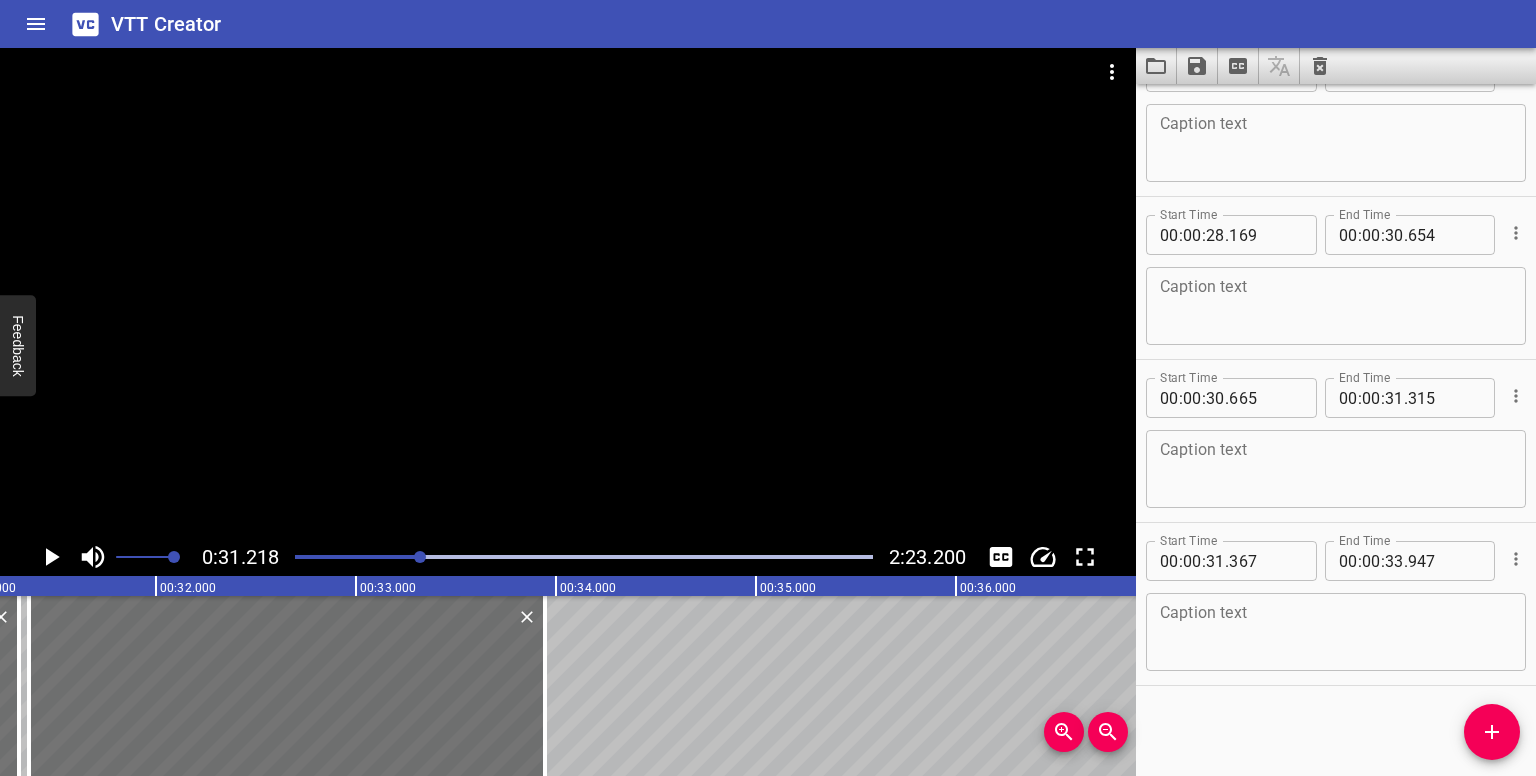 click at bounding box center [420, 557] 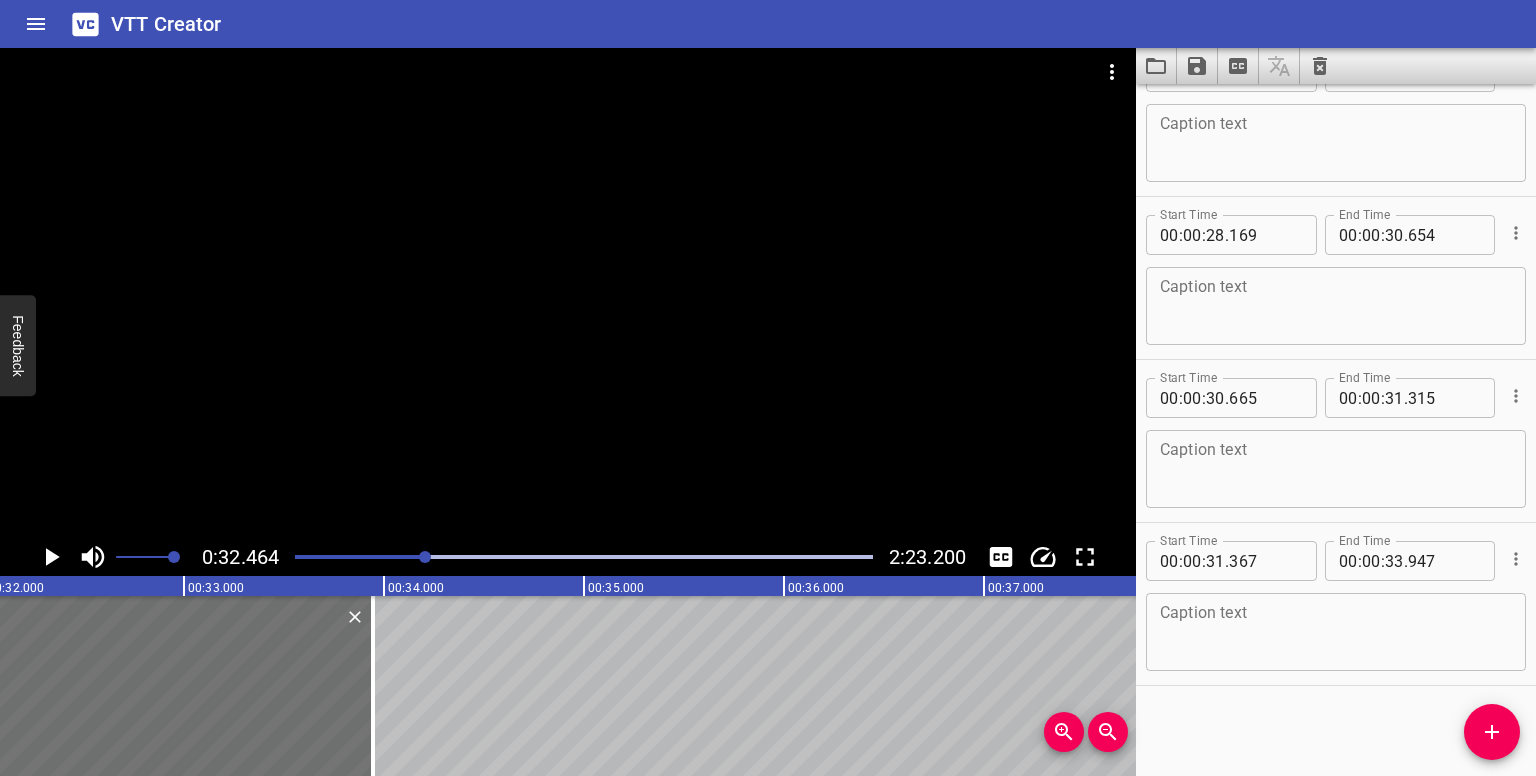 scroll, scrollTop: 0, scrollLeft: 6492, axis: horizontal 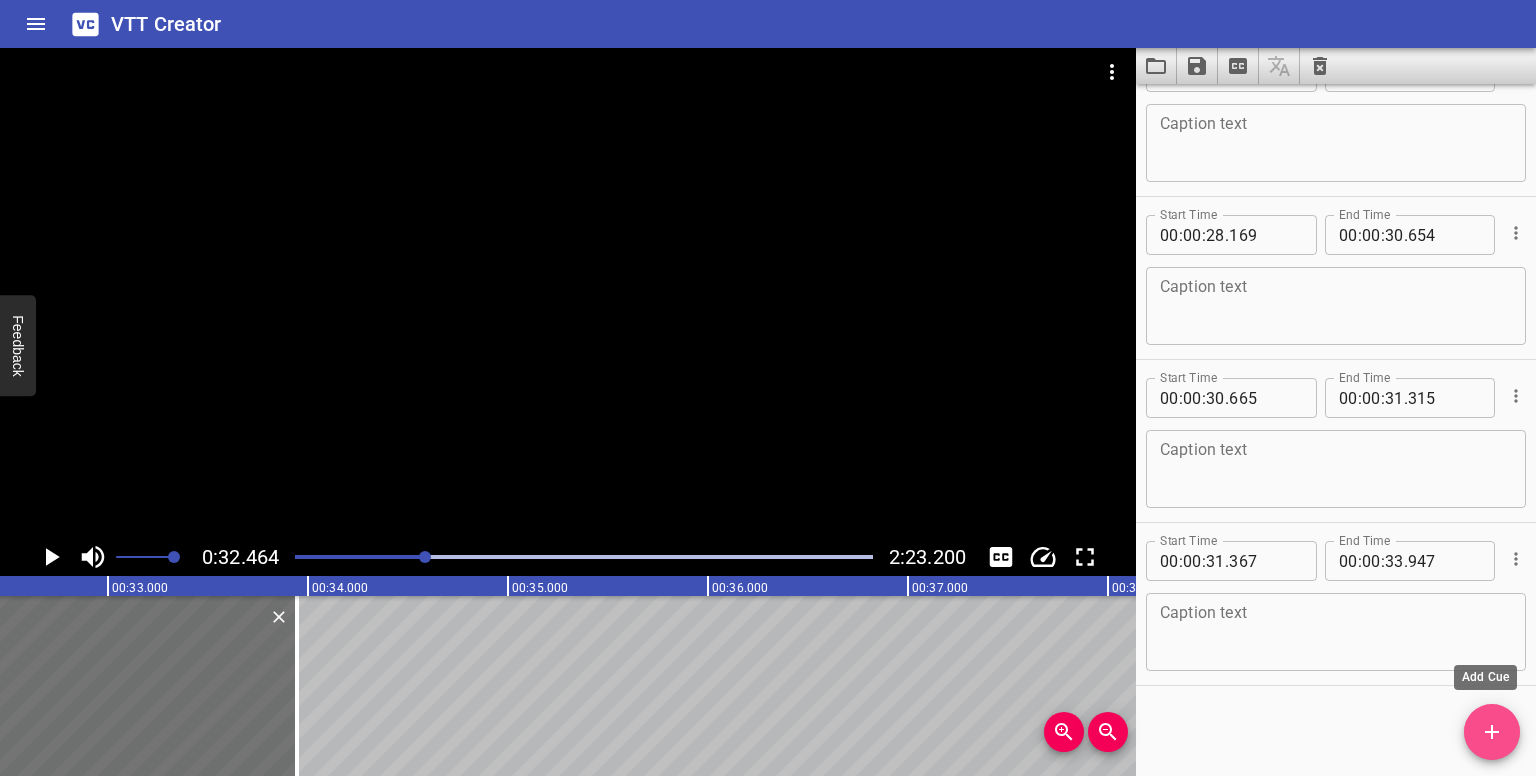 click at bounding box center (1492, 732) 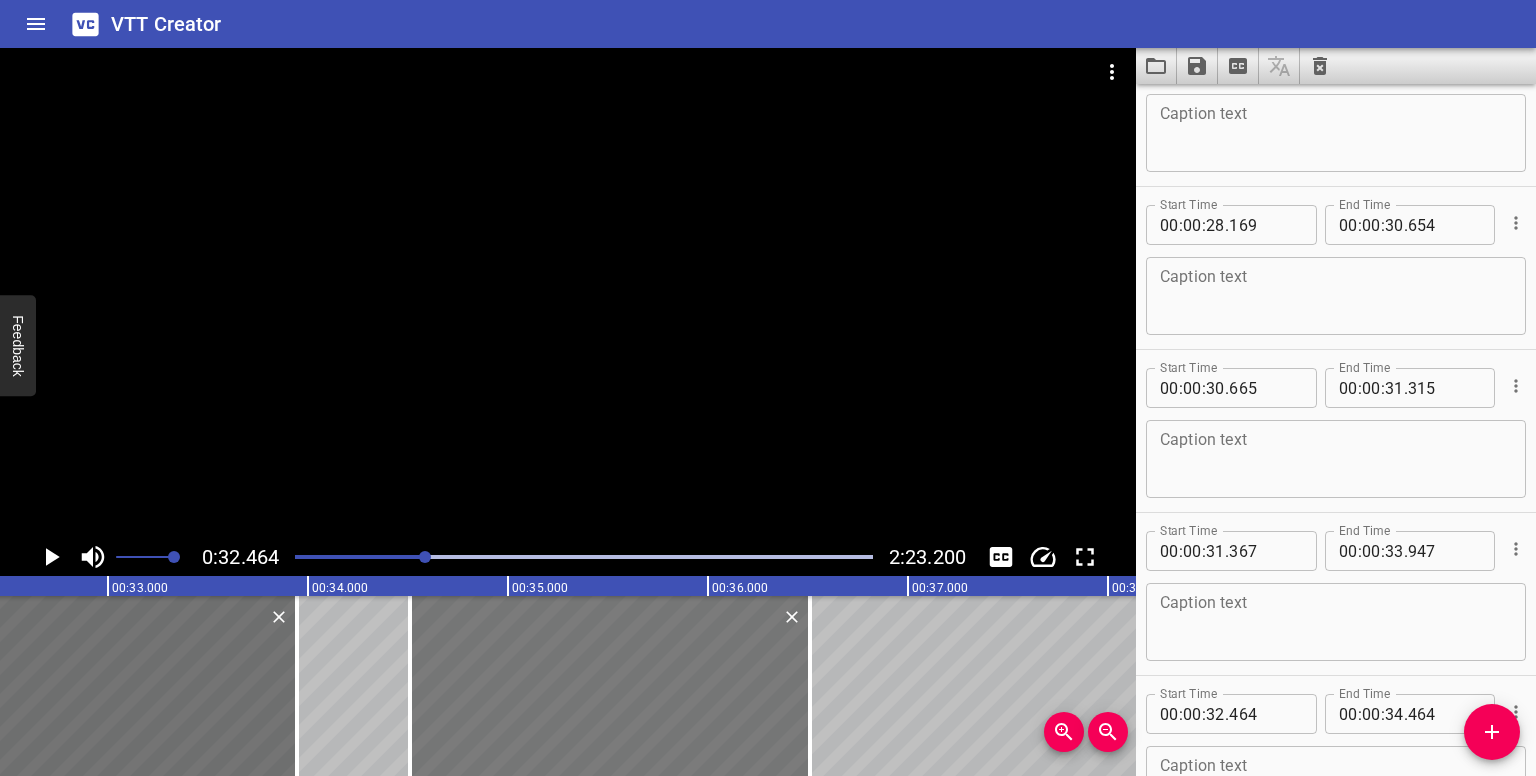 drag, startPoint x: 339, startPoint y: 673, endPoint x: 749, endPoint y: 681, distance: 410.07803 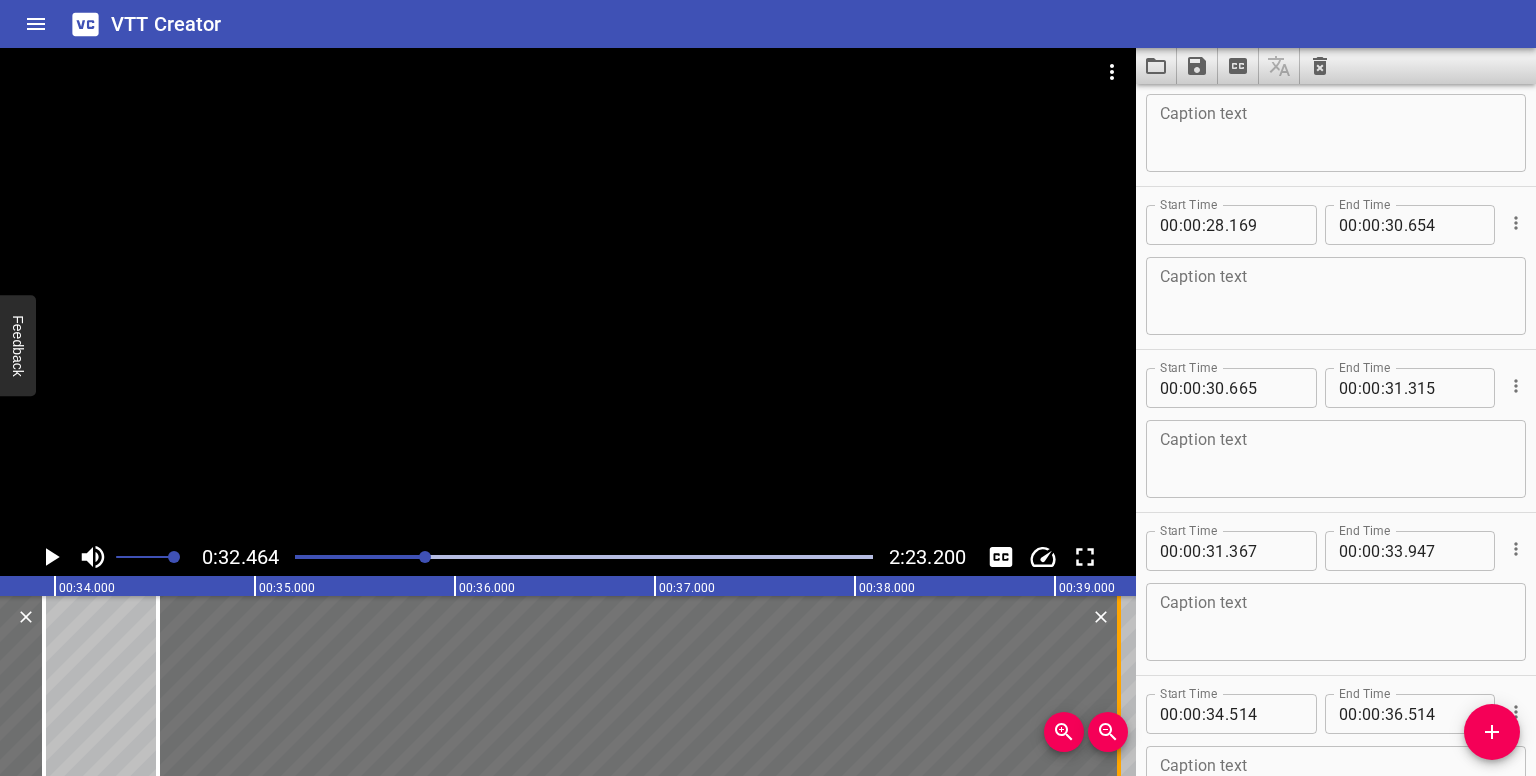 scroll, scrollTop: 0, scrollLeft: 6748, axis: horizontal 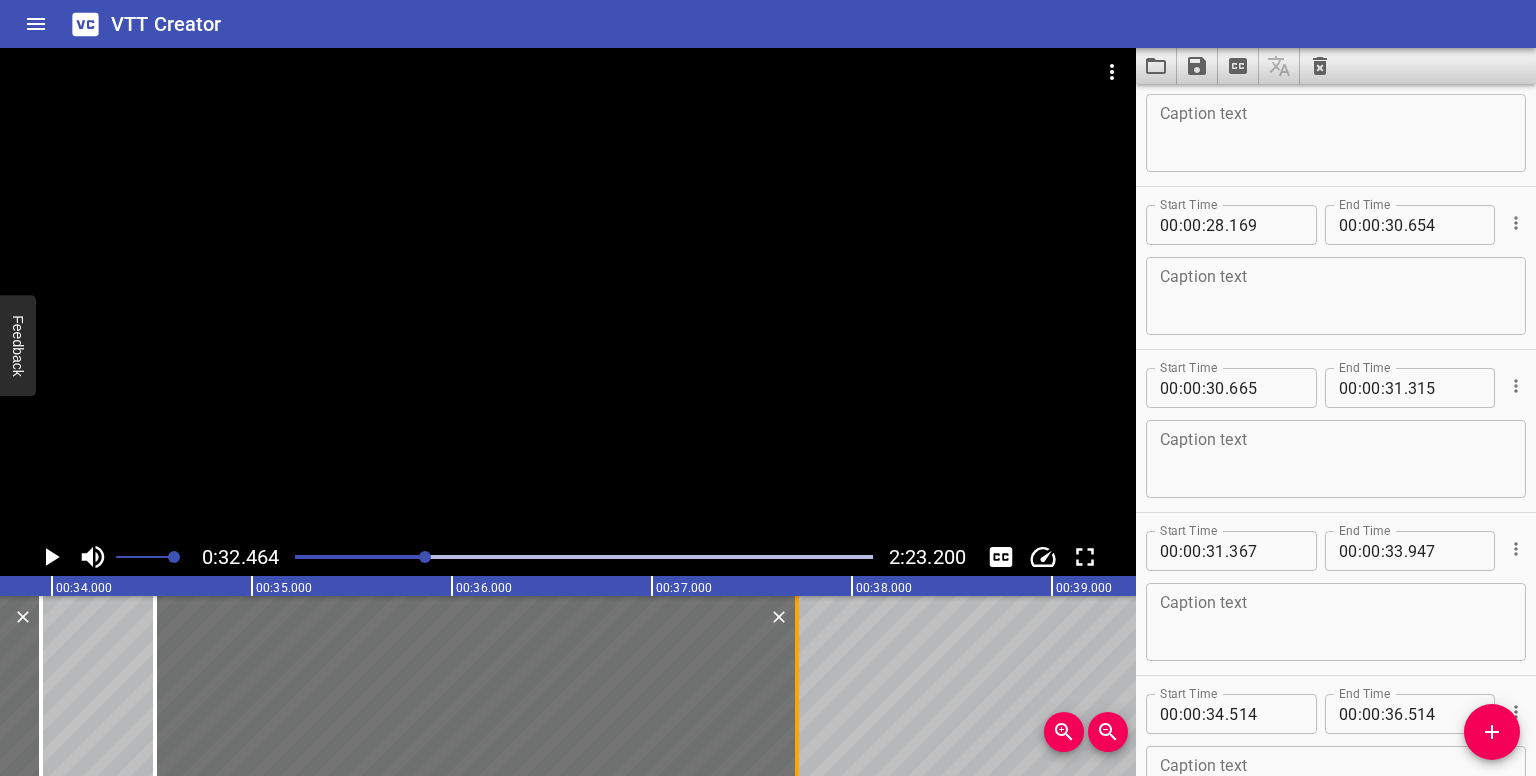 drag, startPoint x: 812, startPoint y: 705, endPoint x: 798, endPoint y: 686, distance: 23.600847 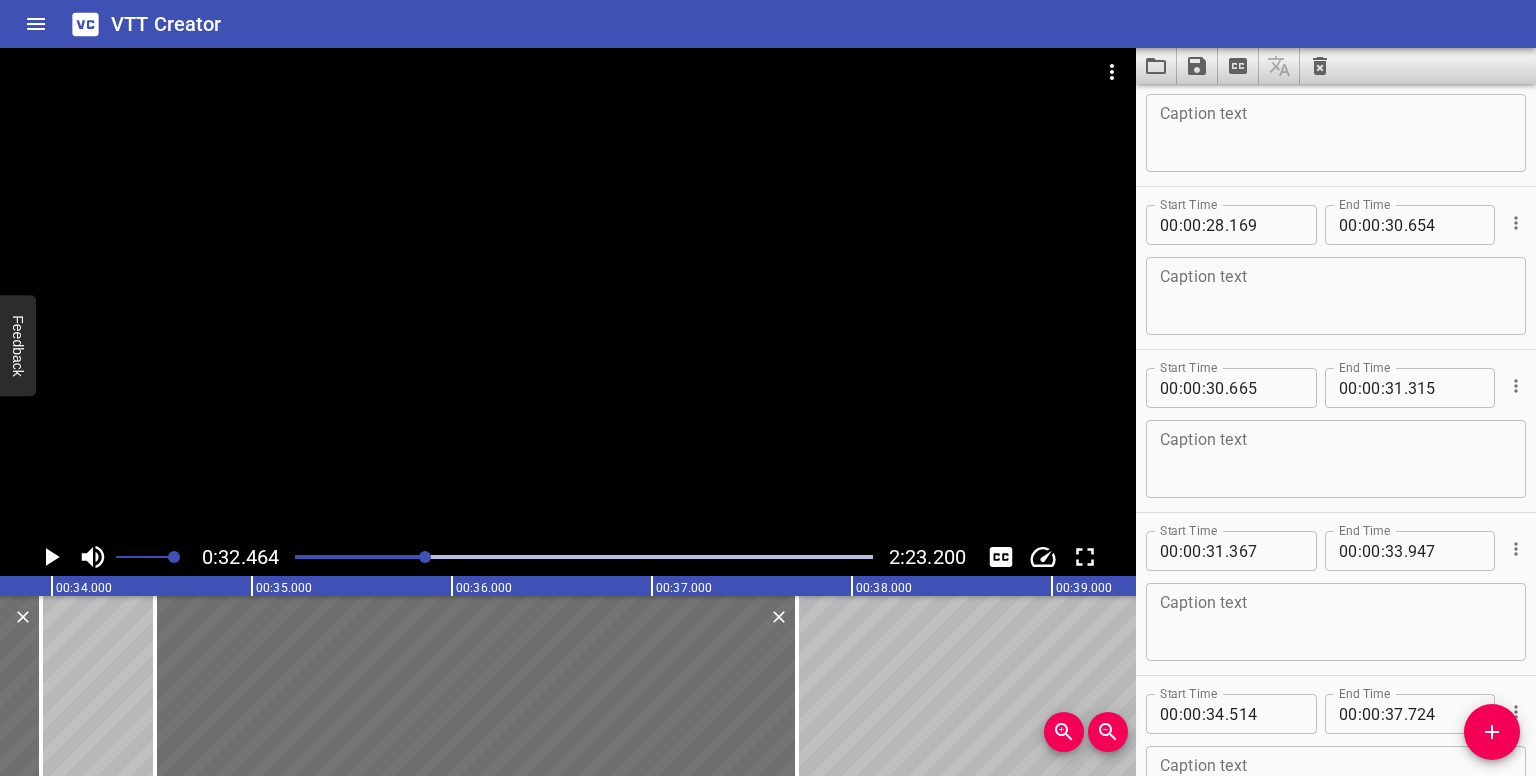 click at bounding box center (584, 557) 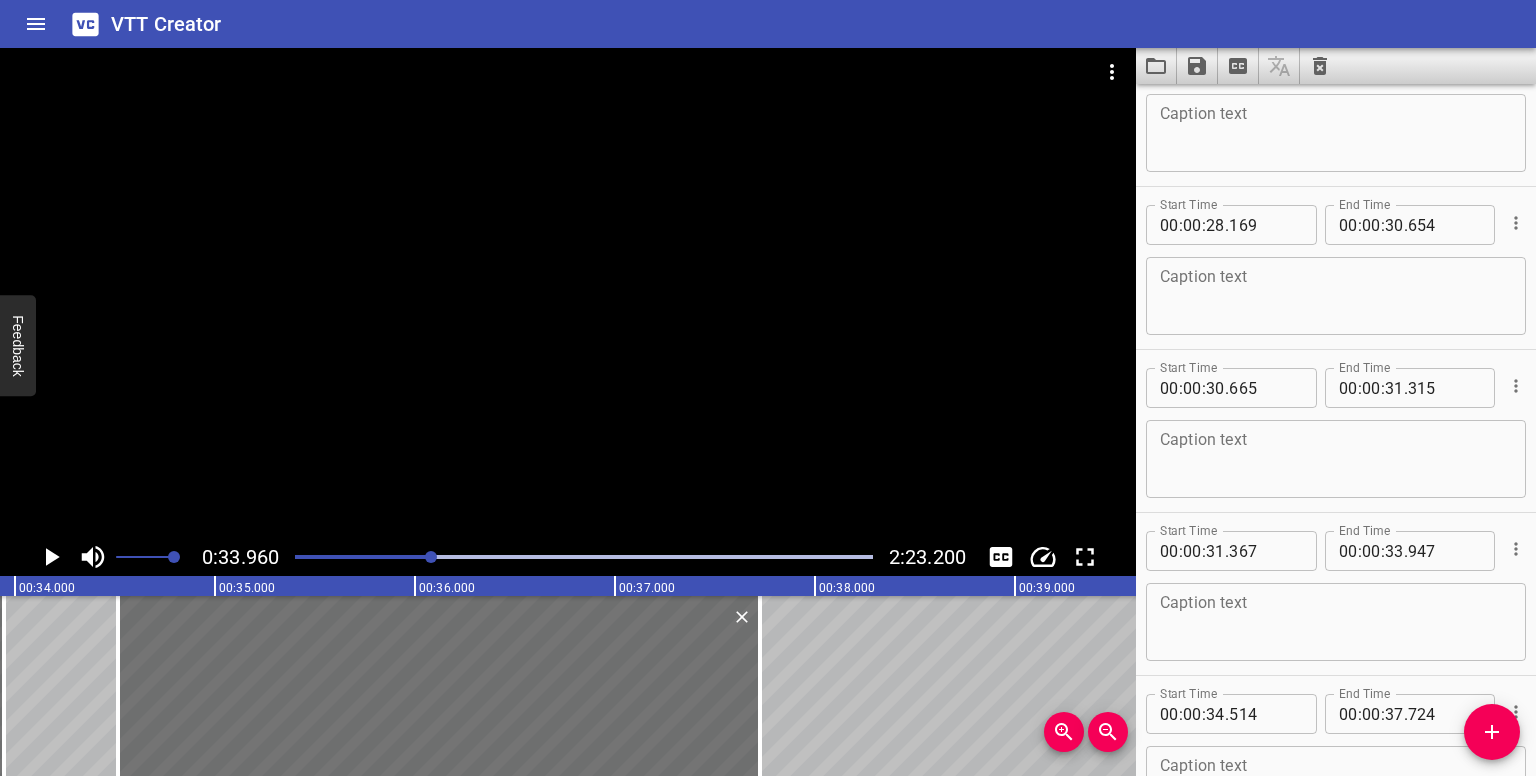 scroll, scrollTop: 0, scrollLeft: 6792, axis: horizontal 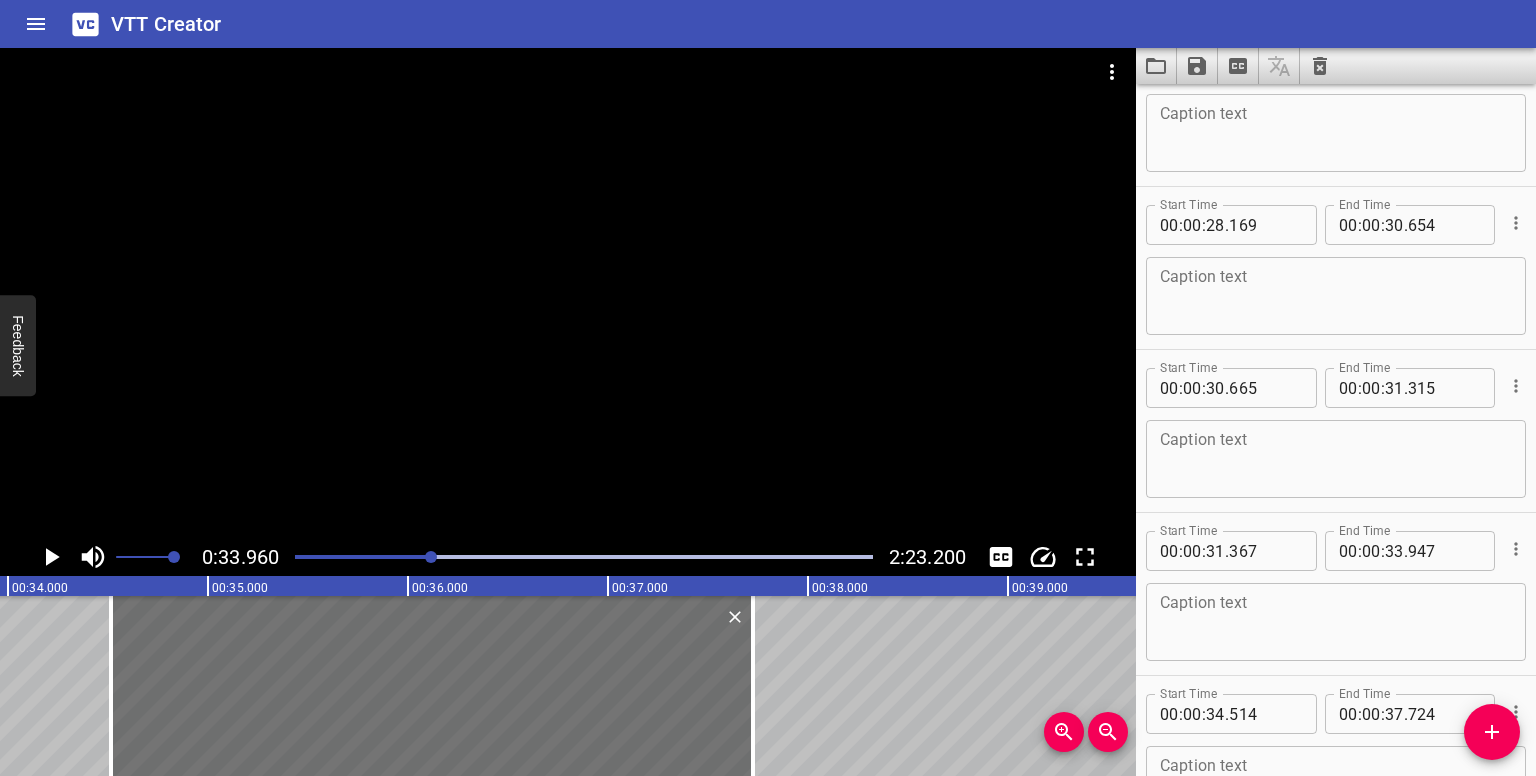 click at bounding box center (584, 557) 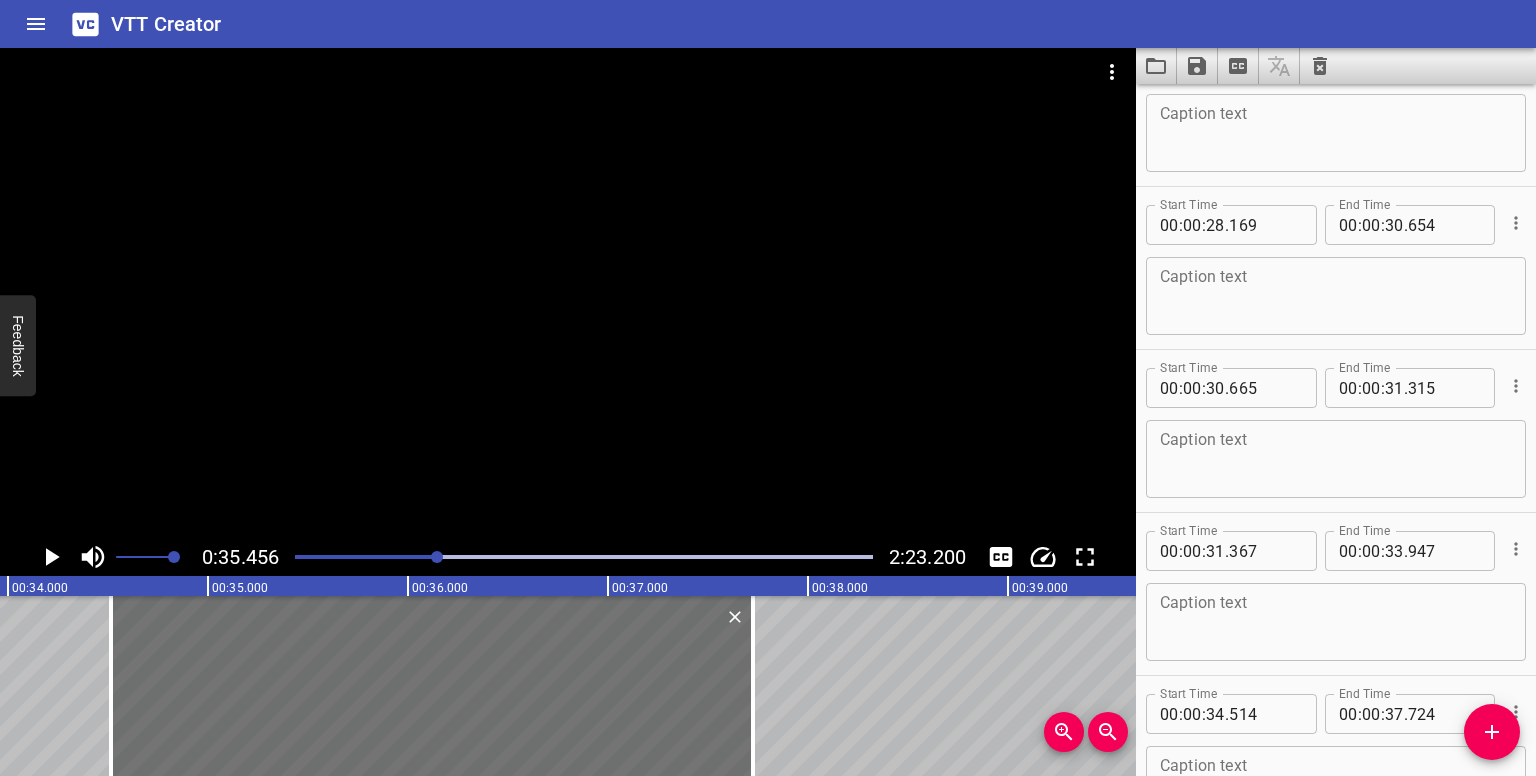 scroll, scrollTop: 1496, scrollLeft: 0, axis: vertical 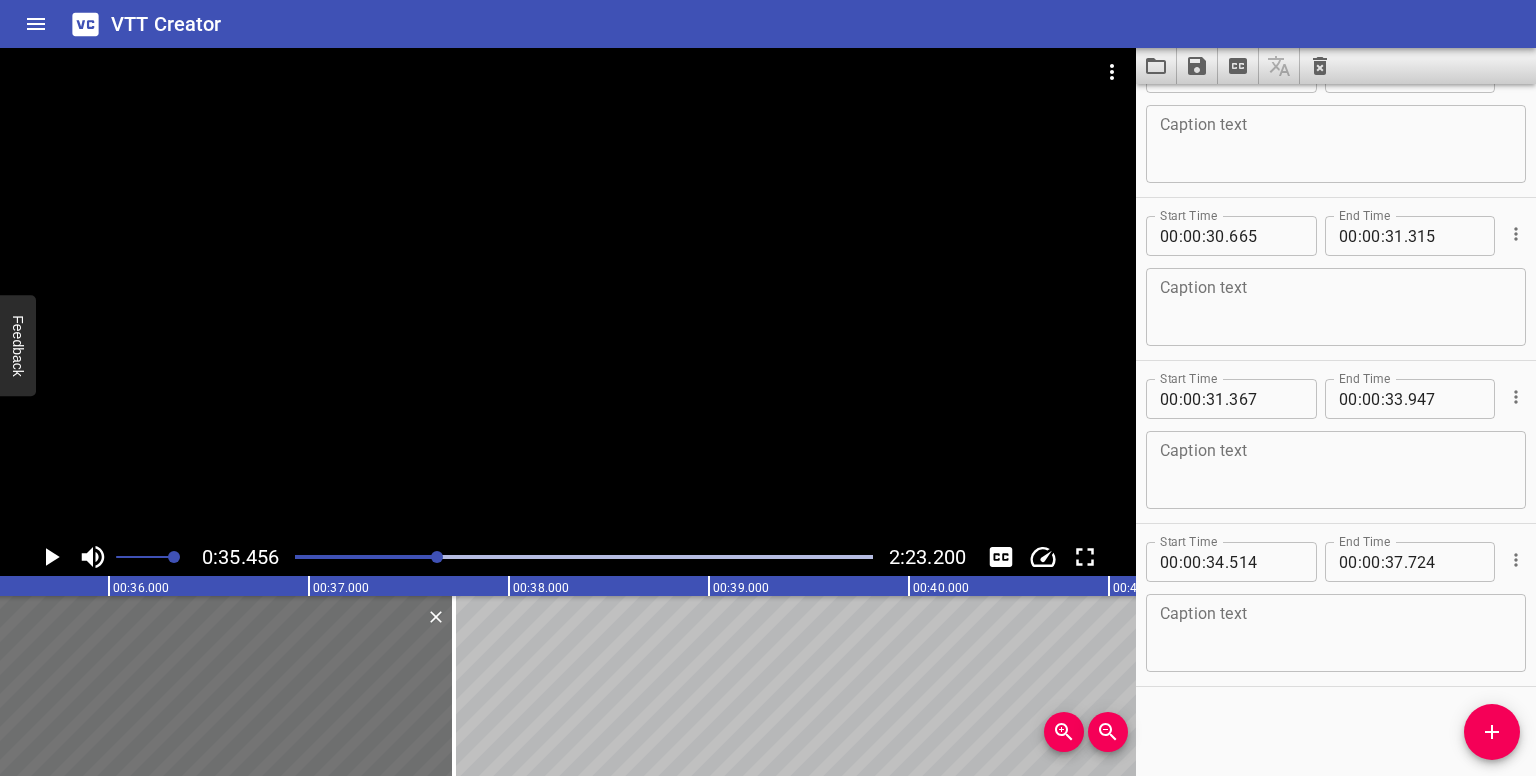 click at bounding box center (437, 557) 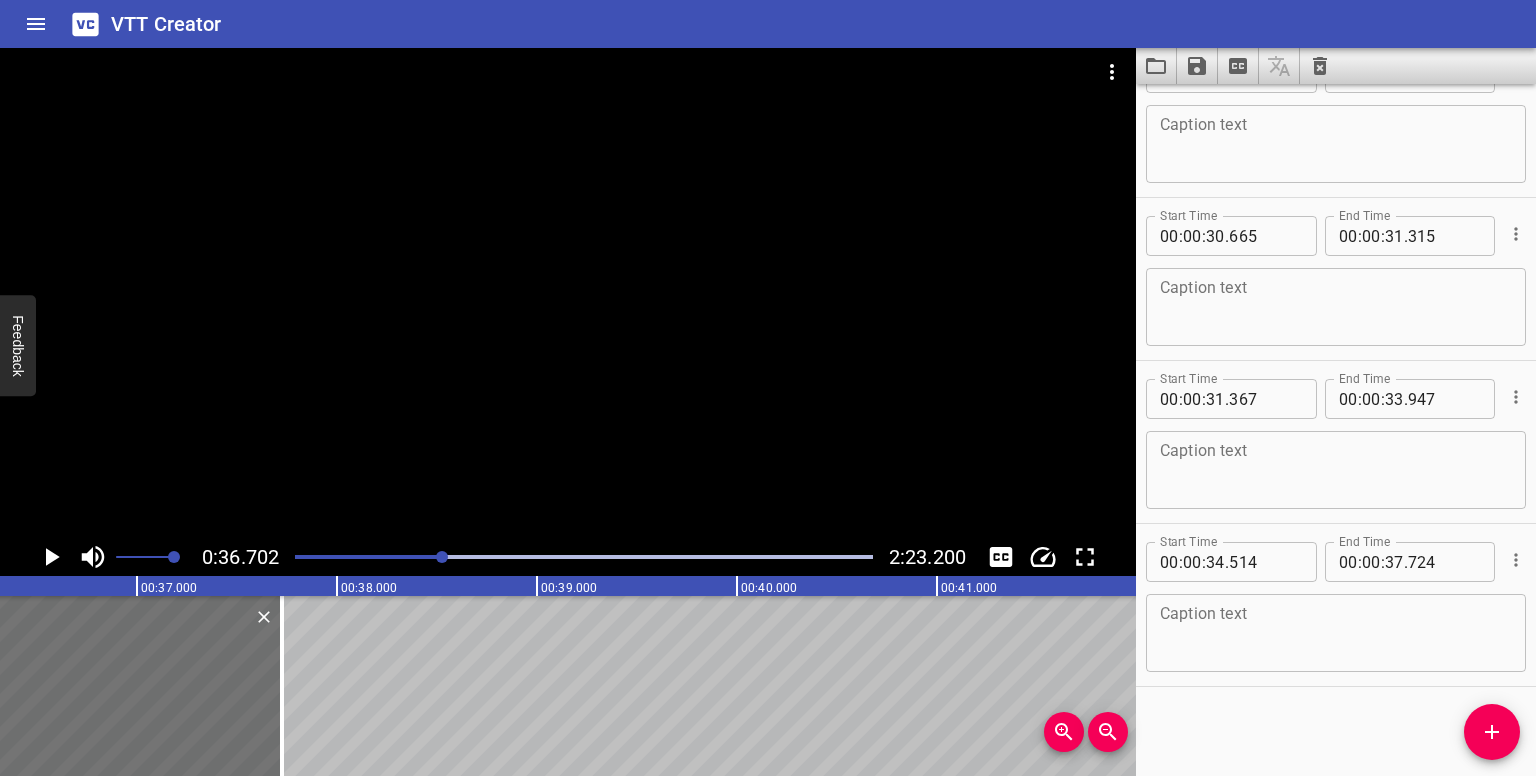 scroll, scrollTop: 0, scrollLeft: 7340, axis: horizontal 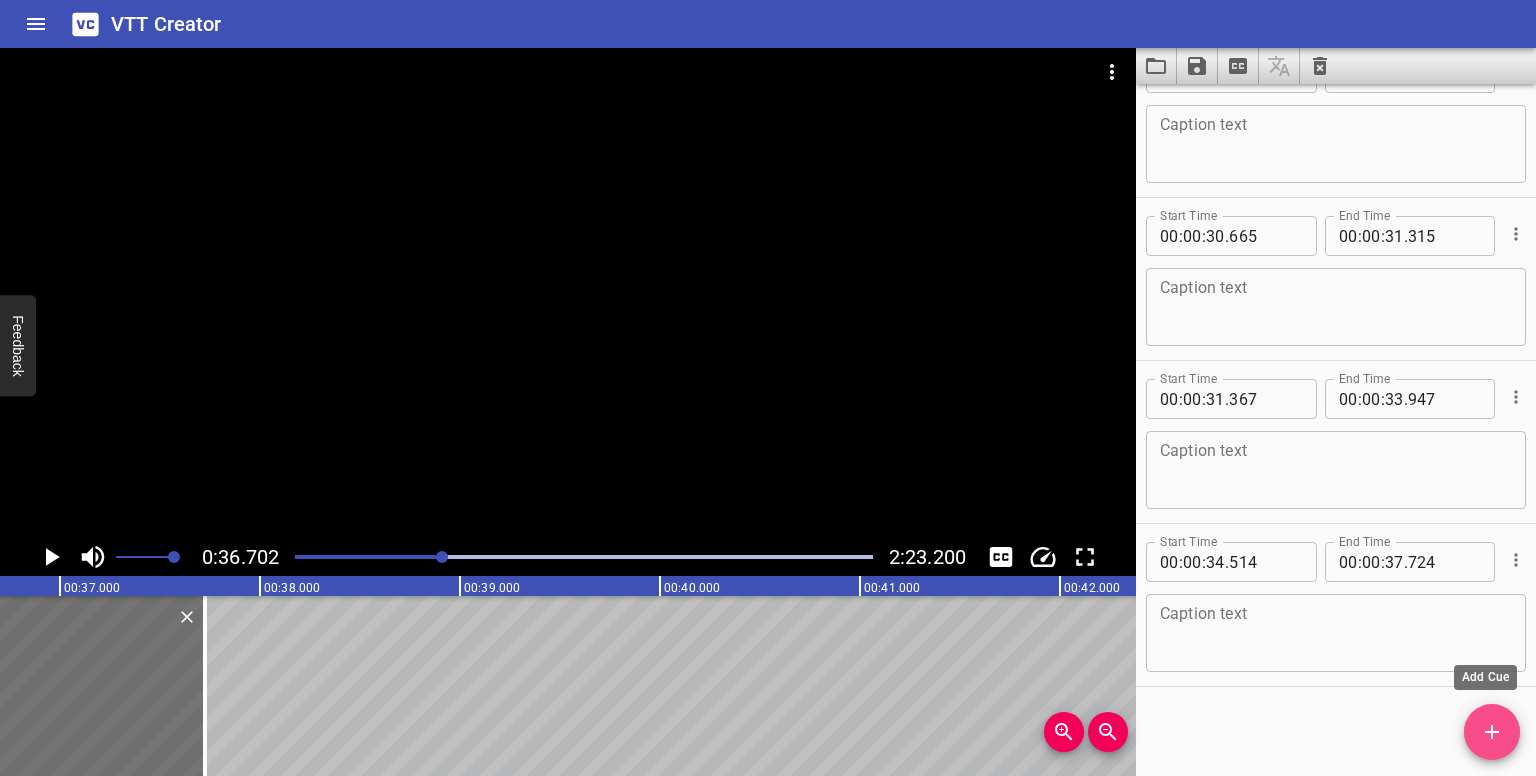 click at bounding box center (1492, 732) 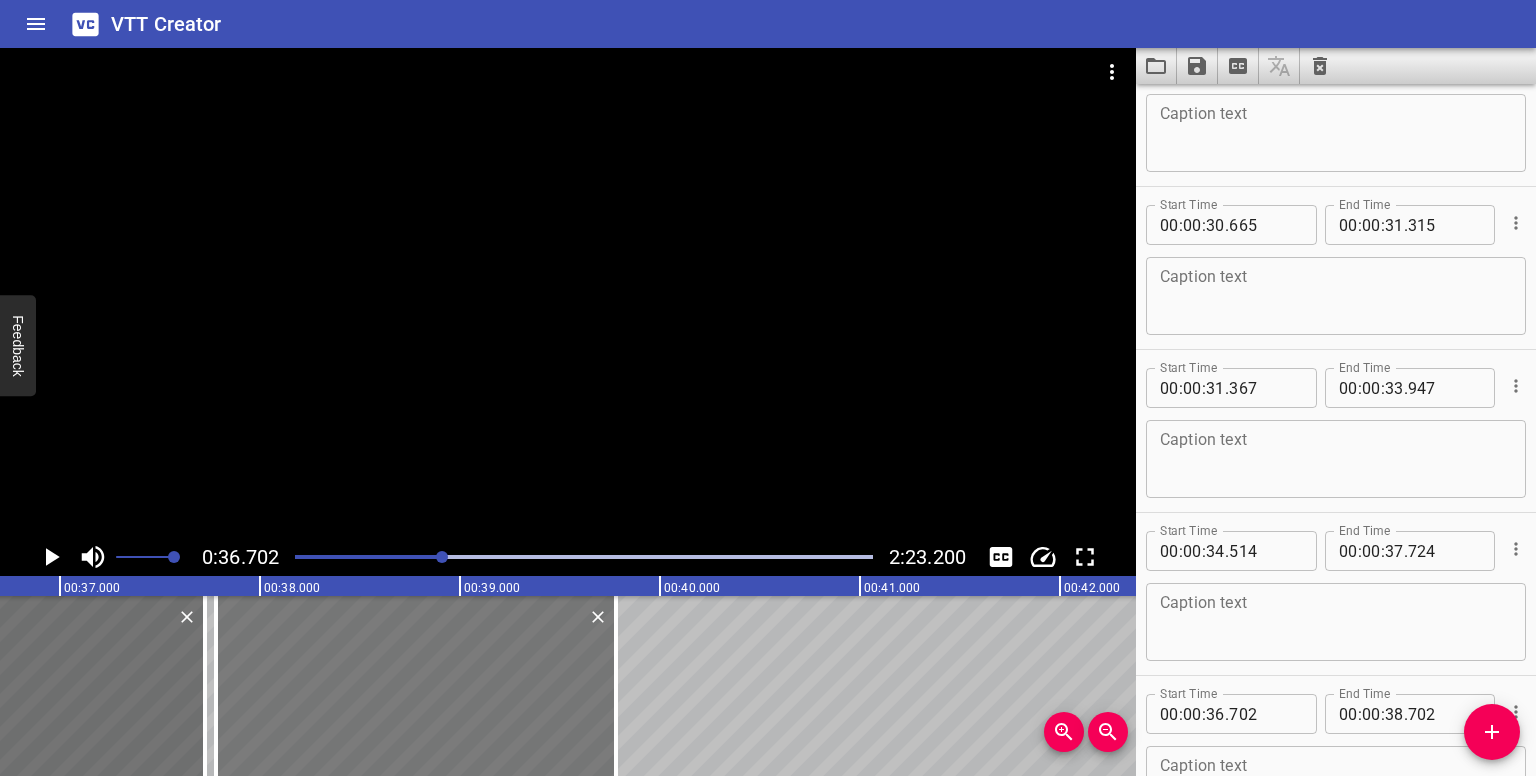 drag, startPoint x: 262, startPoint y: 678, endPoint x: 459, endPoint y: 681, distance: 197.02284 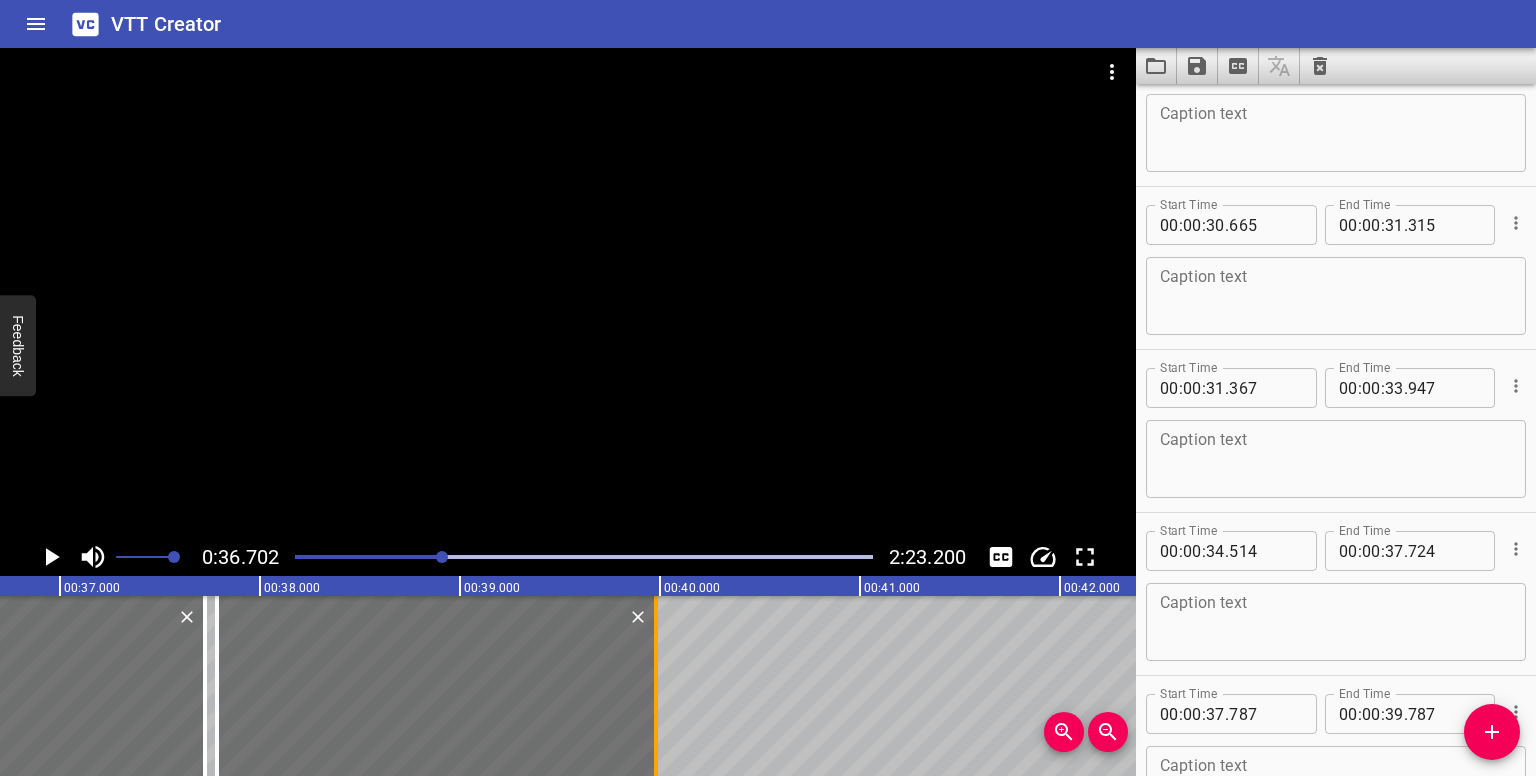 drag, startPoint x: 620, startPoint y: 704, endPoint x: 659, endPoint y: 701, distance: 39.115215 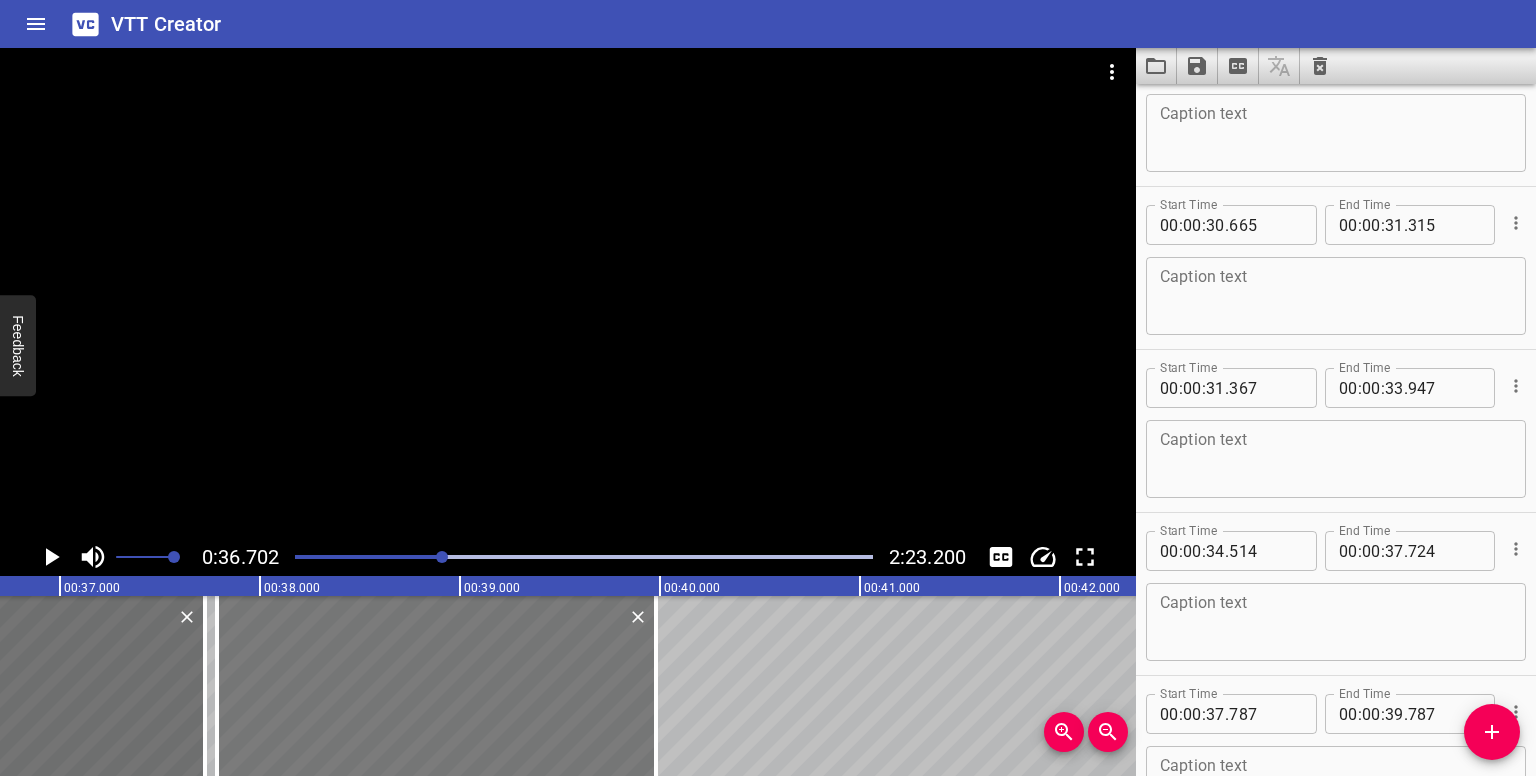 type on "982" 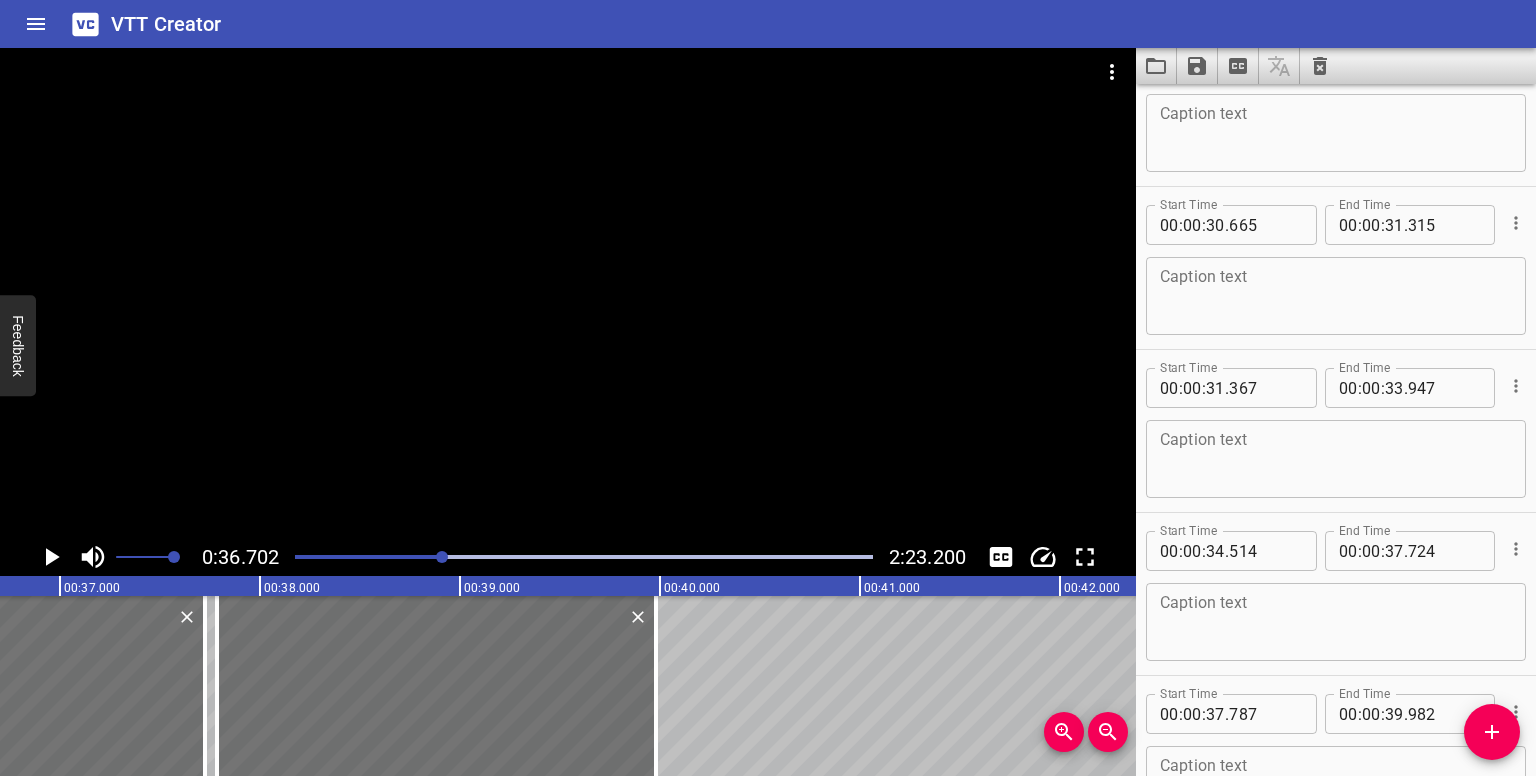 scroll, scrollTop: 1587, scrollLeft: 0, axis: vertical 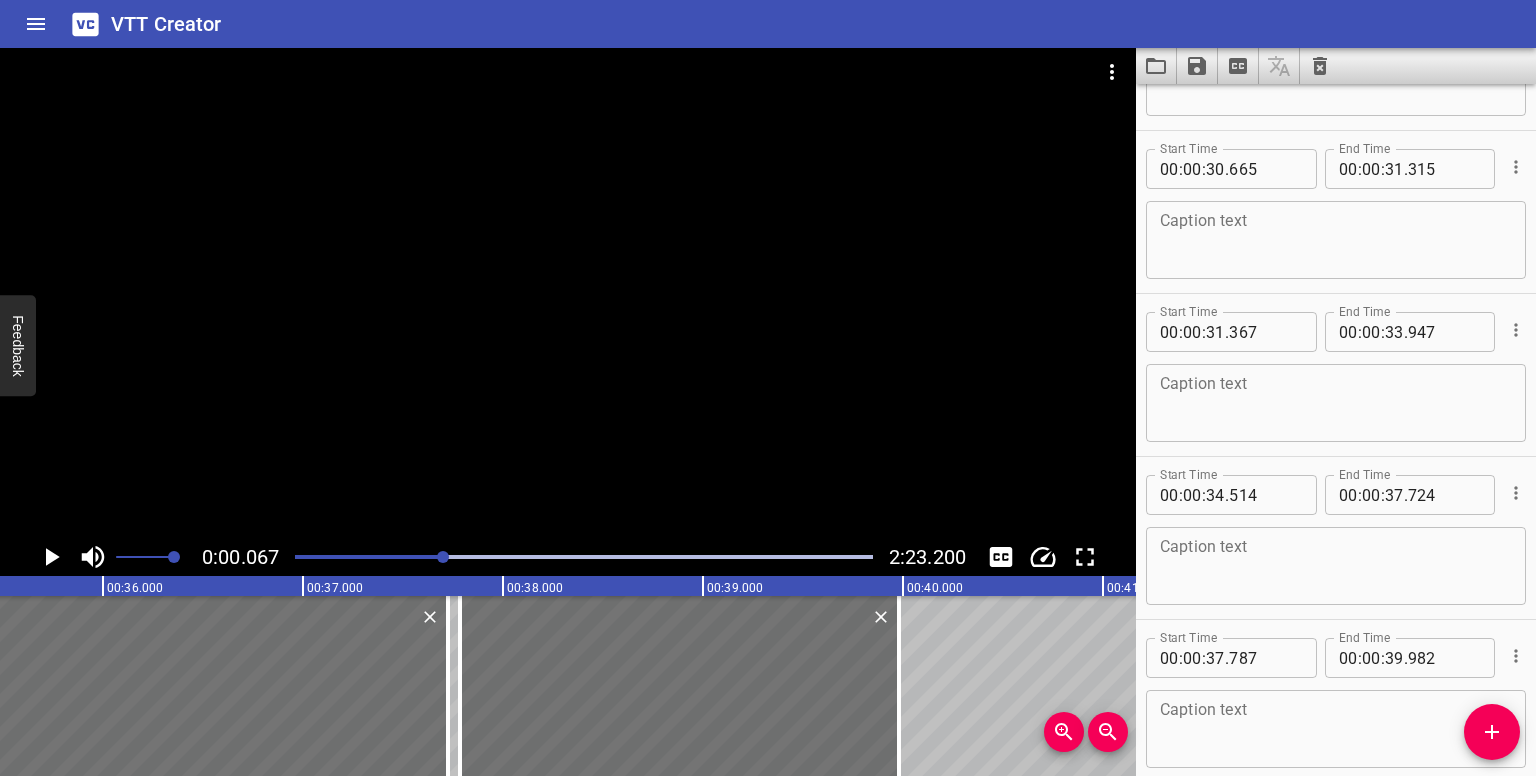 click at bounding box center [443, 557] 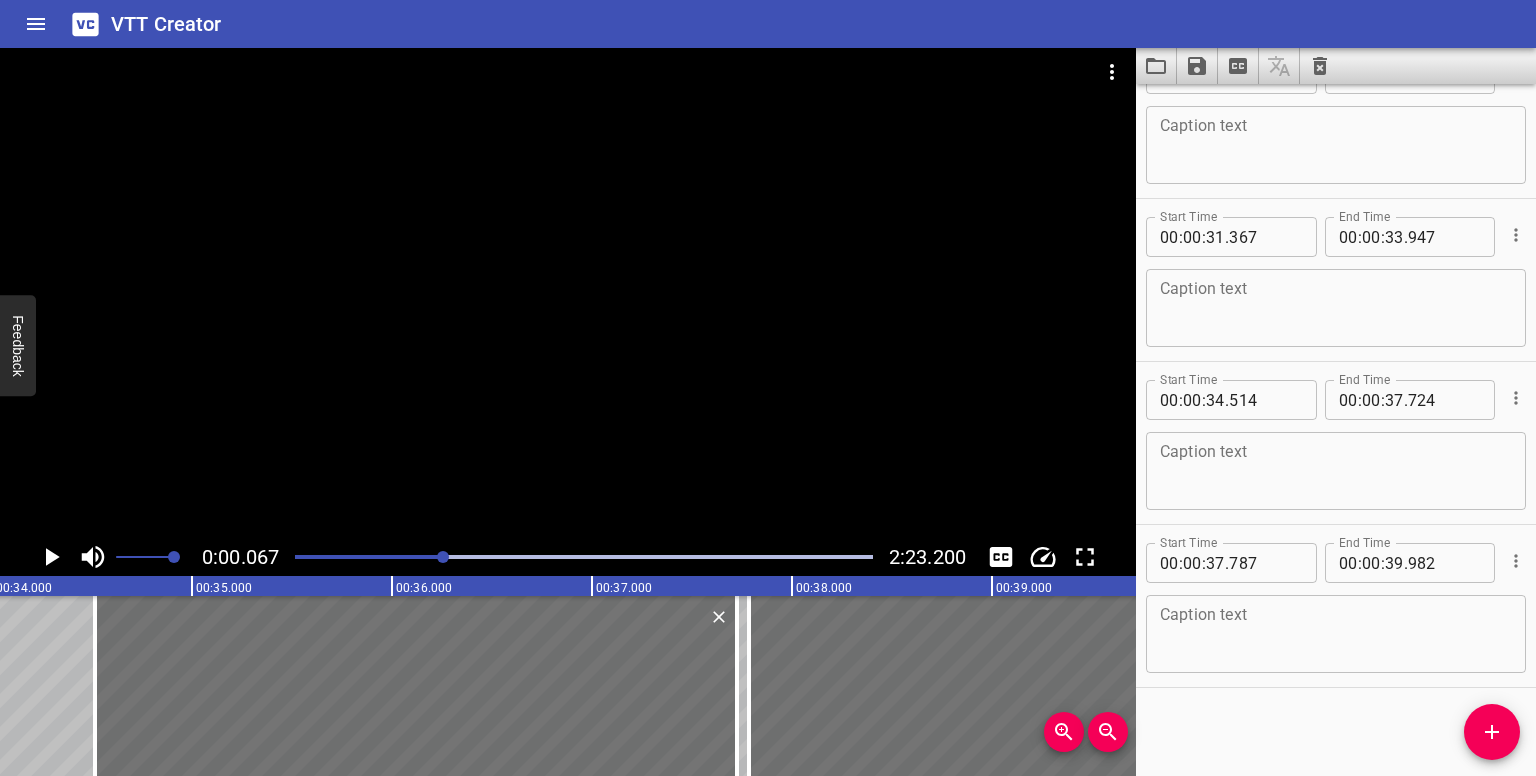 scroll, scrollTop: 1684, scrollLeft: 0, axis: vertical 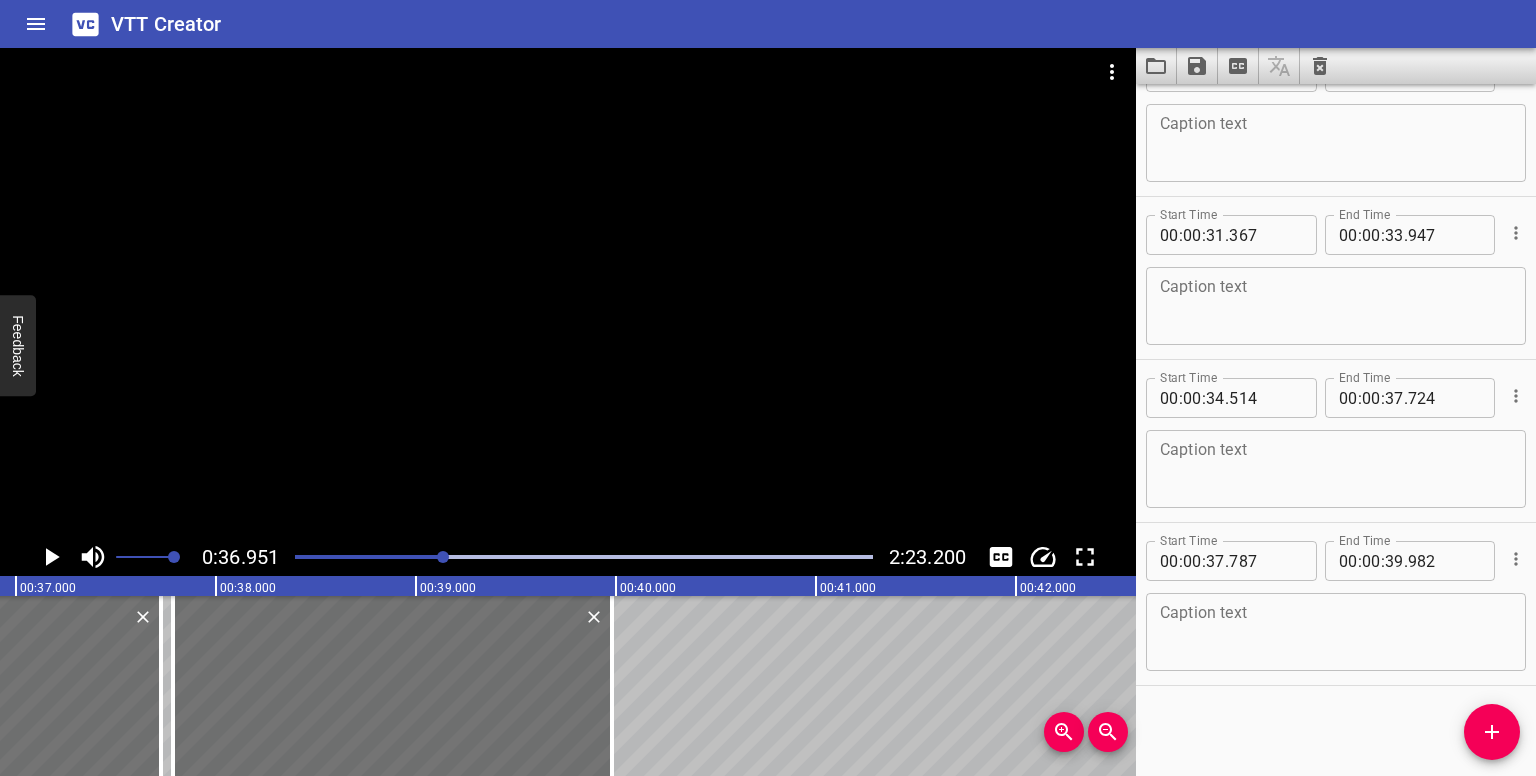click at bounding box center (584, 557) 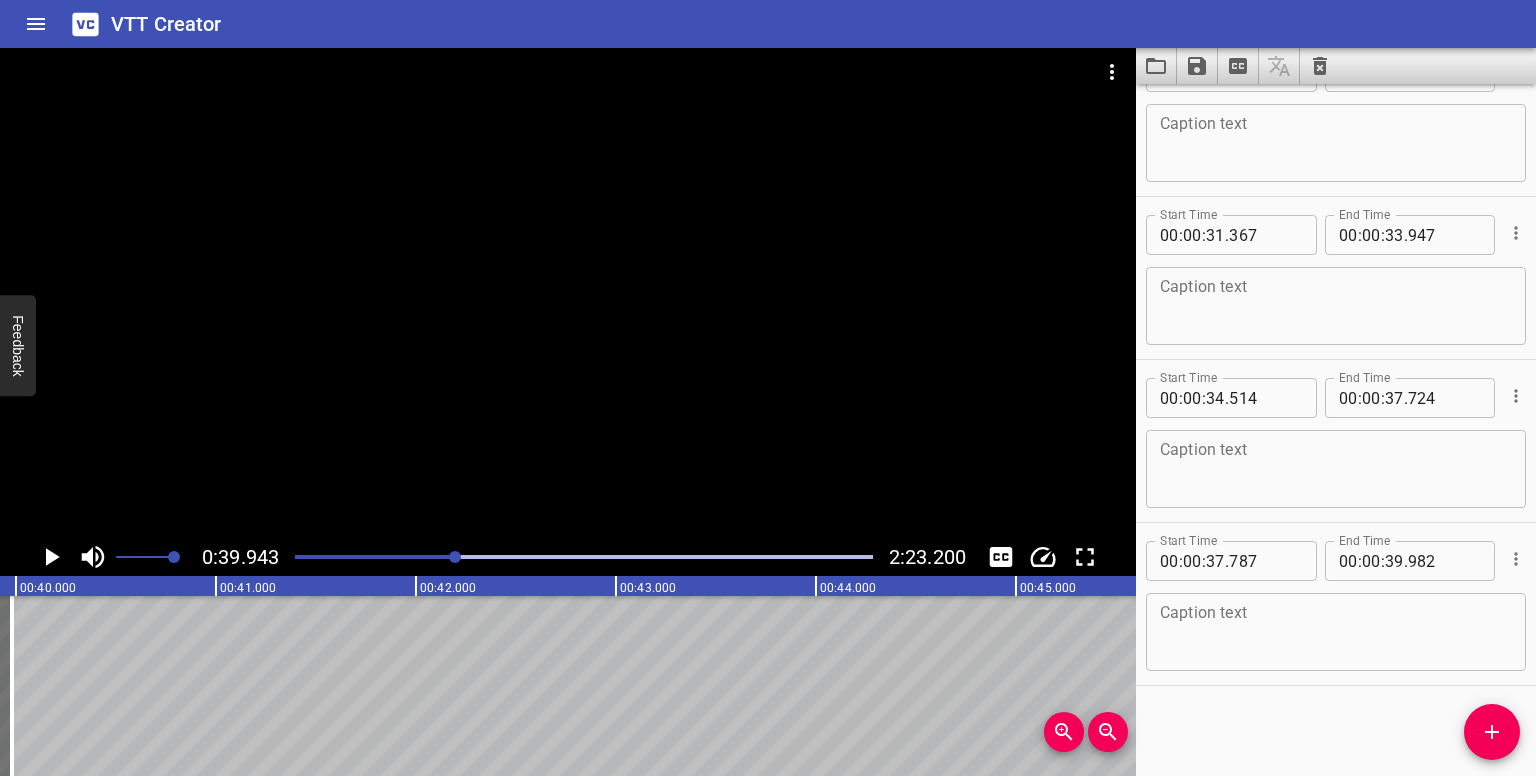 scroll, scrollTop: 0, scrollLeft: 7988, axis: horizontal 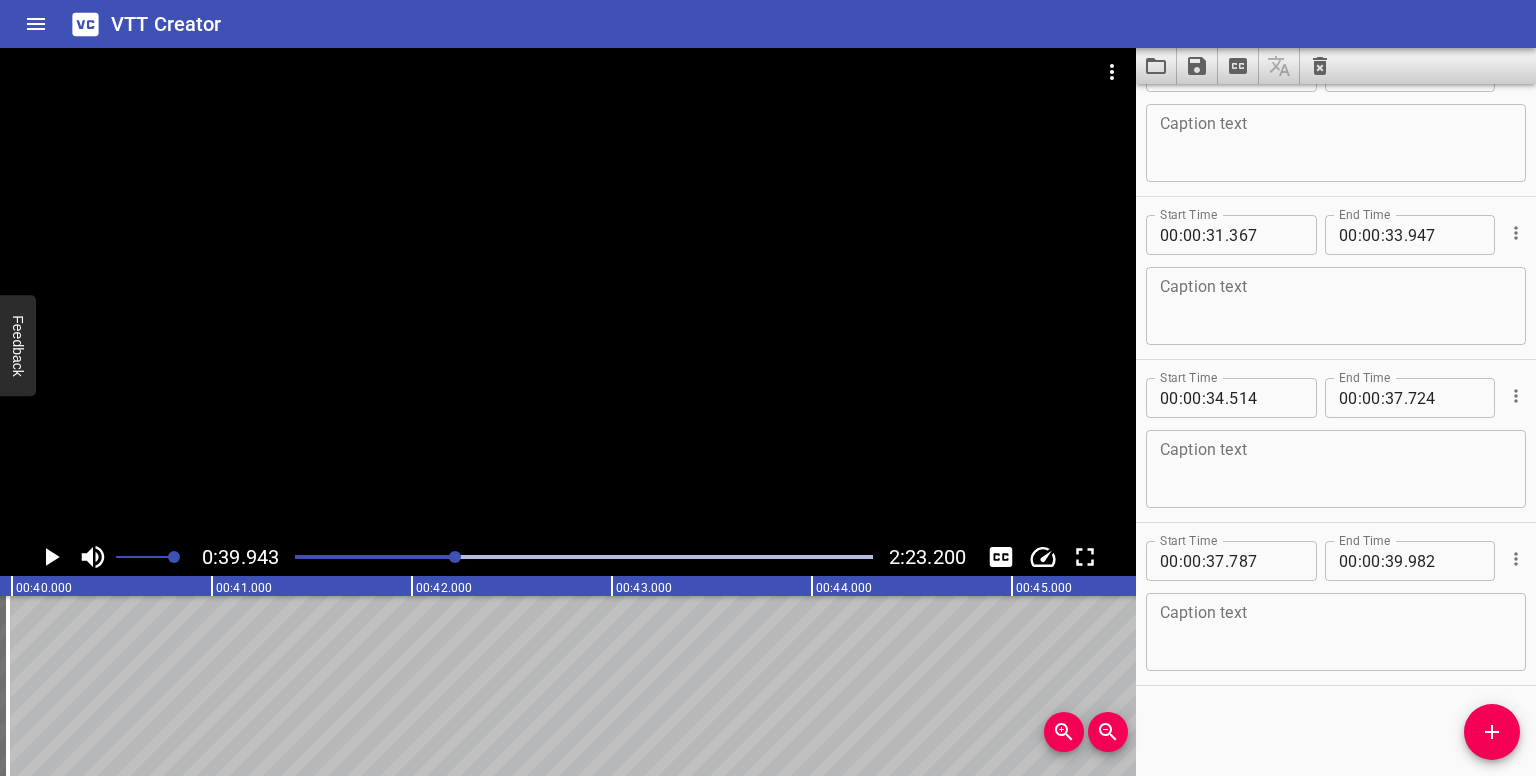 drag, startPoint x: 1482, startPoint y: 734, endPoint x: 1140, endPoint y: 696, distance: 344.10464 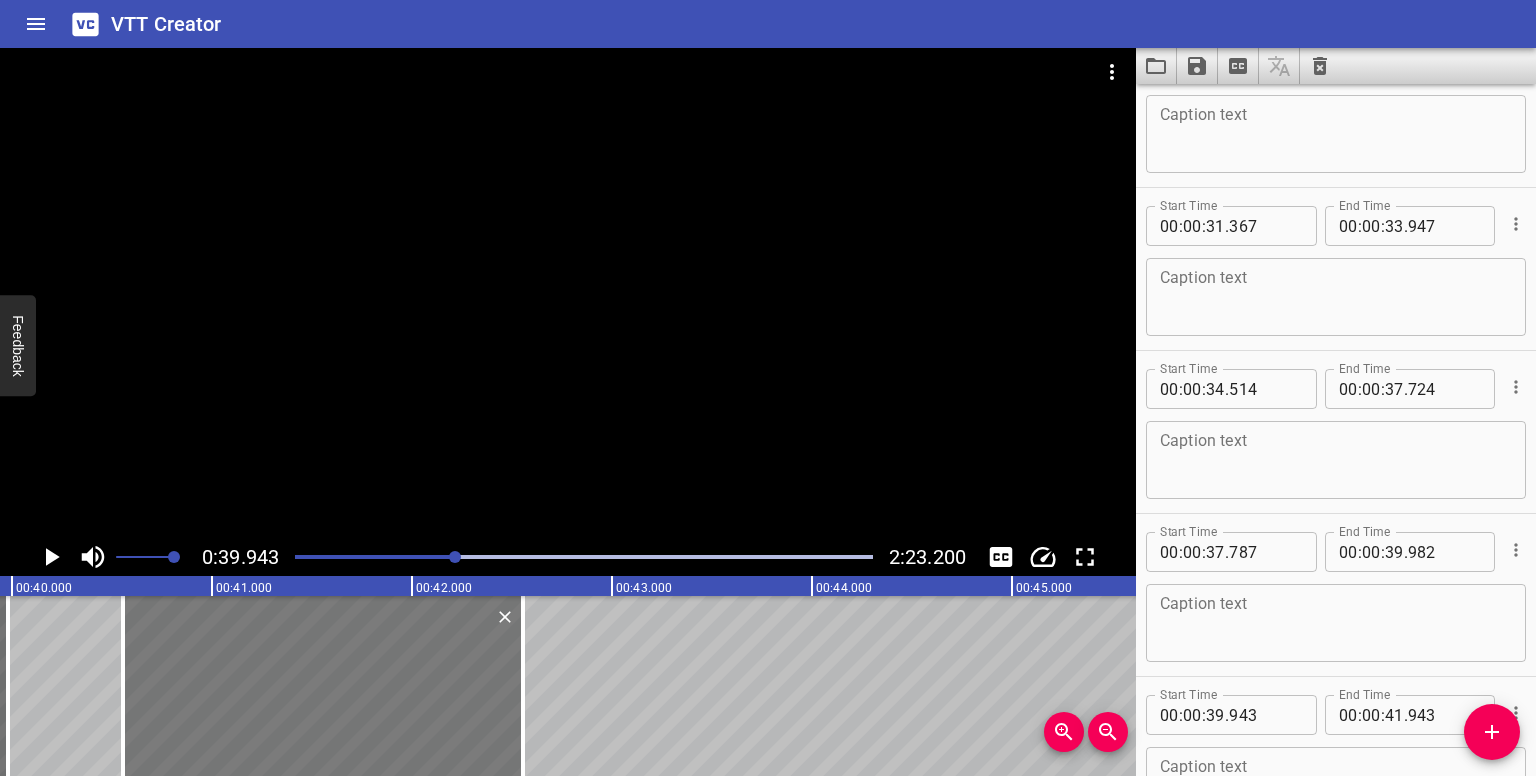 drag, startPoint x: 270, startPoint y: 669, endPoint x: 376, endPoint y: 669, distance: 106 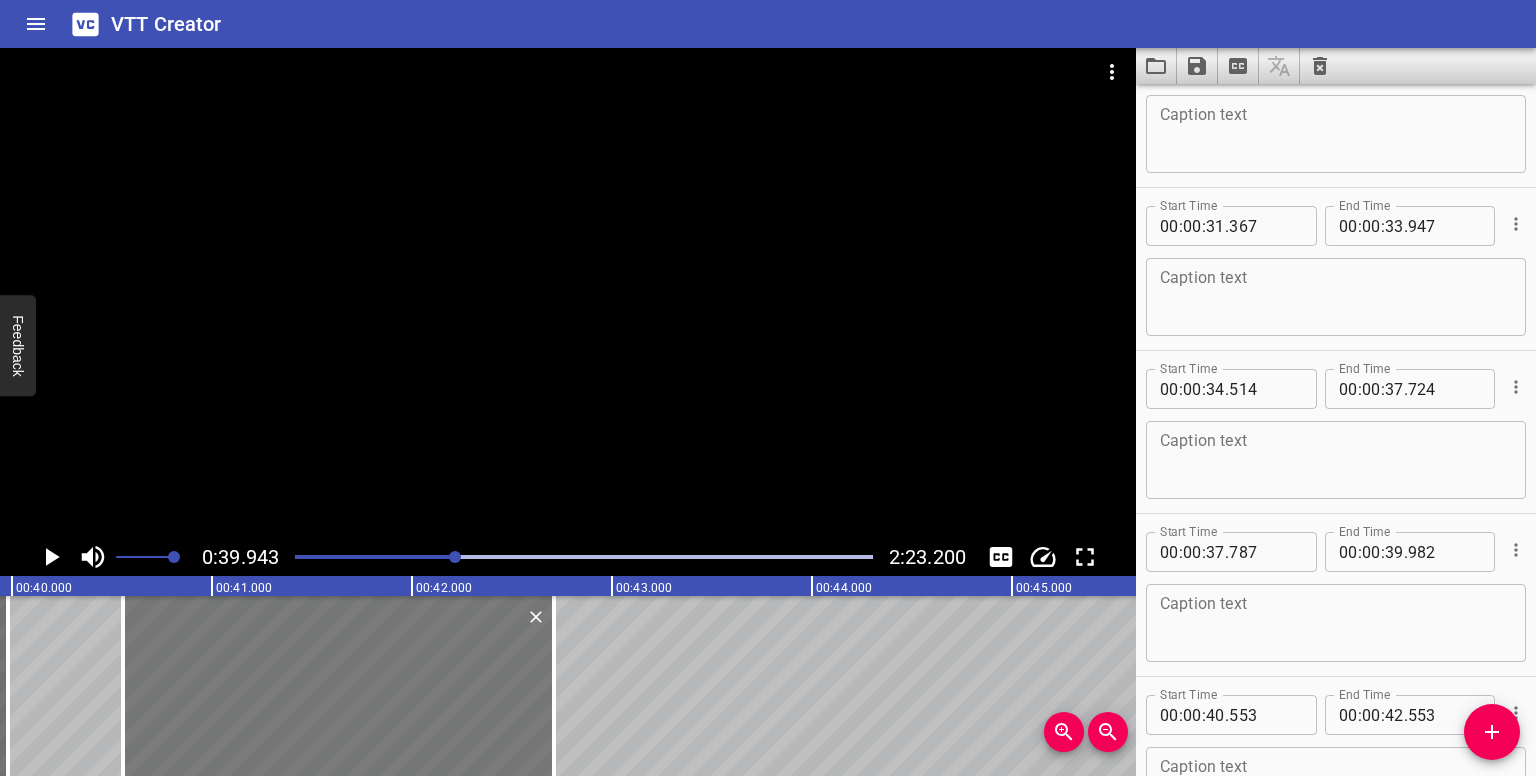 drag, startPoint x: 522, startPoint y: 688, endPoint x: 512, endPoint y: 658, distance: 31.622776 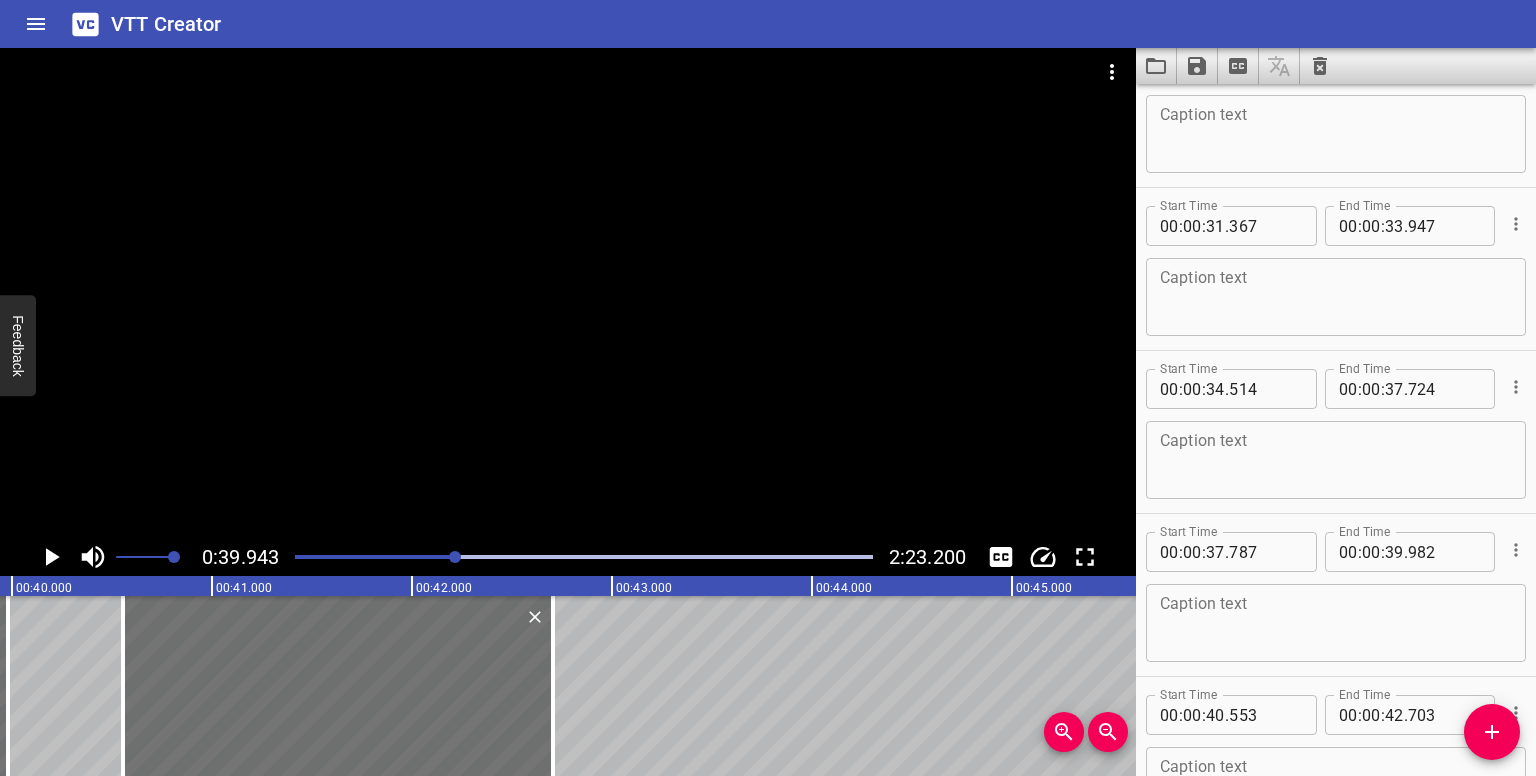 click at bounding box center (455, 557) 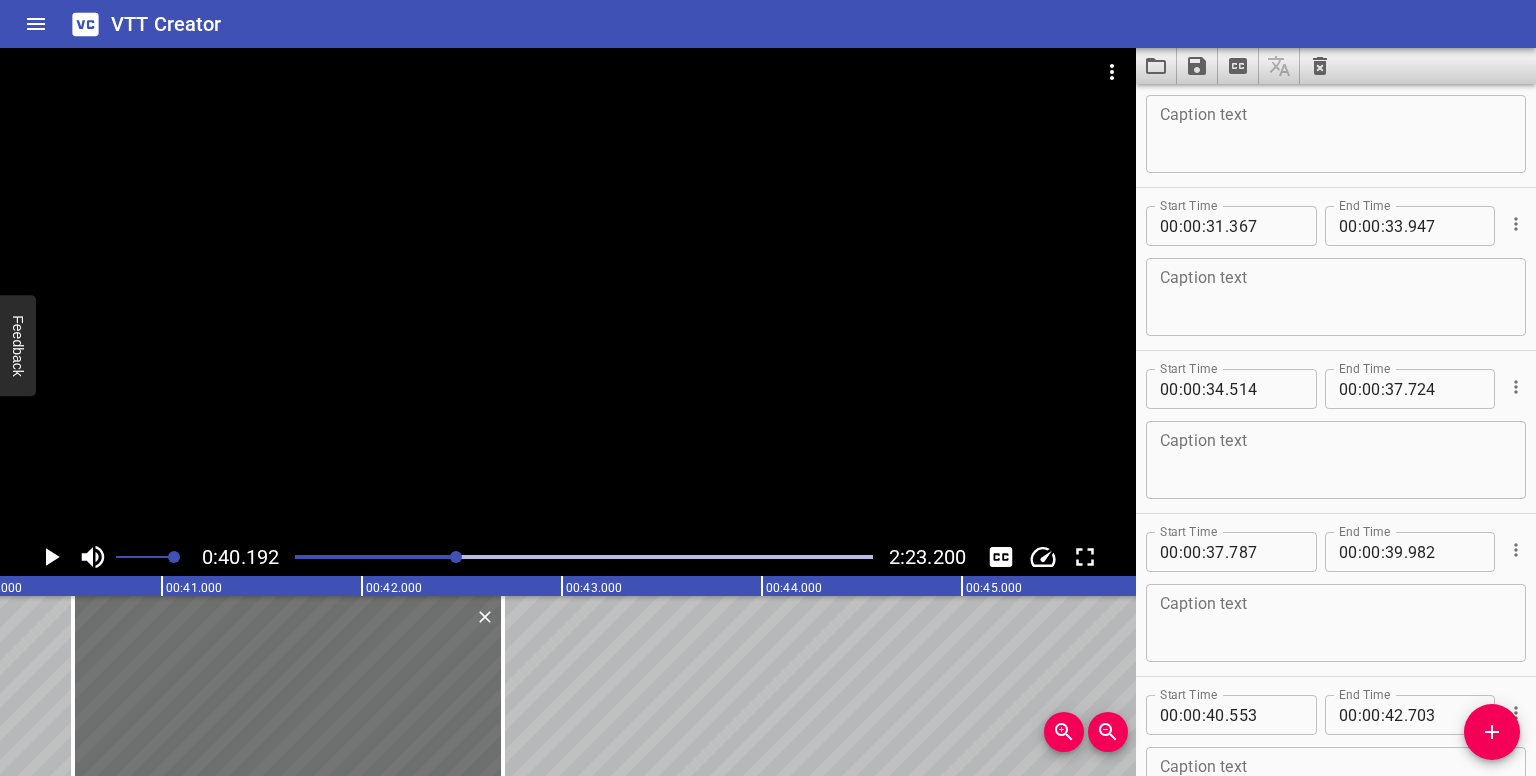 click at bounding box center (456, 557) 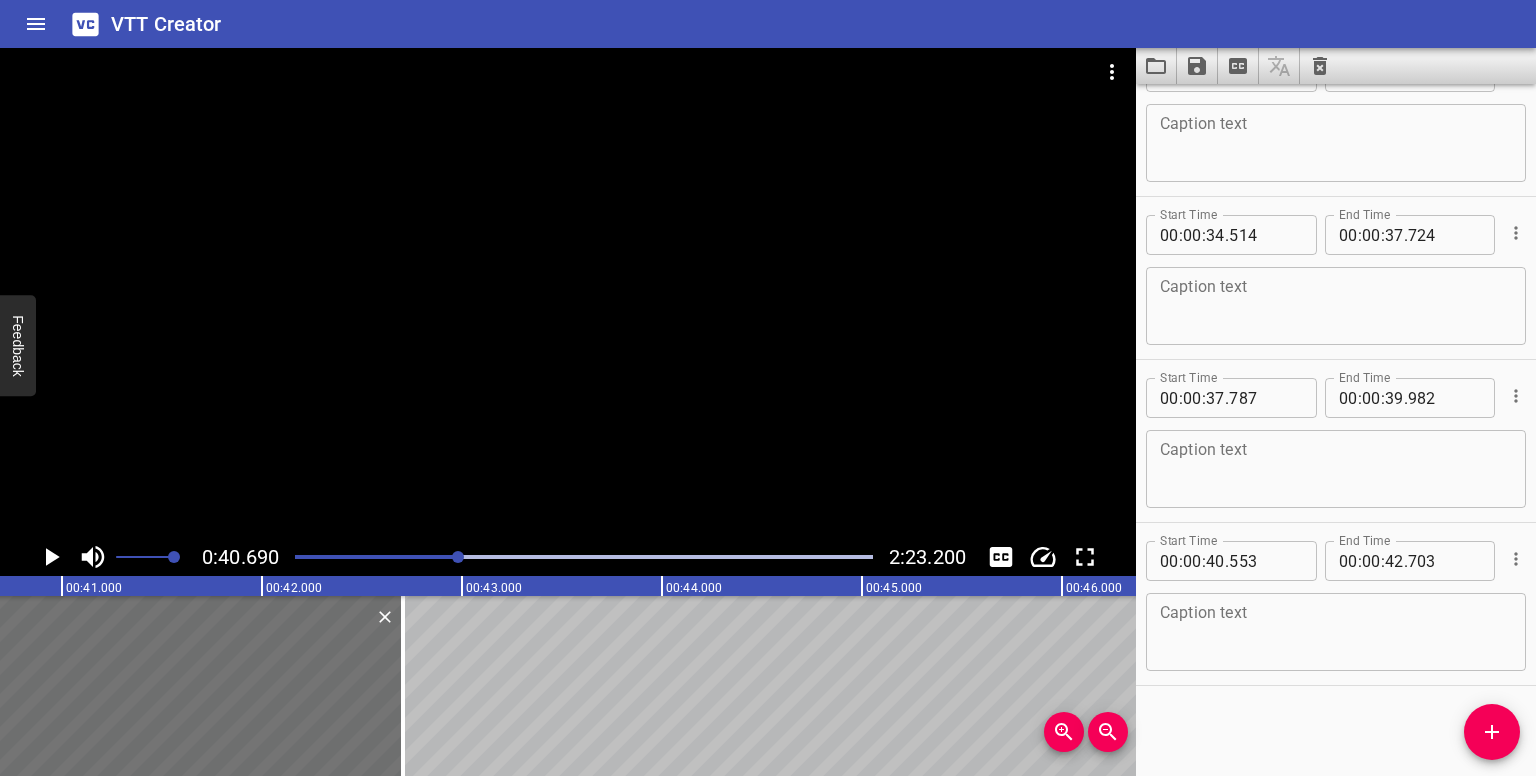 click at bounding box center (584, 557) 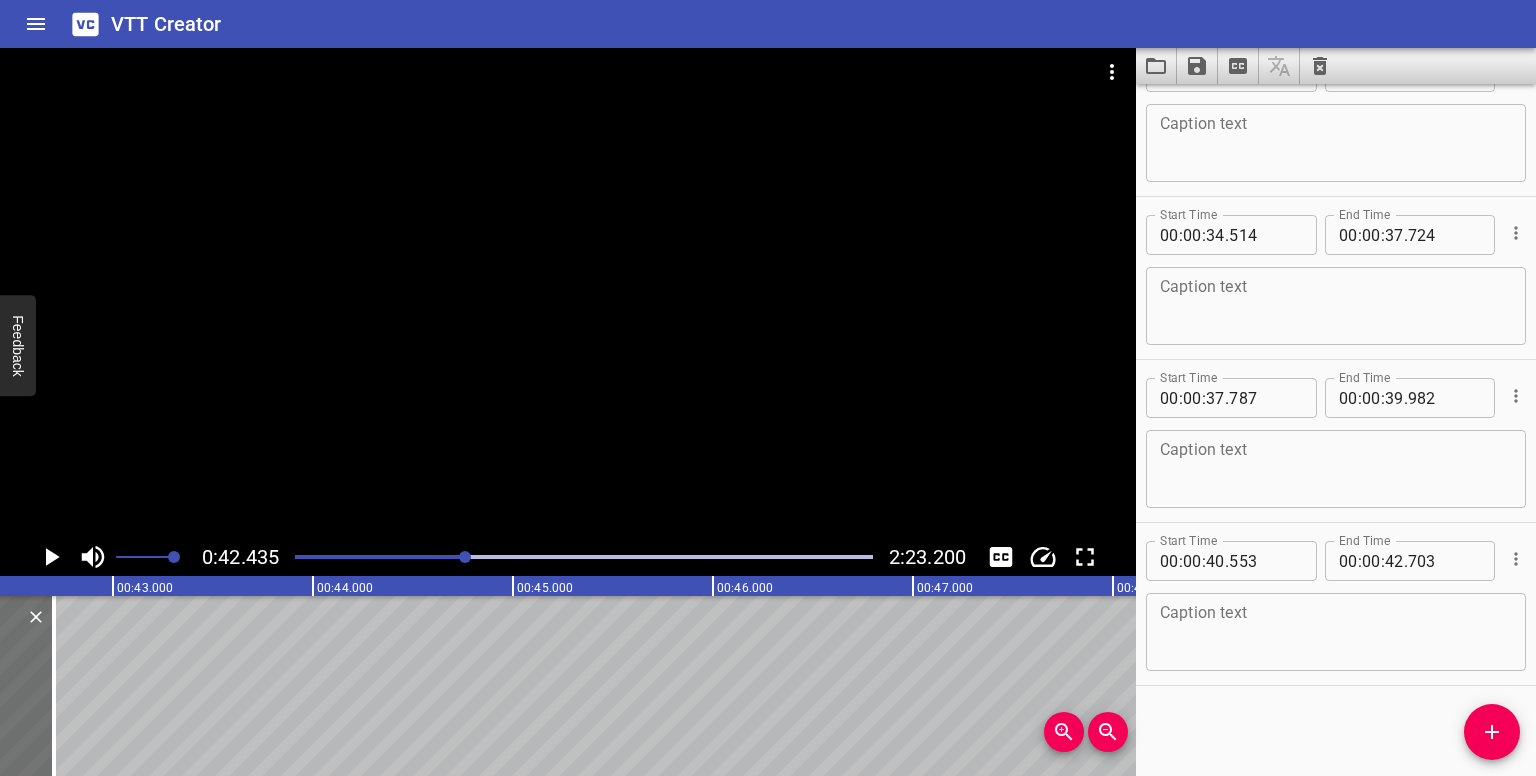 click at bounding box center [1492, 732] 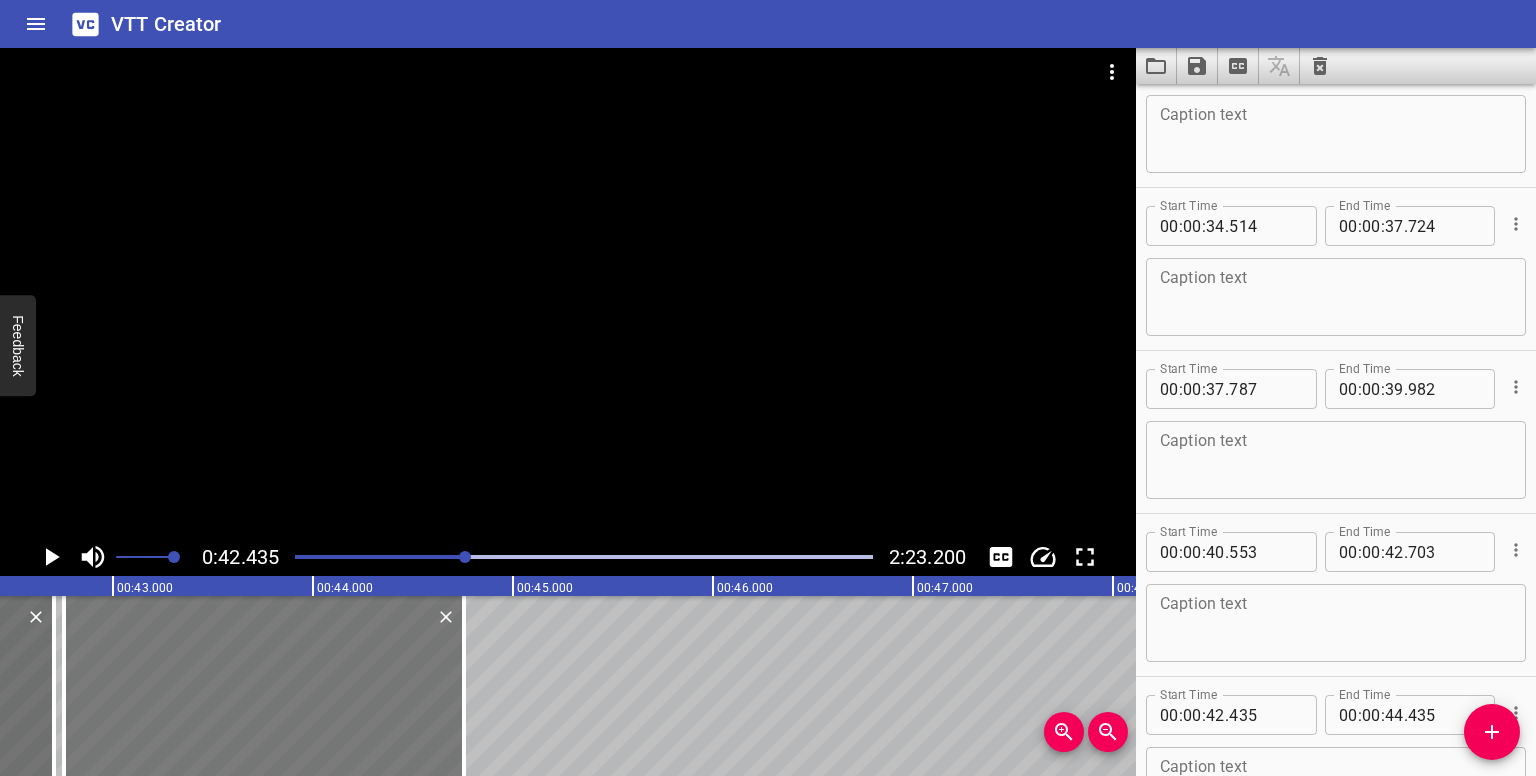 drag, startPoint x: 253, startPoint y: 686, endPoint x: 316, endPoint y: 678, distance: 63.505905 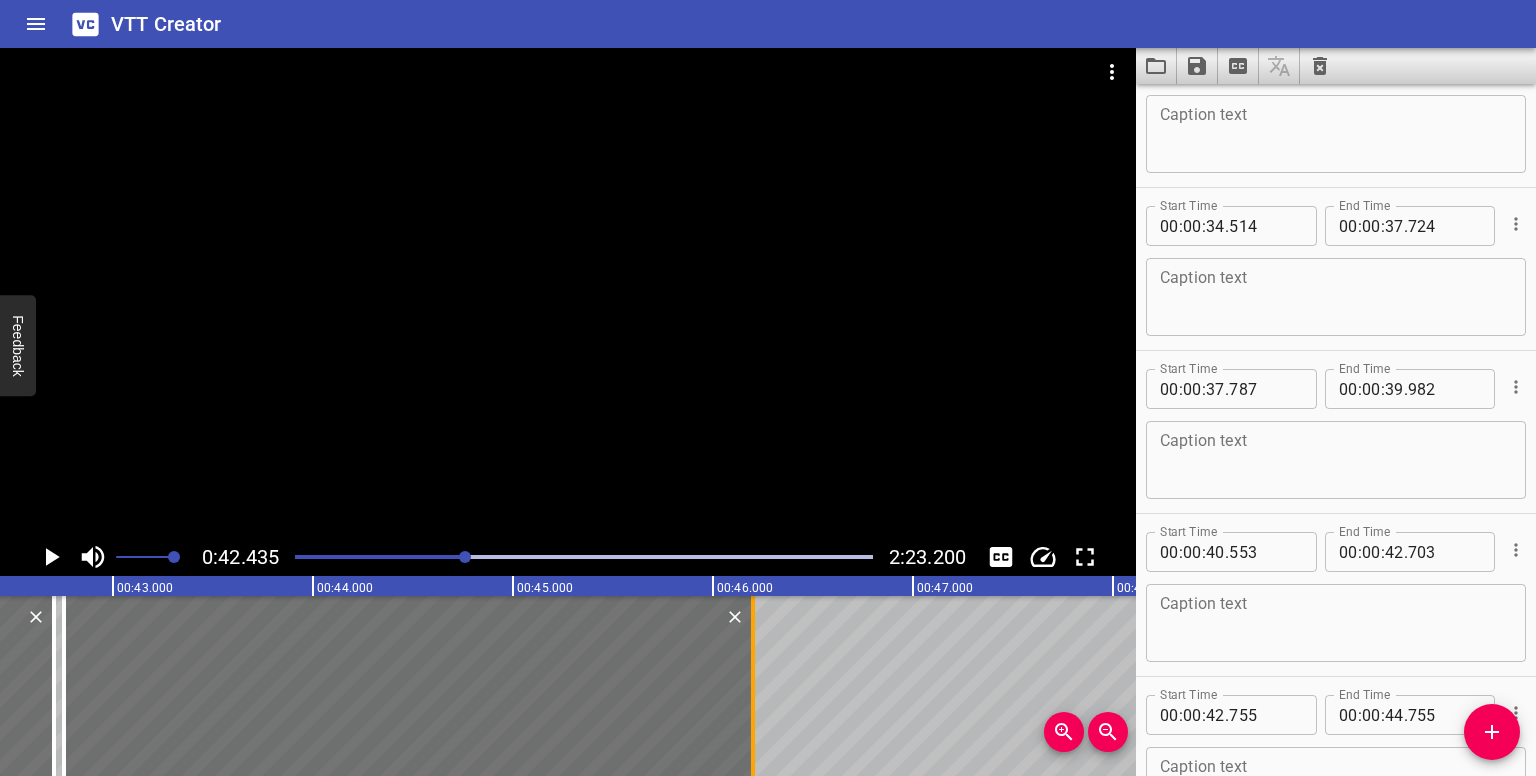 drag, startPoint x: 463, startPoint y: 695, endPoint x: 753, endPoint y: 684, distance: 290.20856 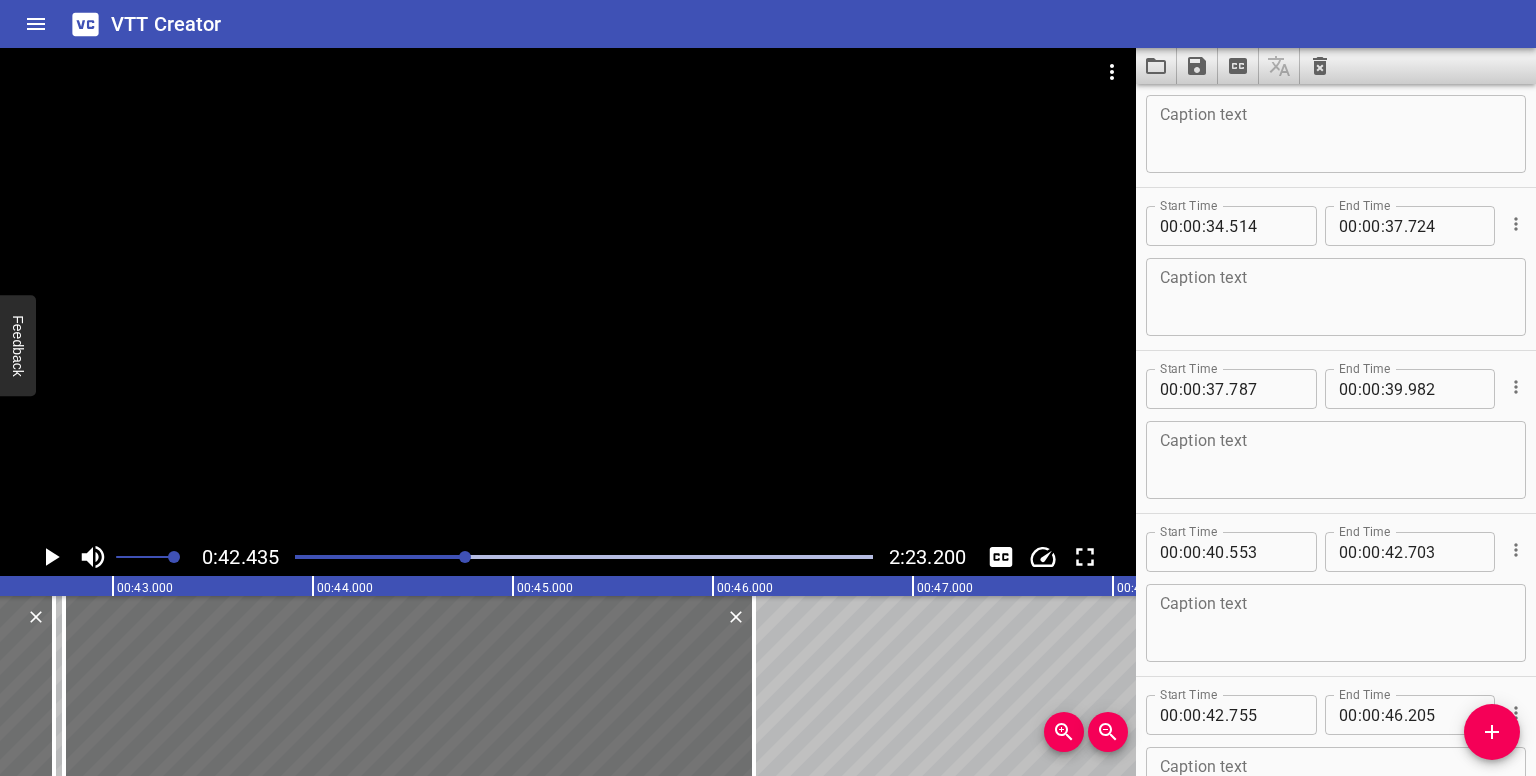 click at bounding box center [584, 557] 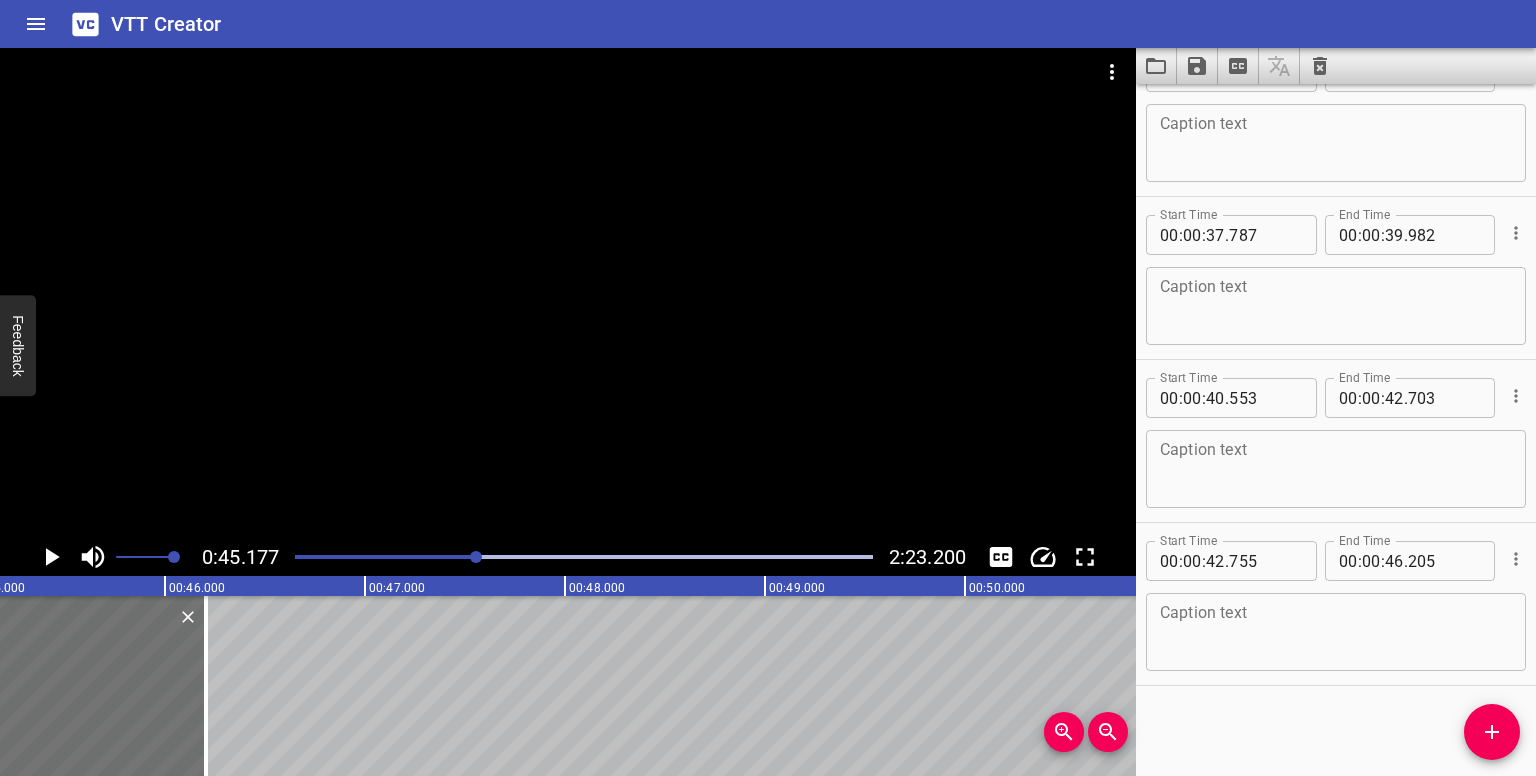 click 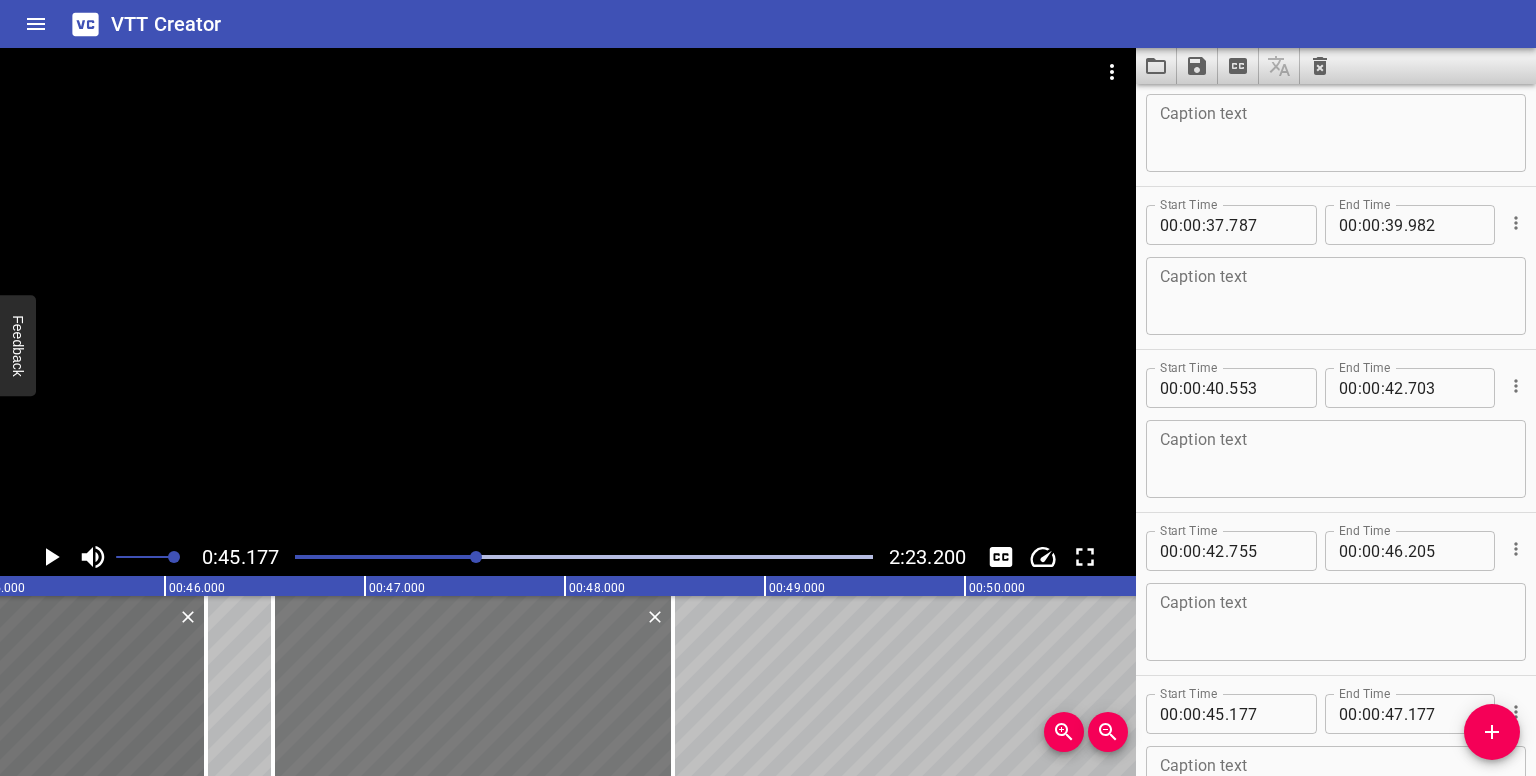 drag, startPoint x: 412, startPoint y: 679, endPoint x: 536, endPoint y: 668, distance: 124.486946 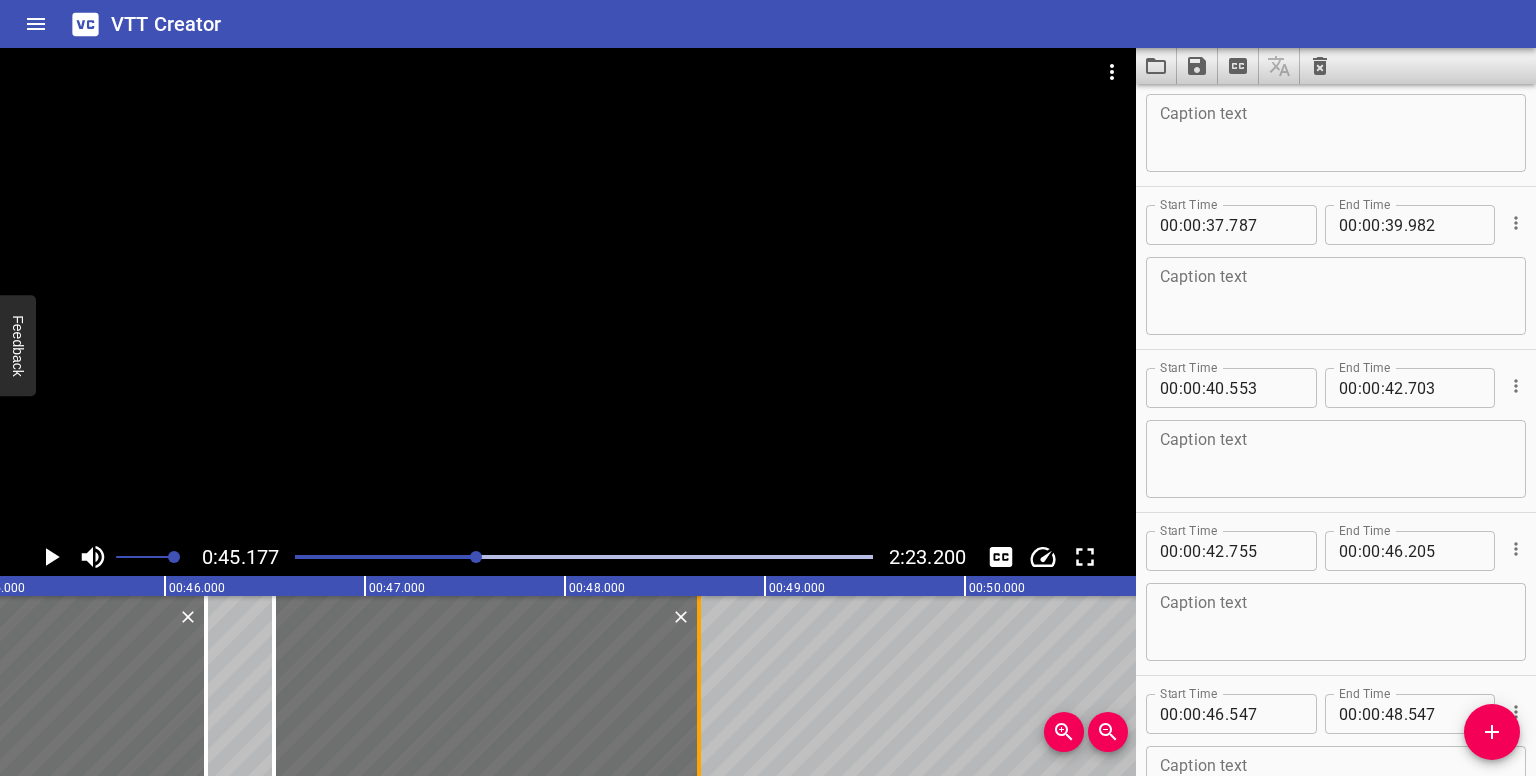 drag, startPoint x: 676, startPoint y: 701, endPoint x: 701, endPoint y: 709, distance: 26.24881 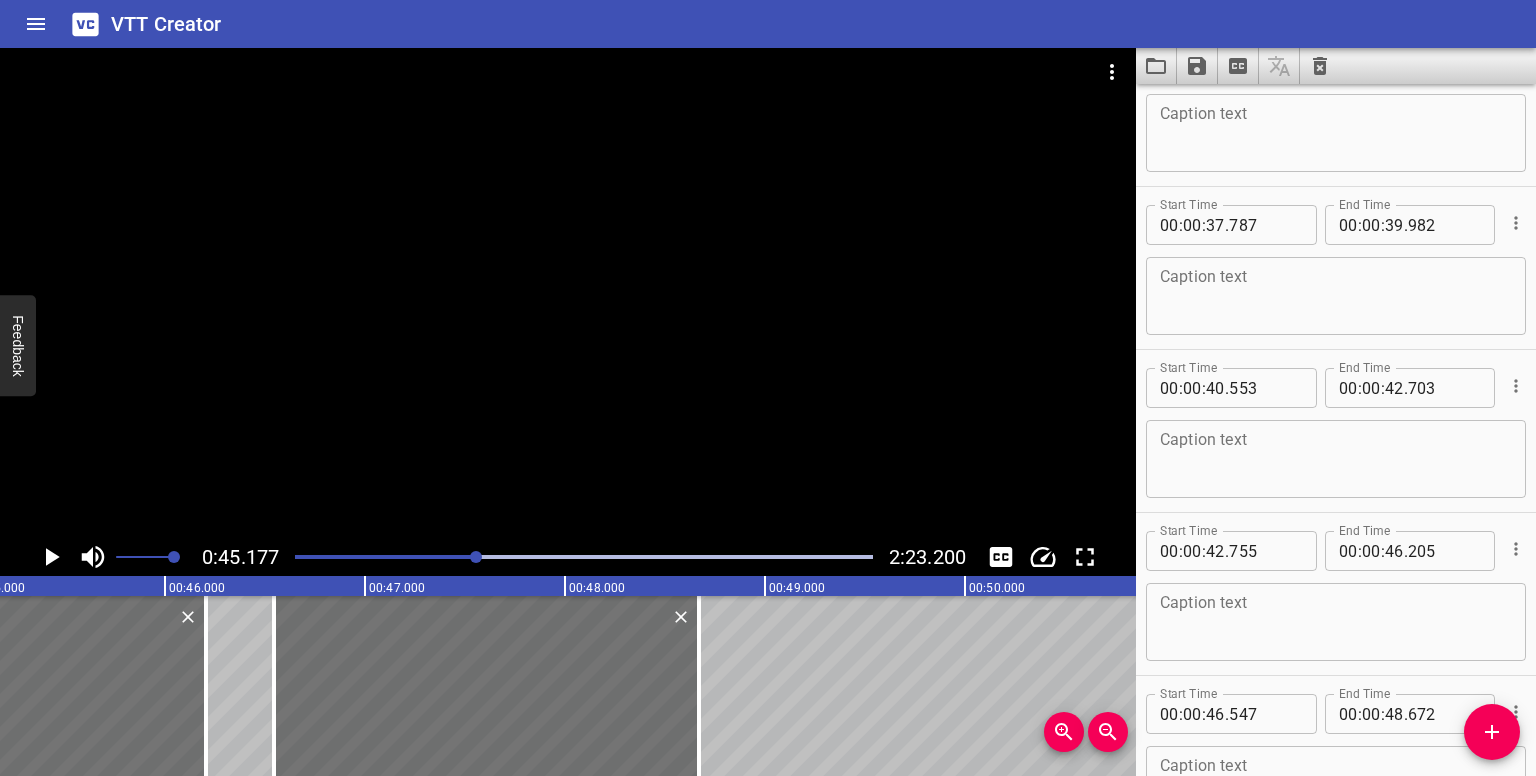 click at bounding box center (476, 557) 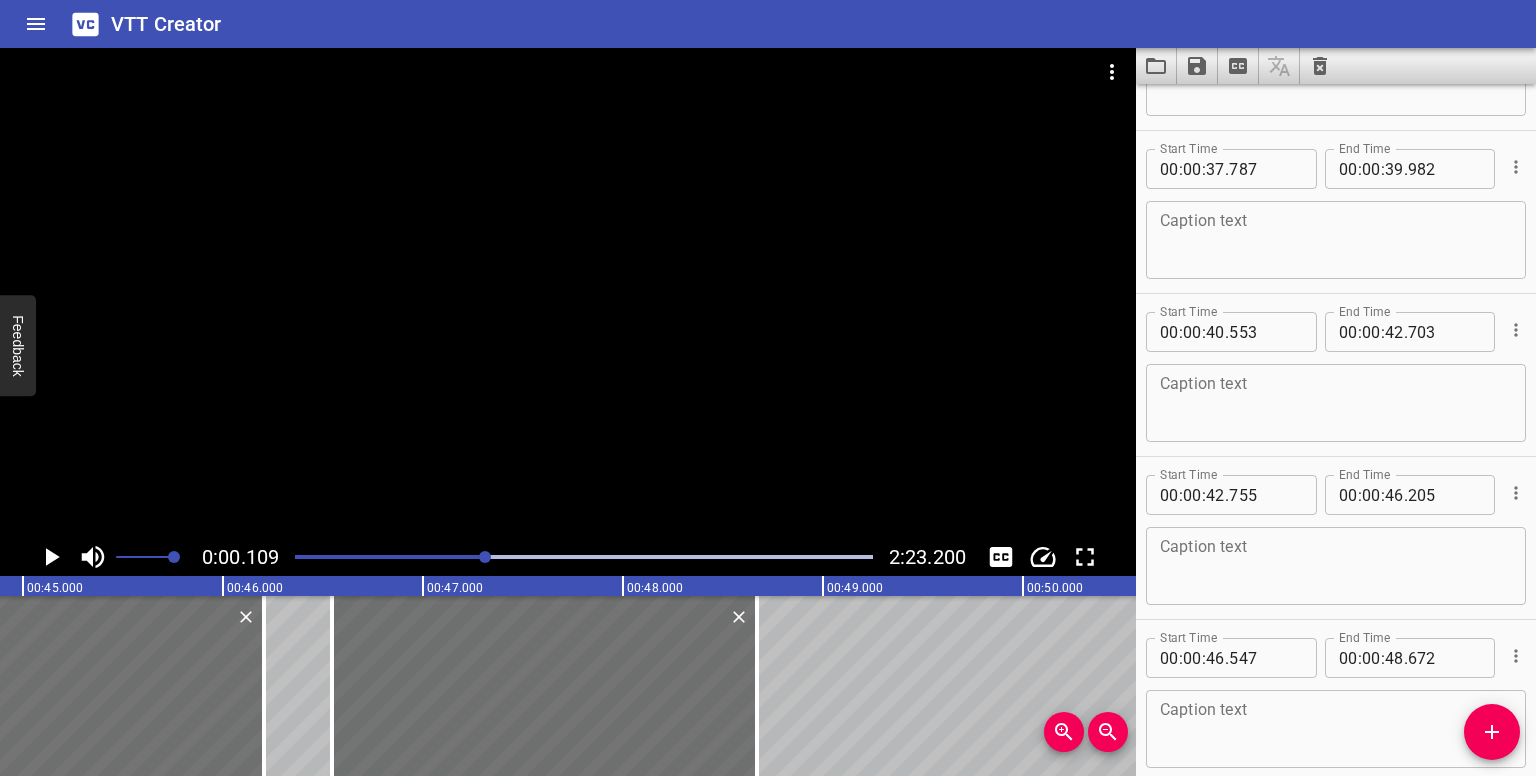 click at bounding box center [485, 557] 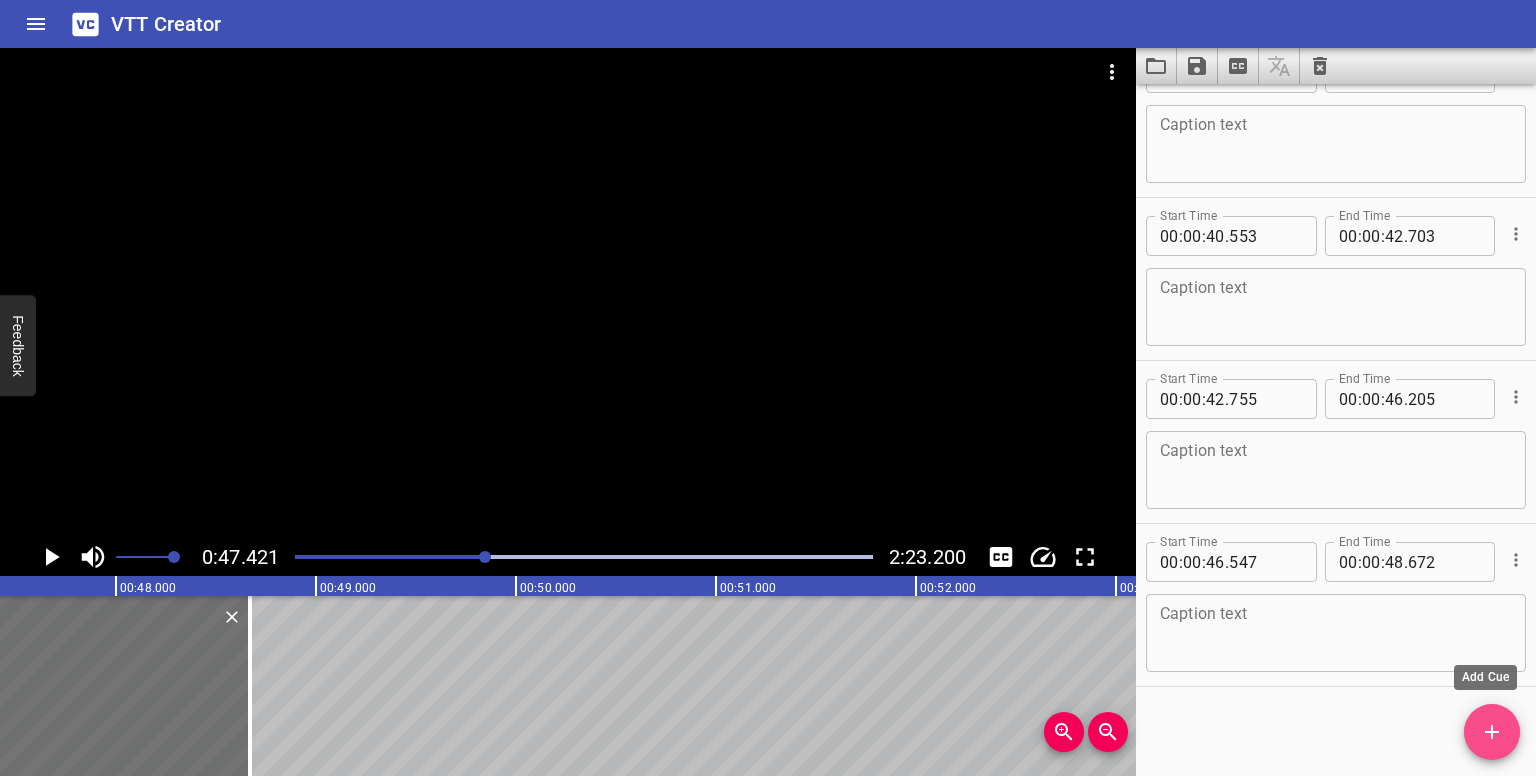 click 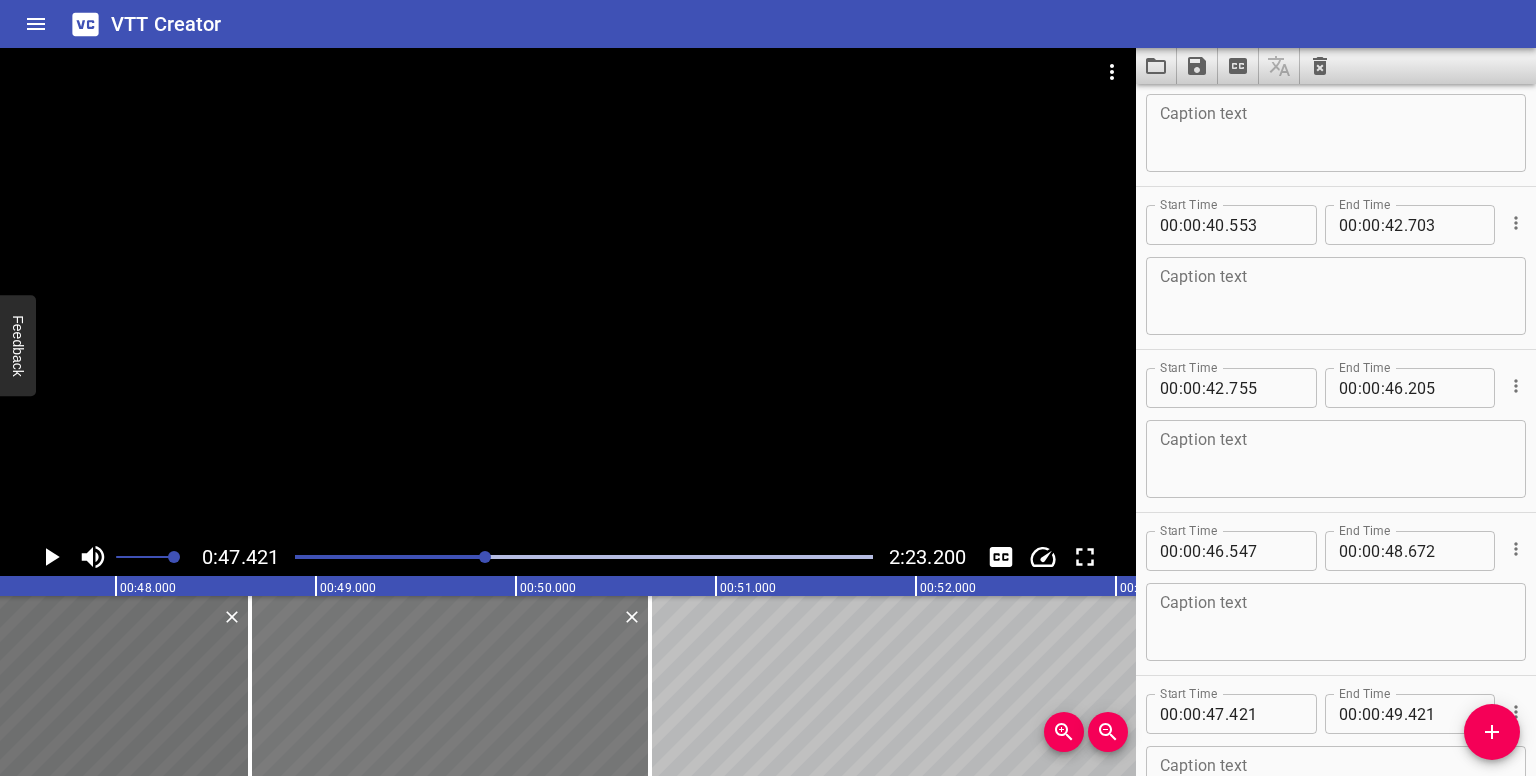 drag, startPoint x: 309, startPoint y: 663, endPoint x: 559, endPoint y: 673, distance: 250.19992 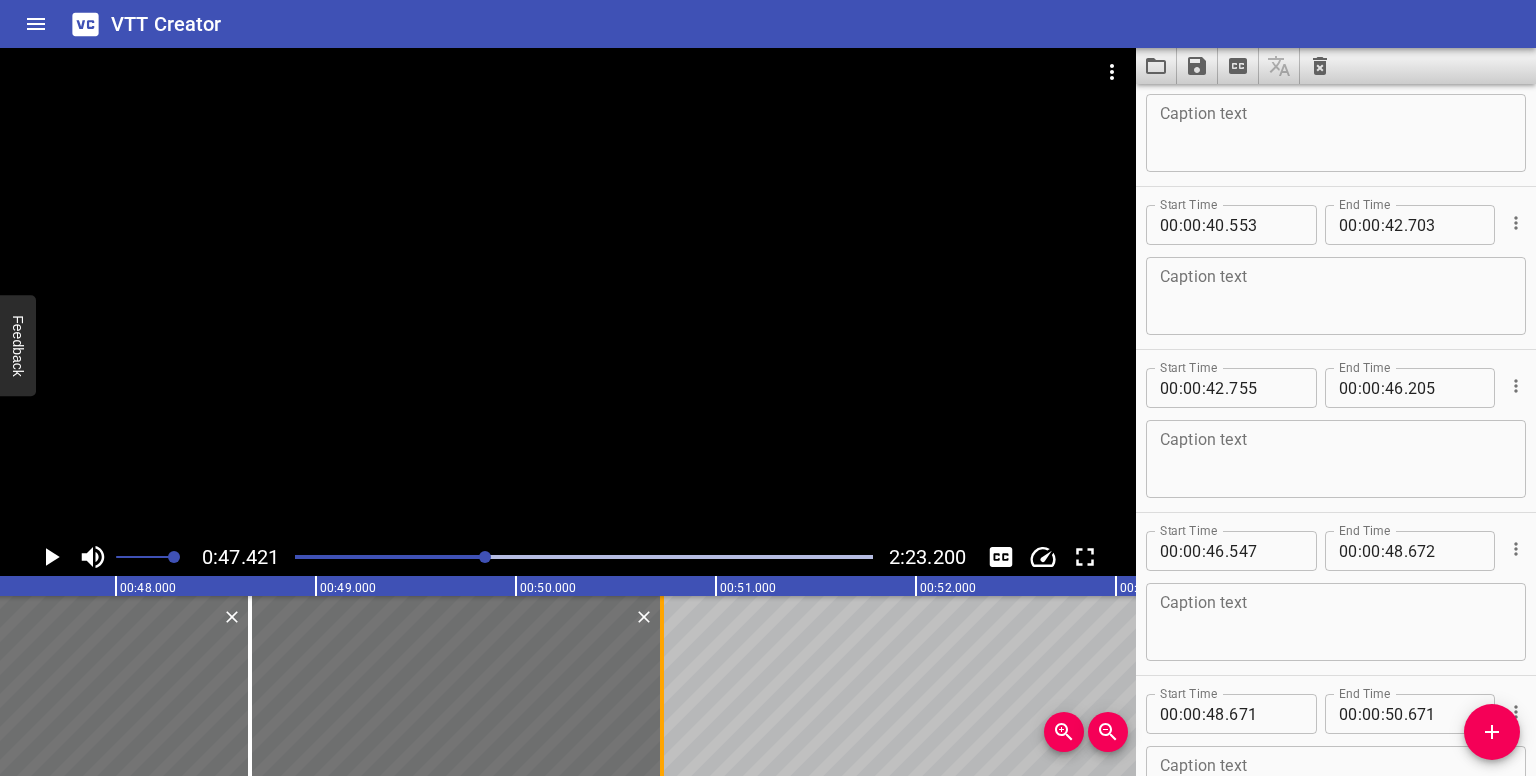 click at bounding box center (662, 686) 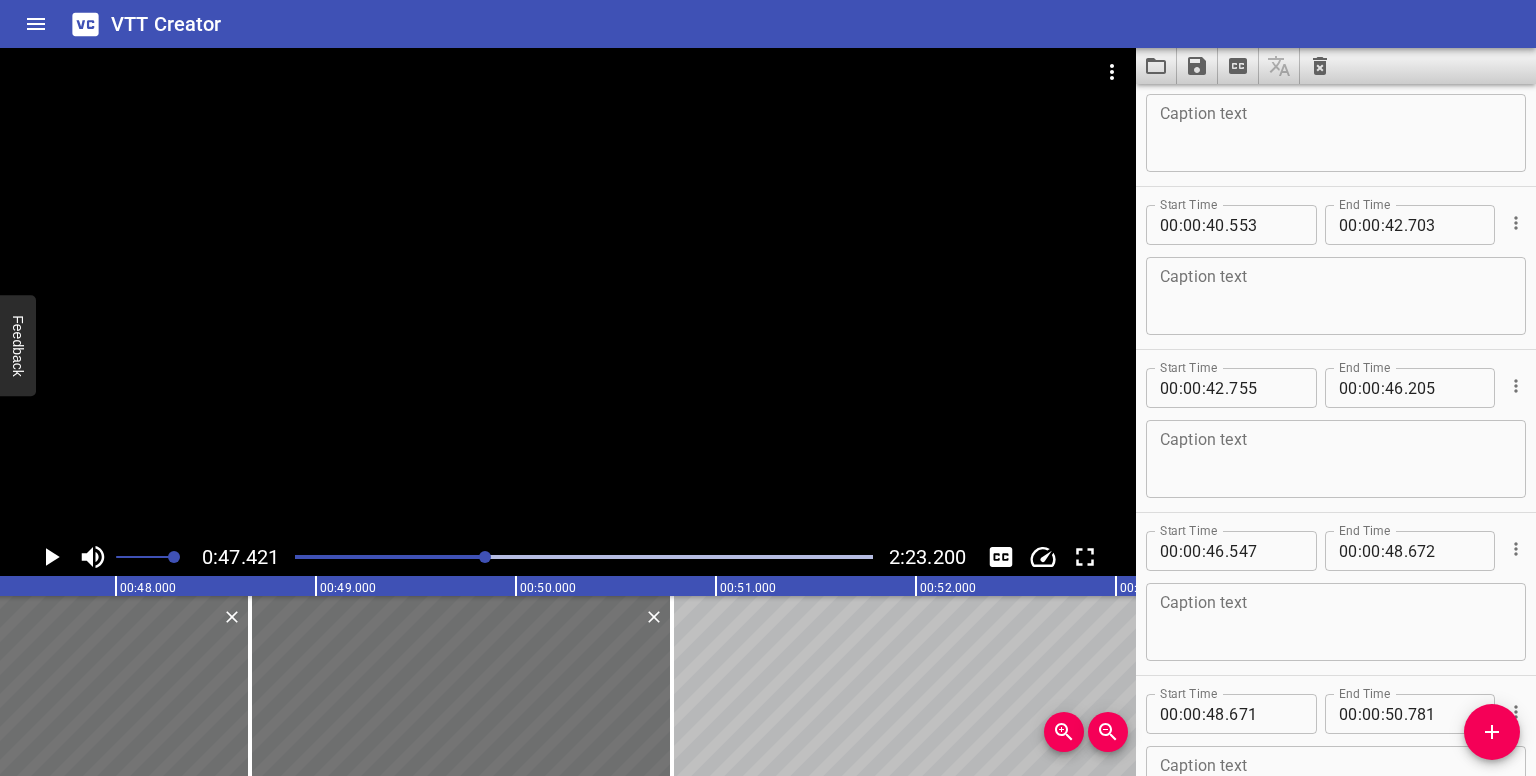 click at bounding box center [584, 557] 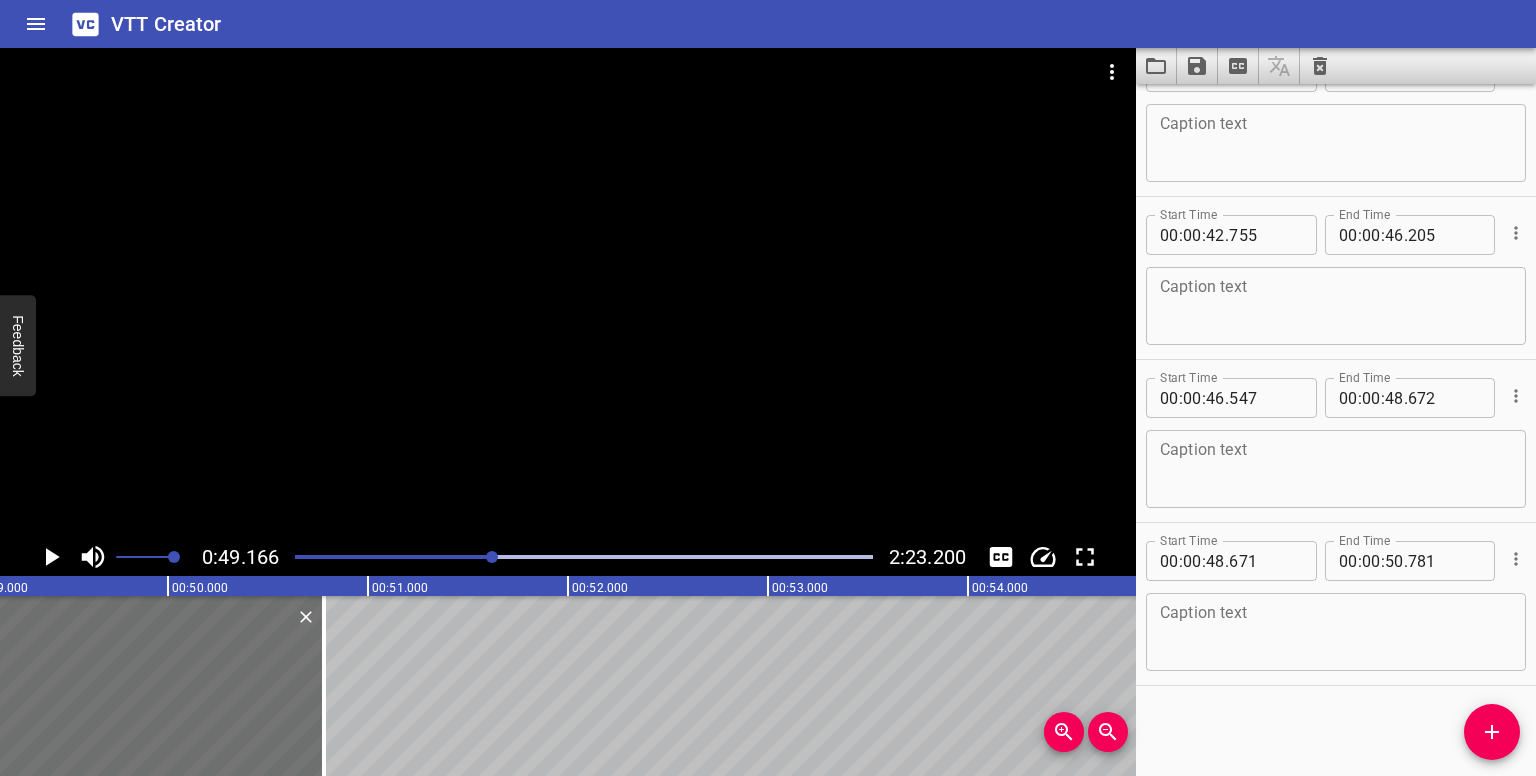click at bounding box center (492, 557) 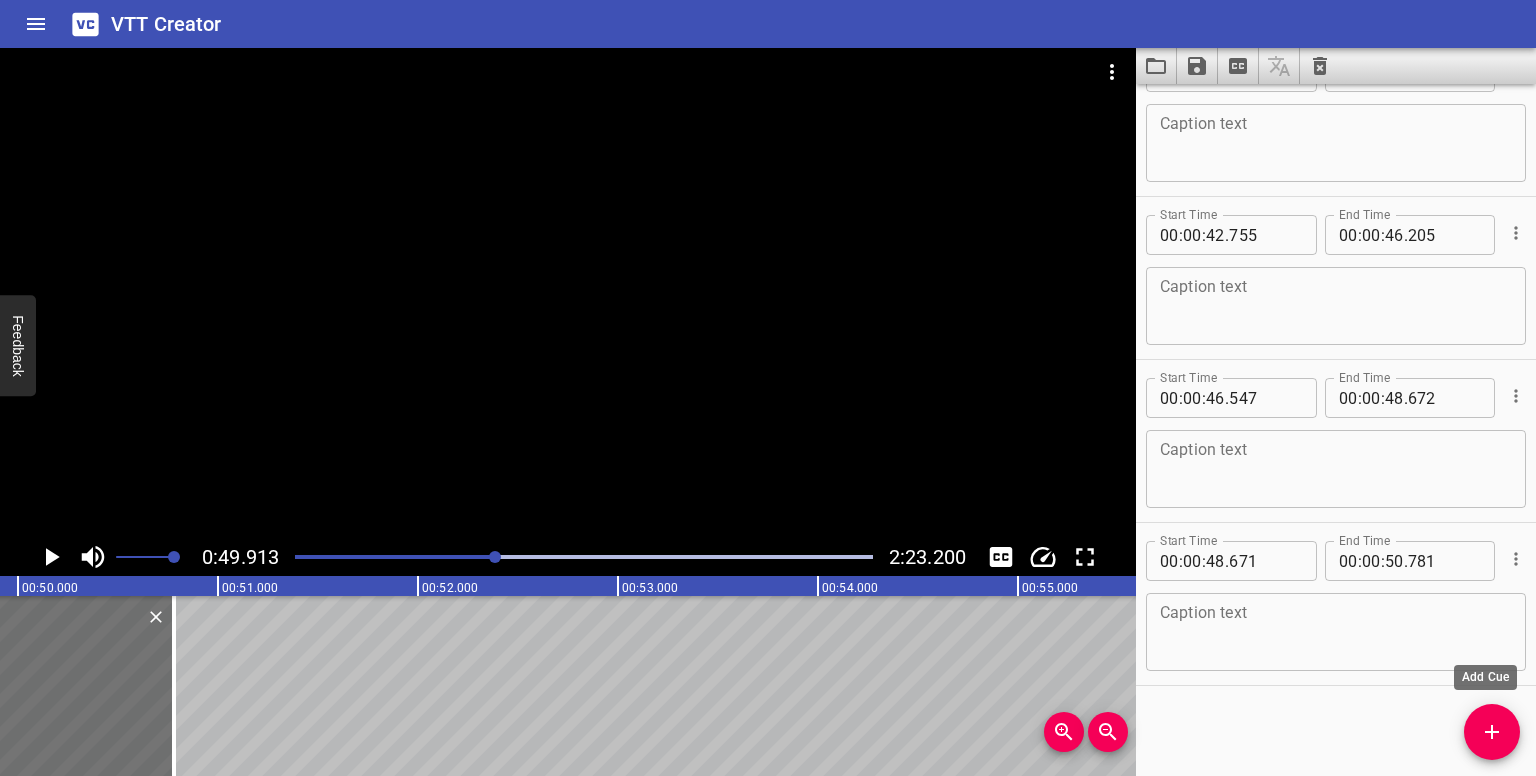 click 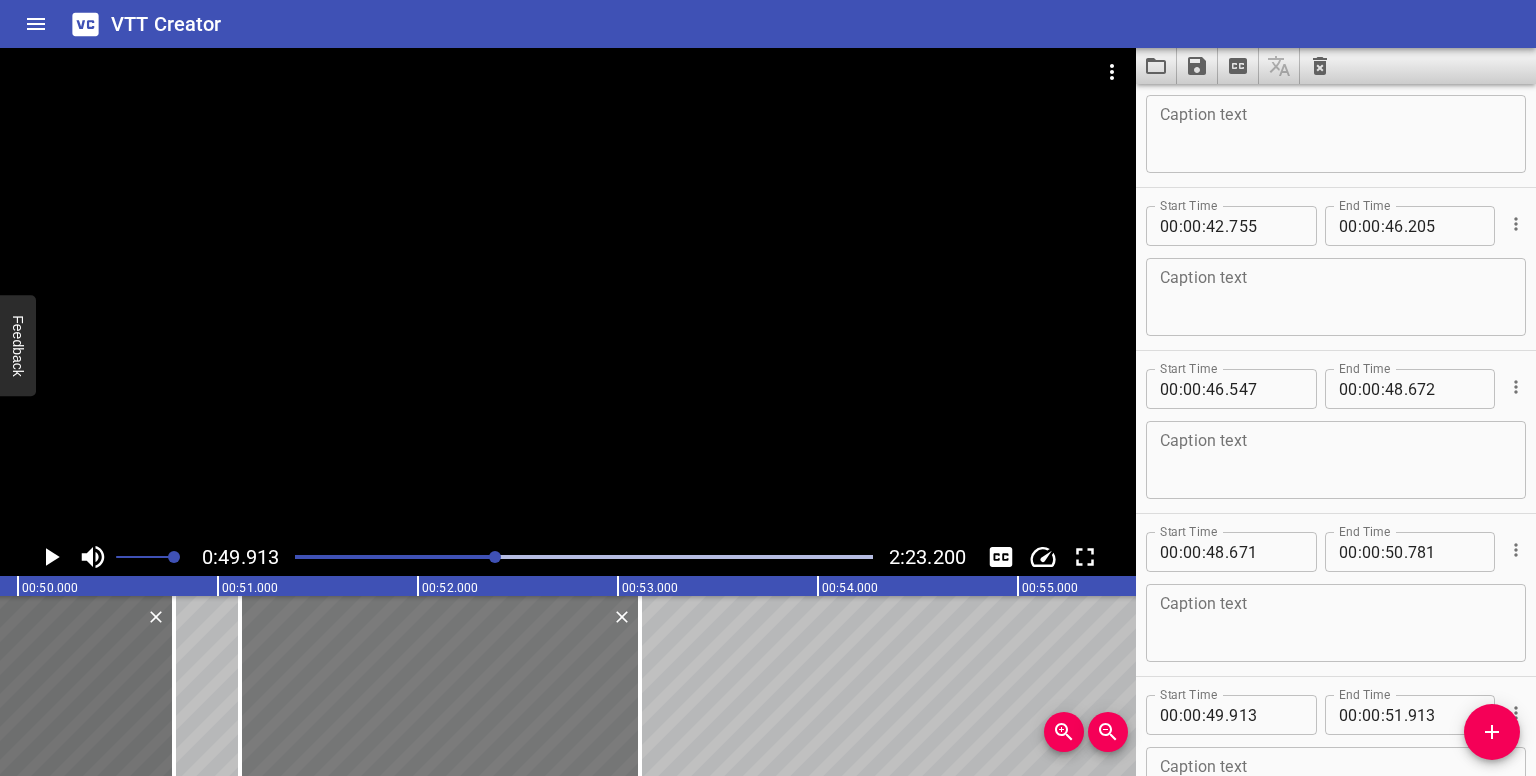 drag, startPoint x: 252, startPoint y: 695, endPoint x: 487, endPoint y: 711, distance: 235.54405 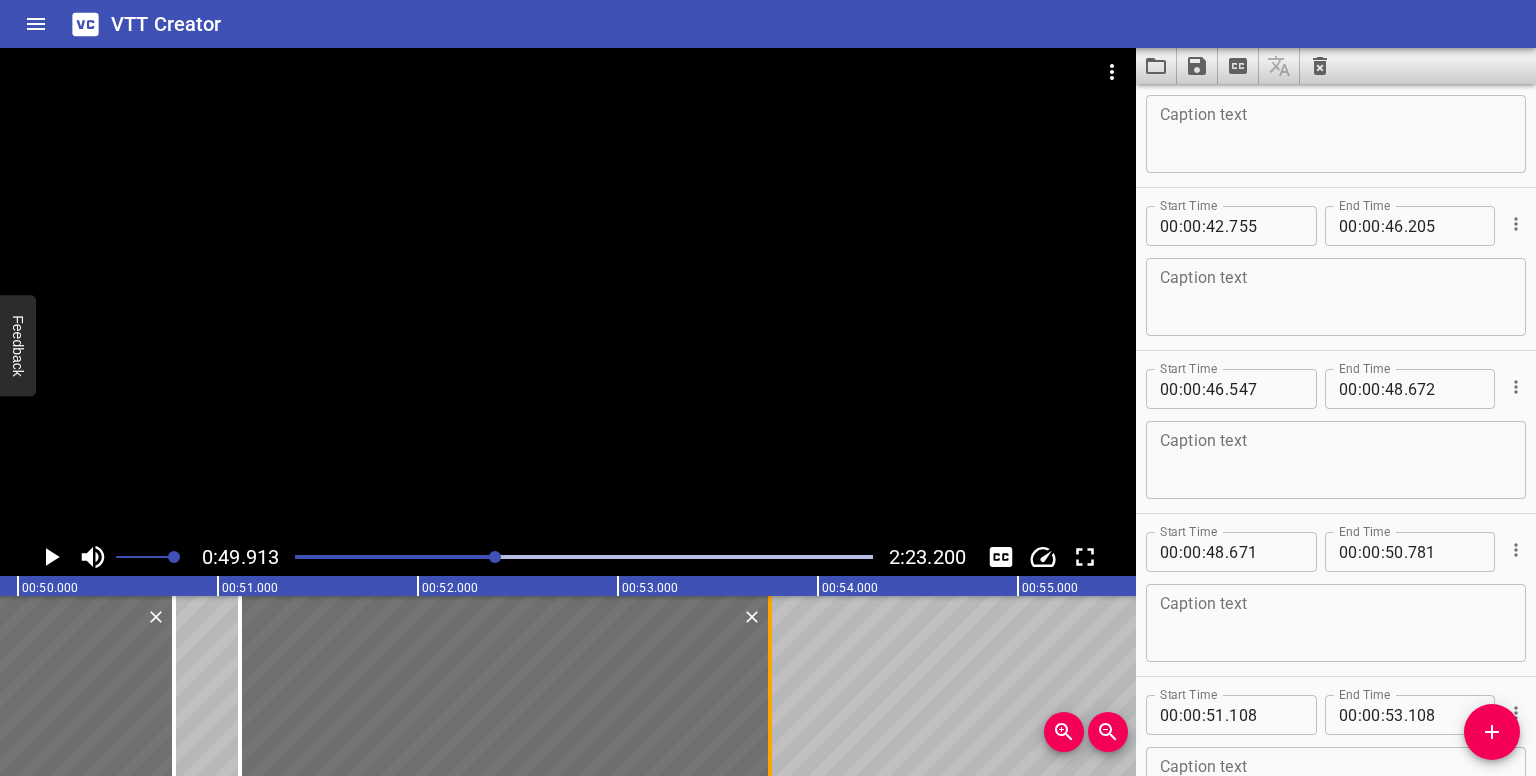 drag, startPoint x: 636, startPoint y: 692, endPoint x: 768, endPoint y: 686, distance: 132.13629 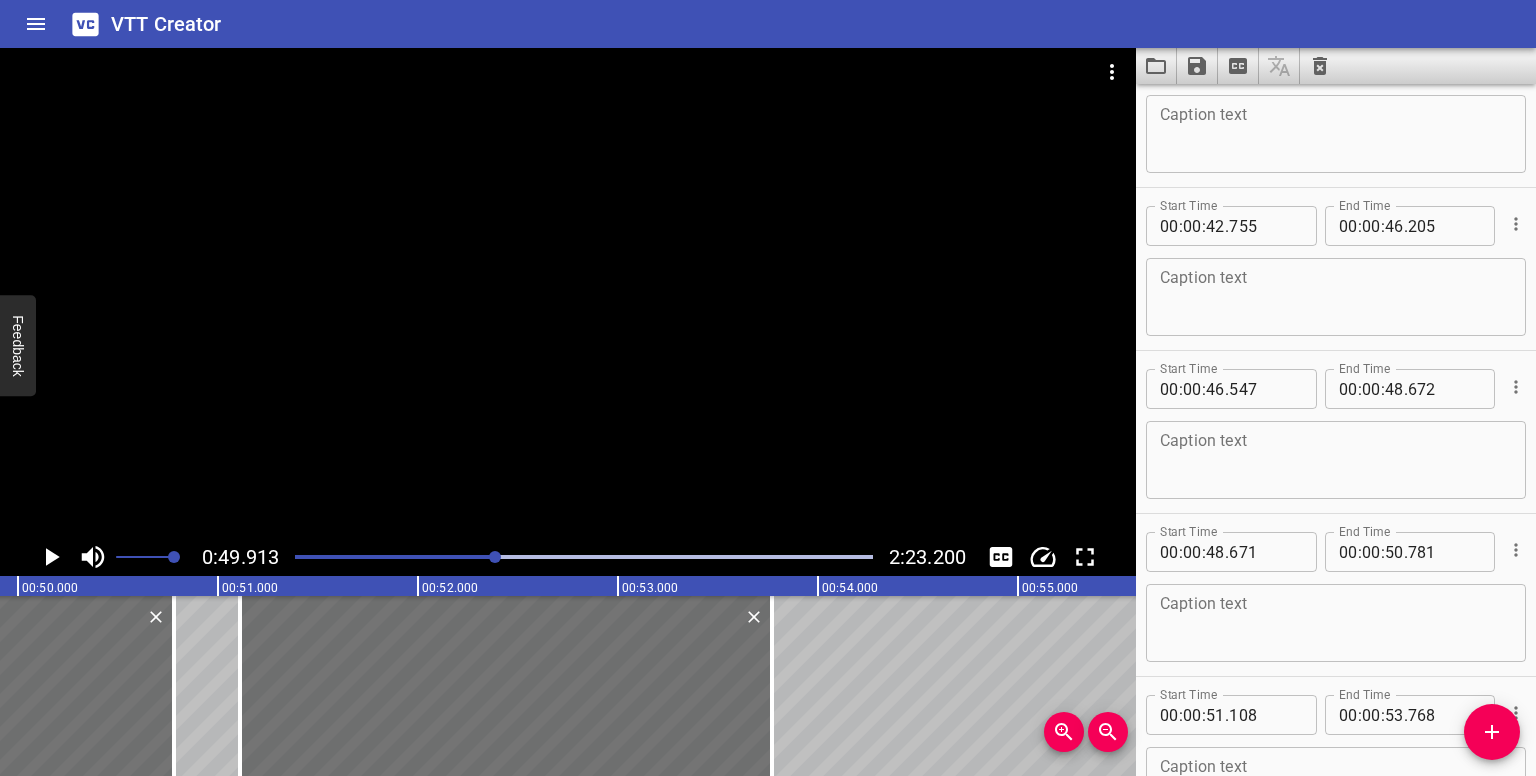 click at bounding box center (495, 557) 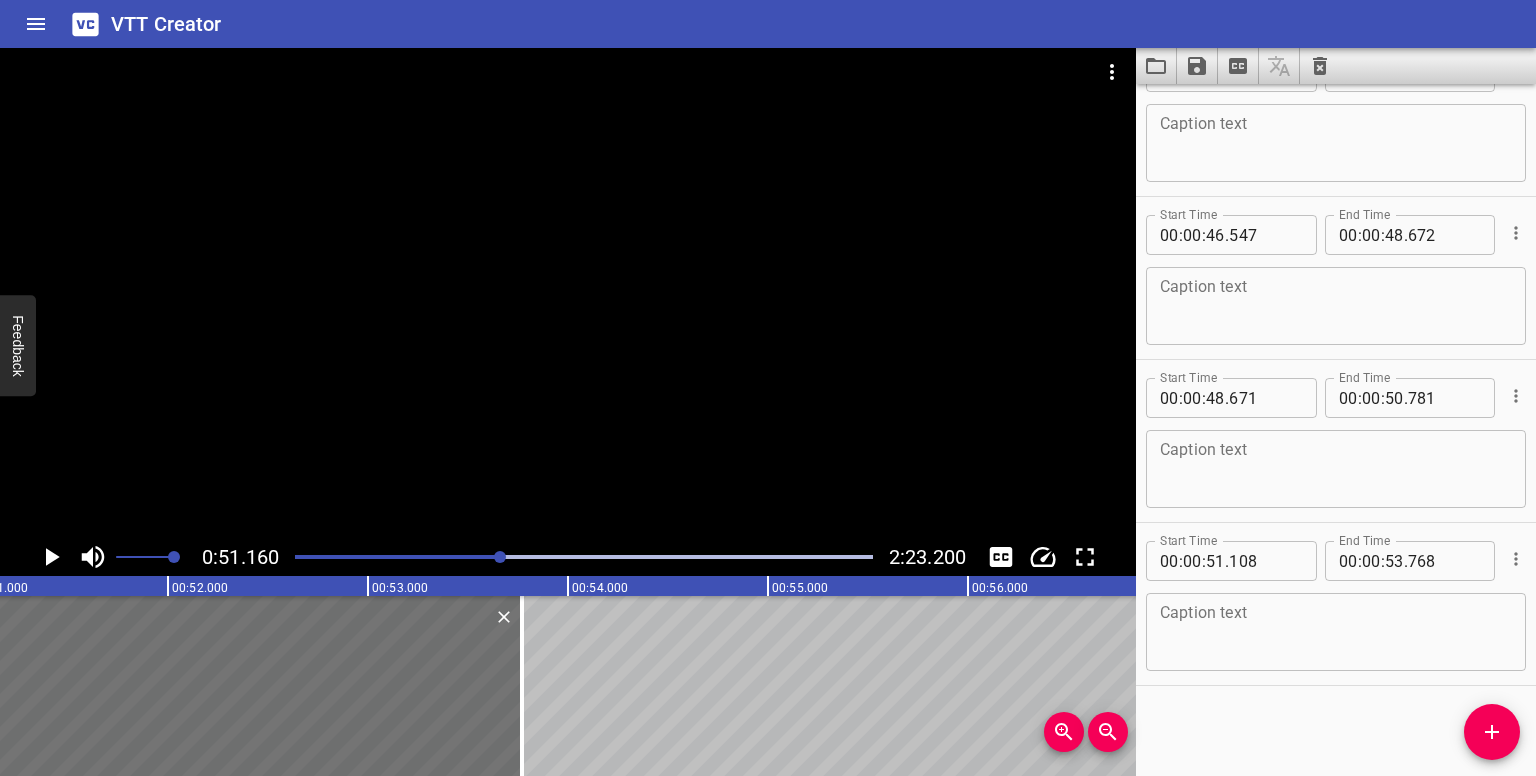 click at bounding box center [584, 557] 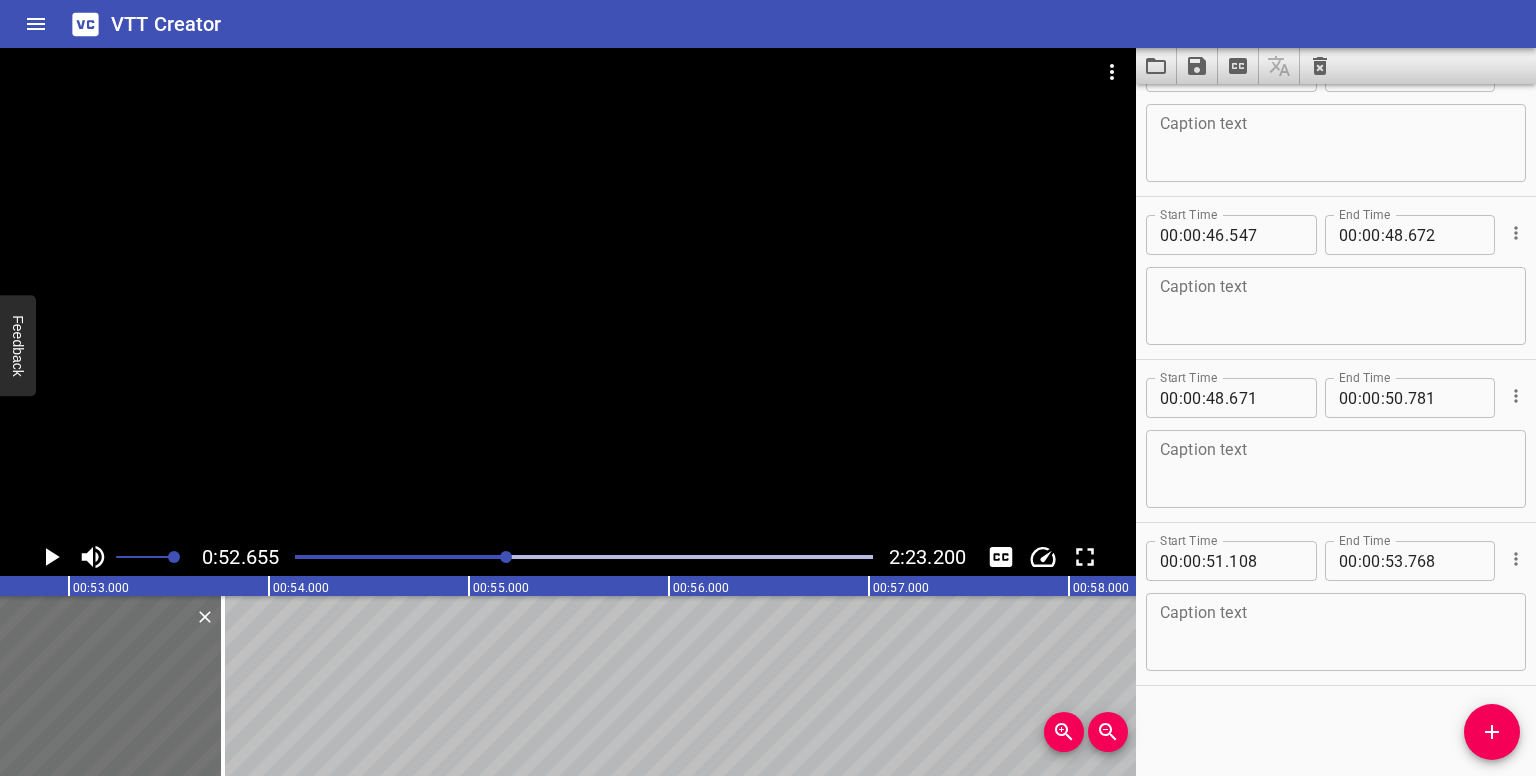 drag, startPoint x: 1502, startPoint y: 729, endPoint x: 1464, endPoint y: 725, distance: 38.209946 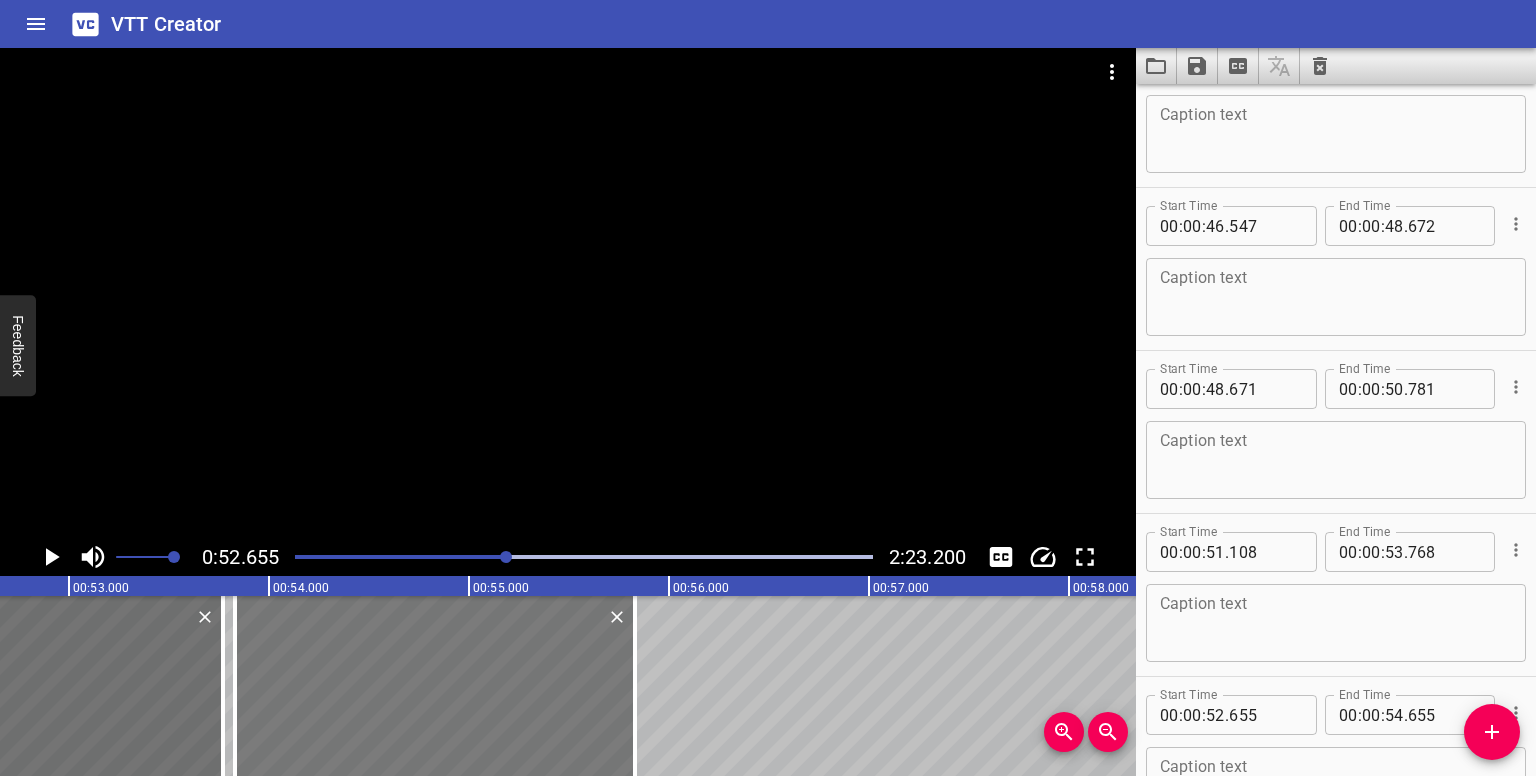 drag, startPoint x: 291, startPoint y: 677, endPoint x: 510, endPoint y: 673, distance: 219.03653 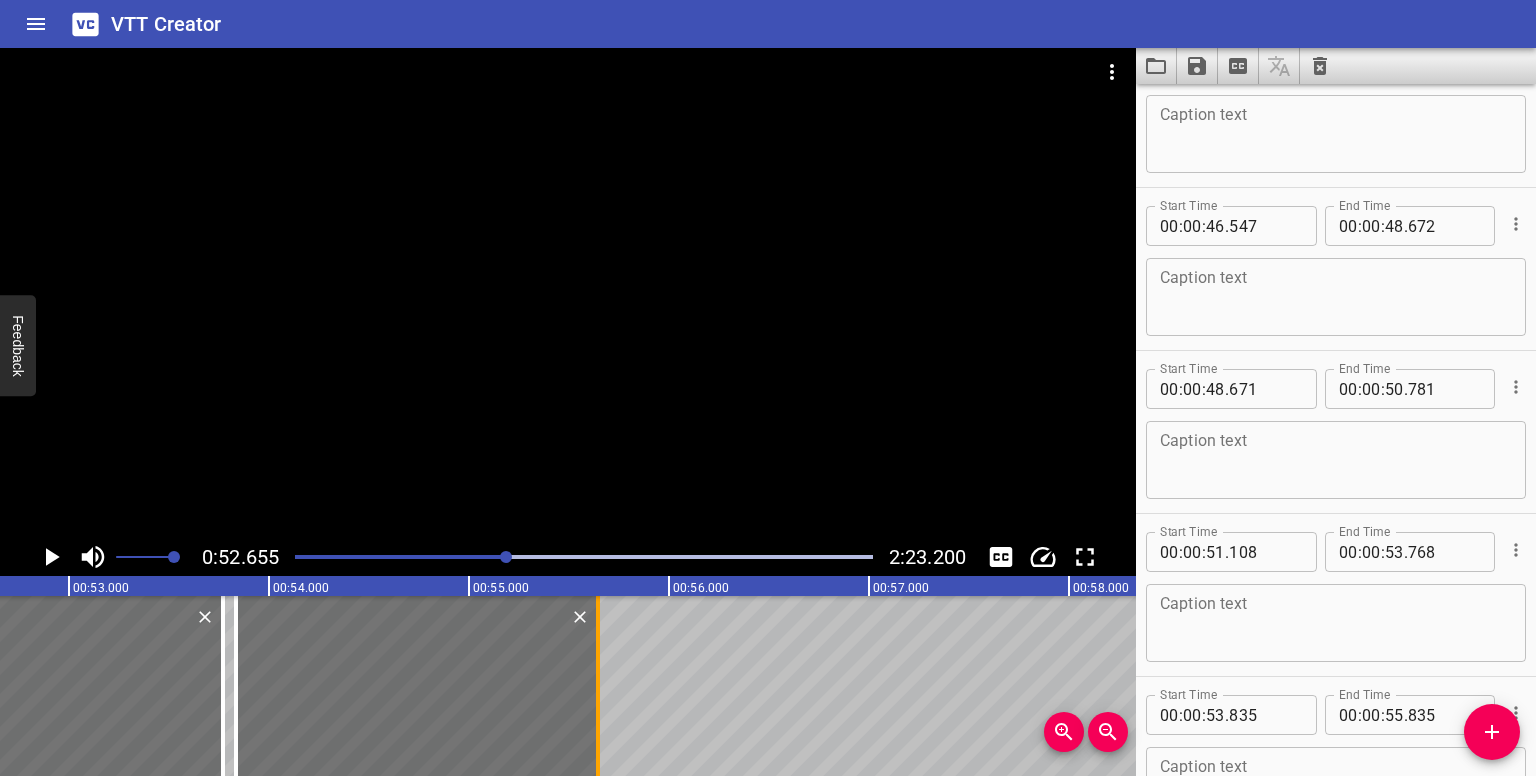 drag, startPoint x: 645, startPoint y: 701, endPoint x: 607, endPoint y: 705, distance: 38.209946 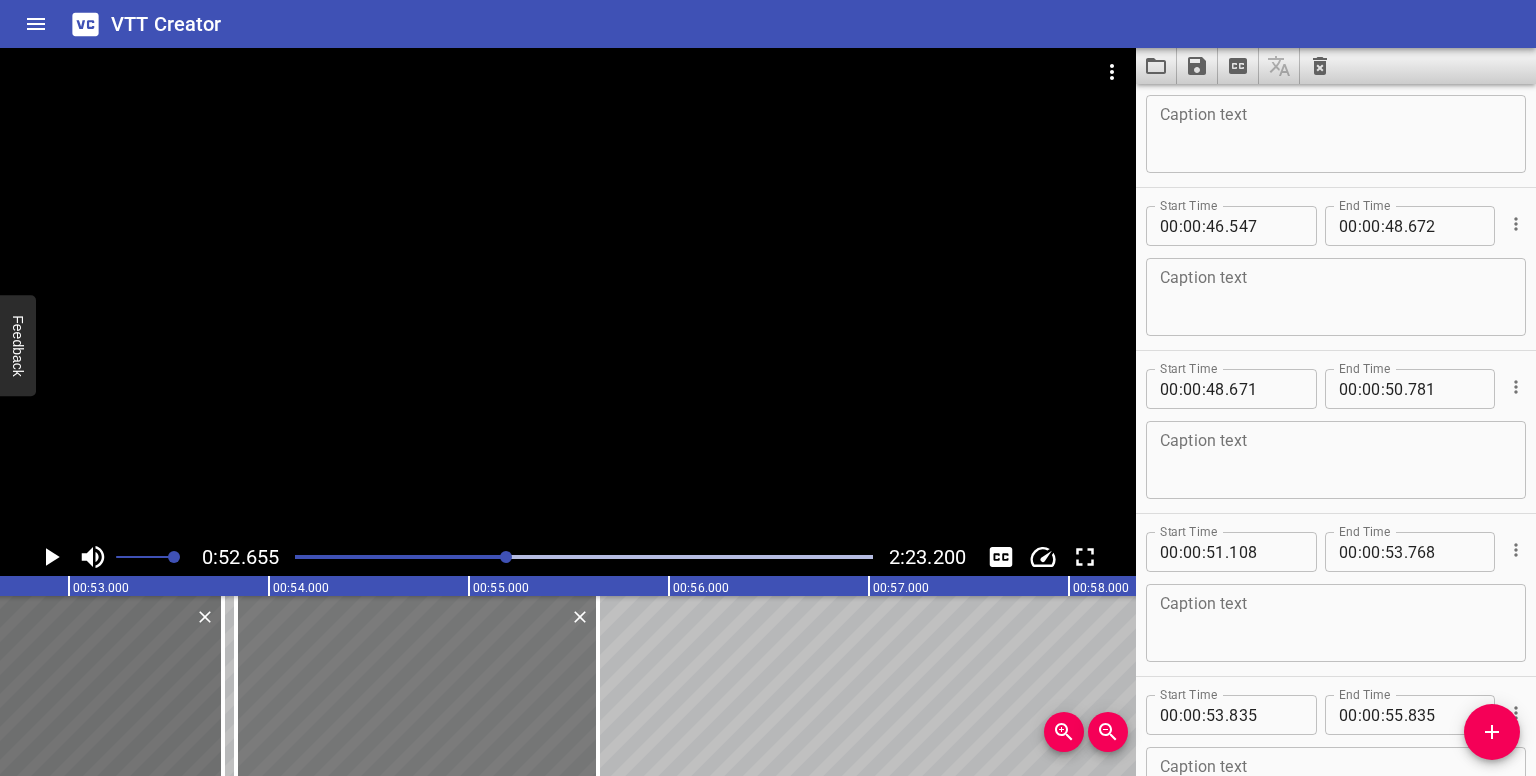 type on "645" 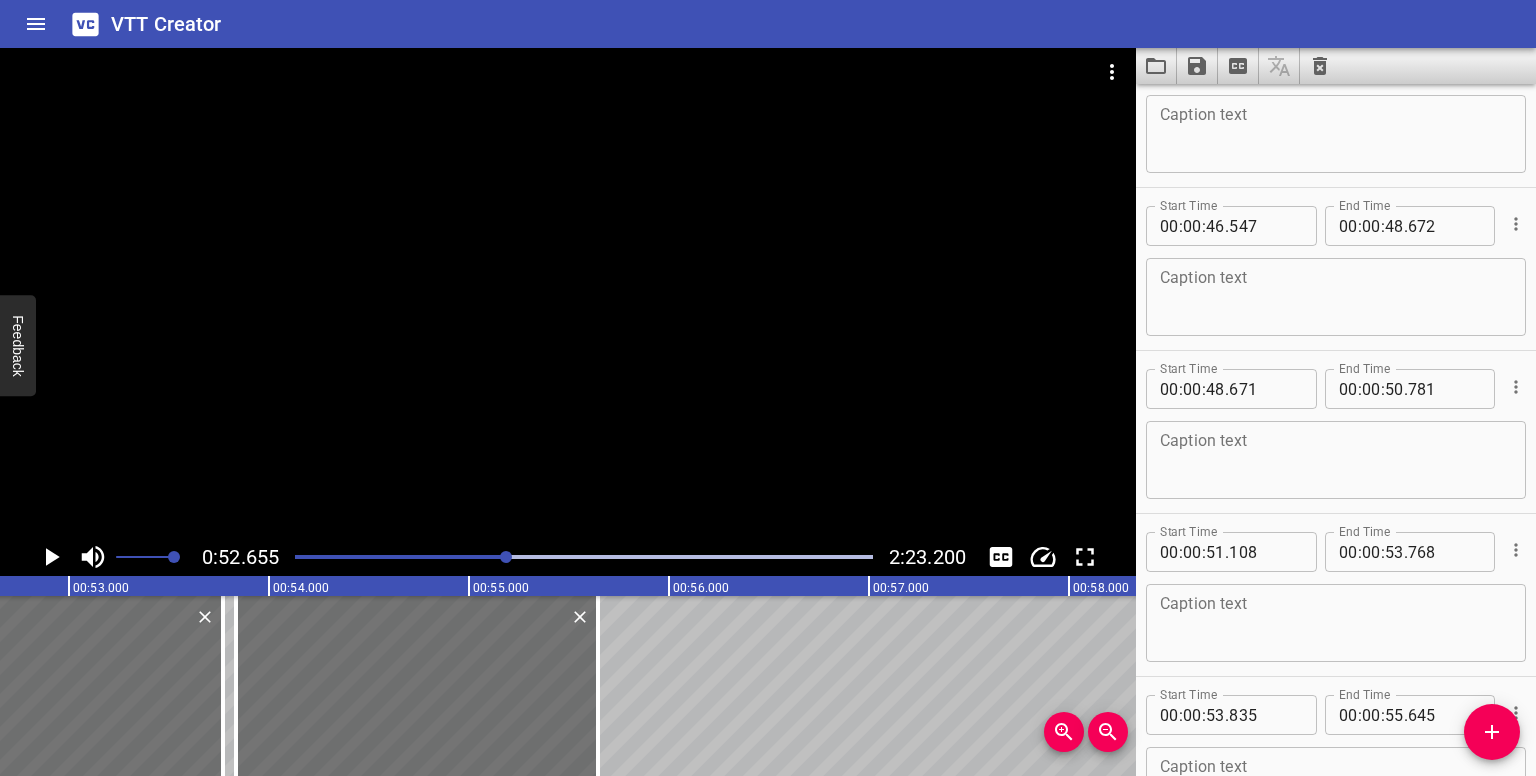 click 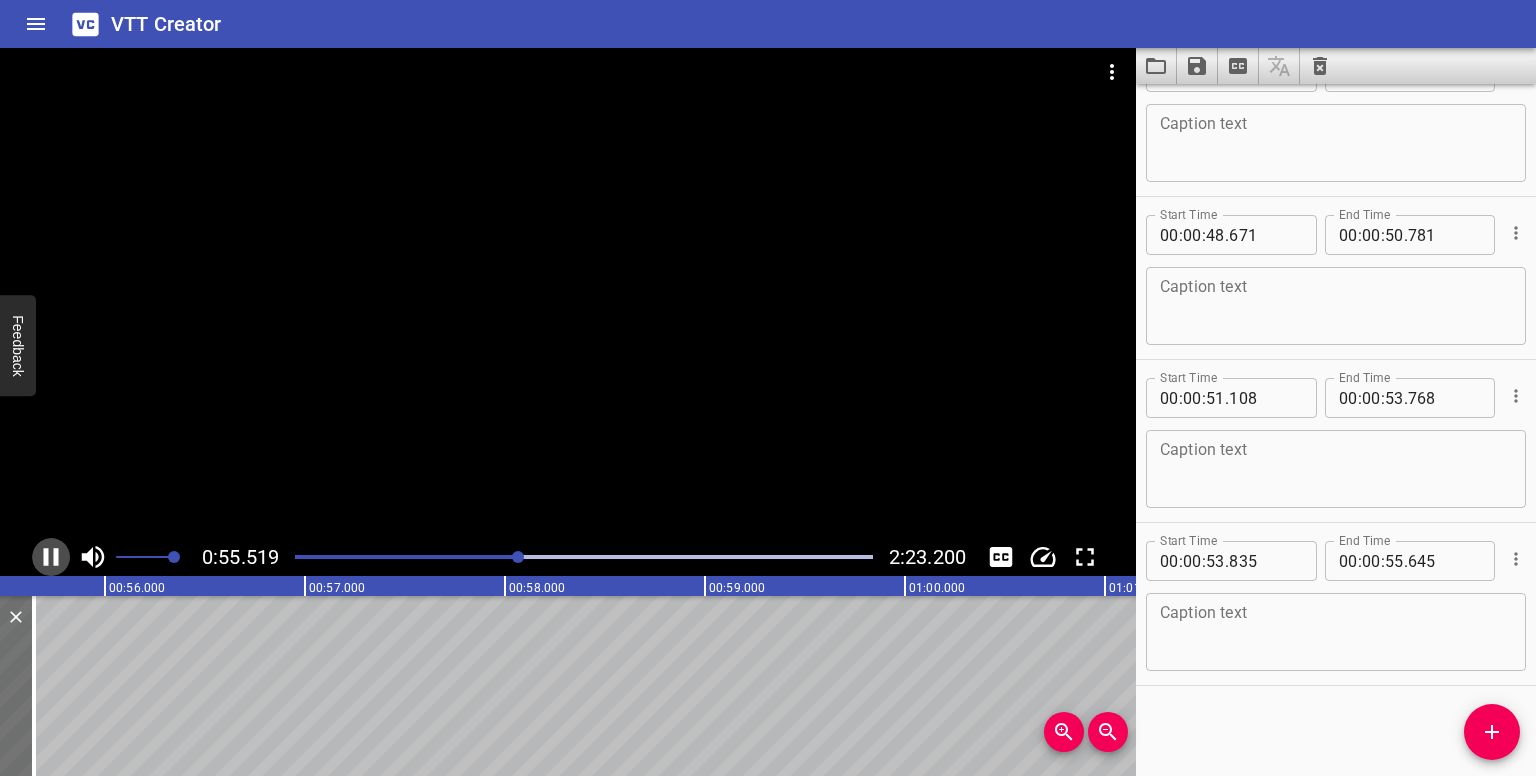 click 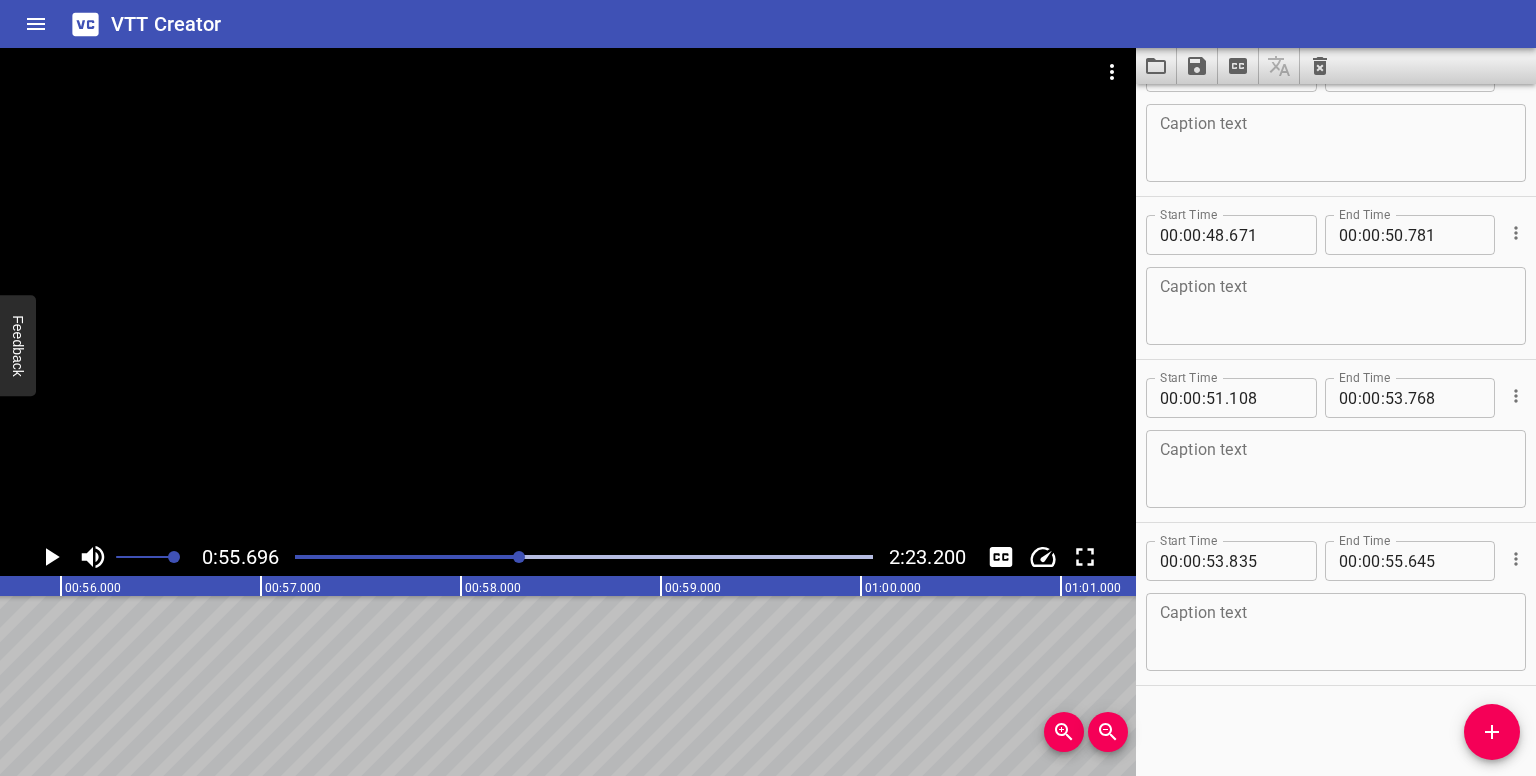 click at bounding box center (51, 557) 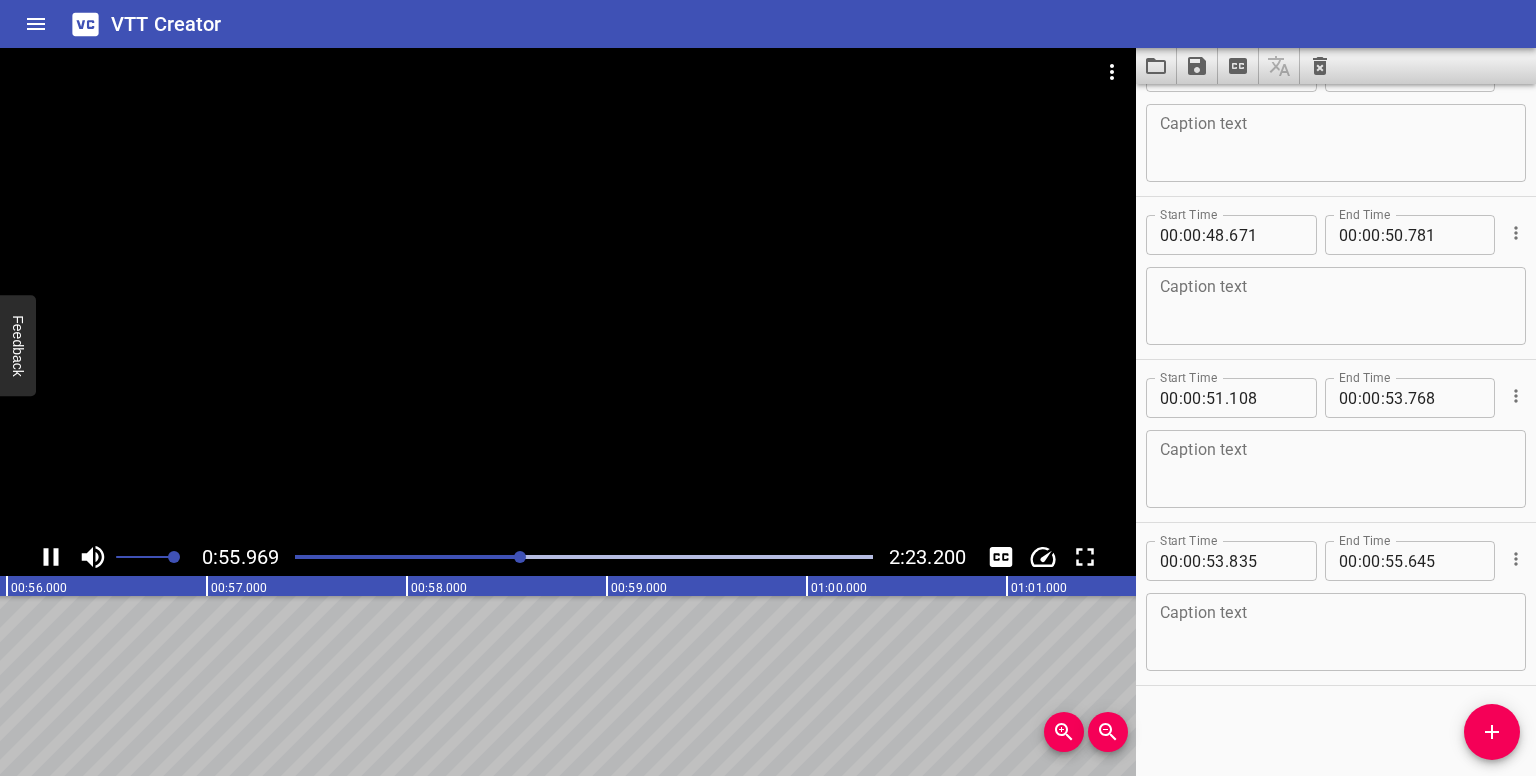 click 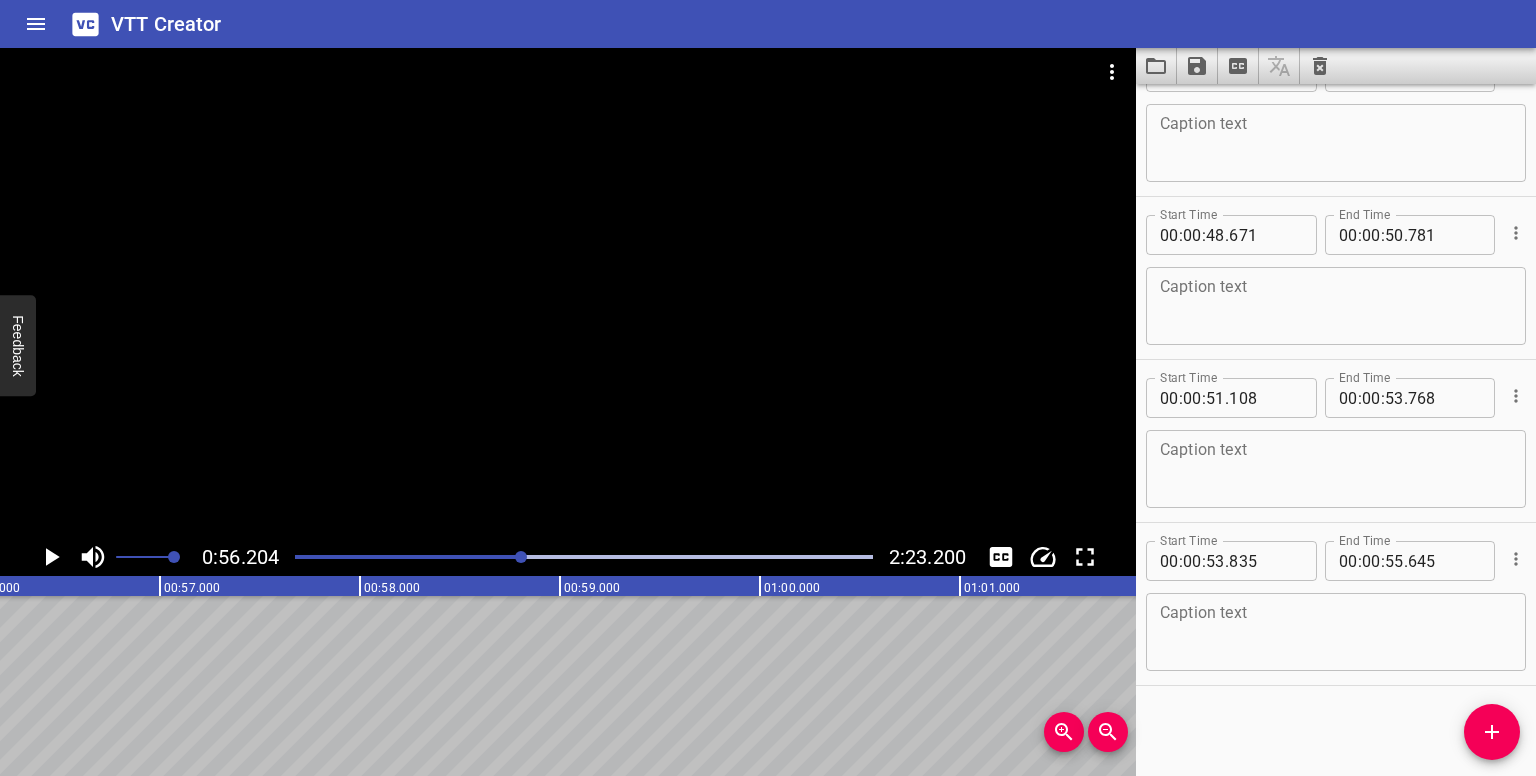 click at bounding box center (584, 557) 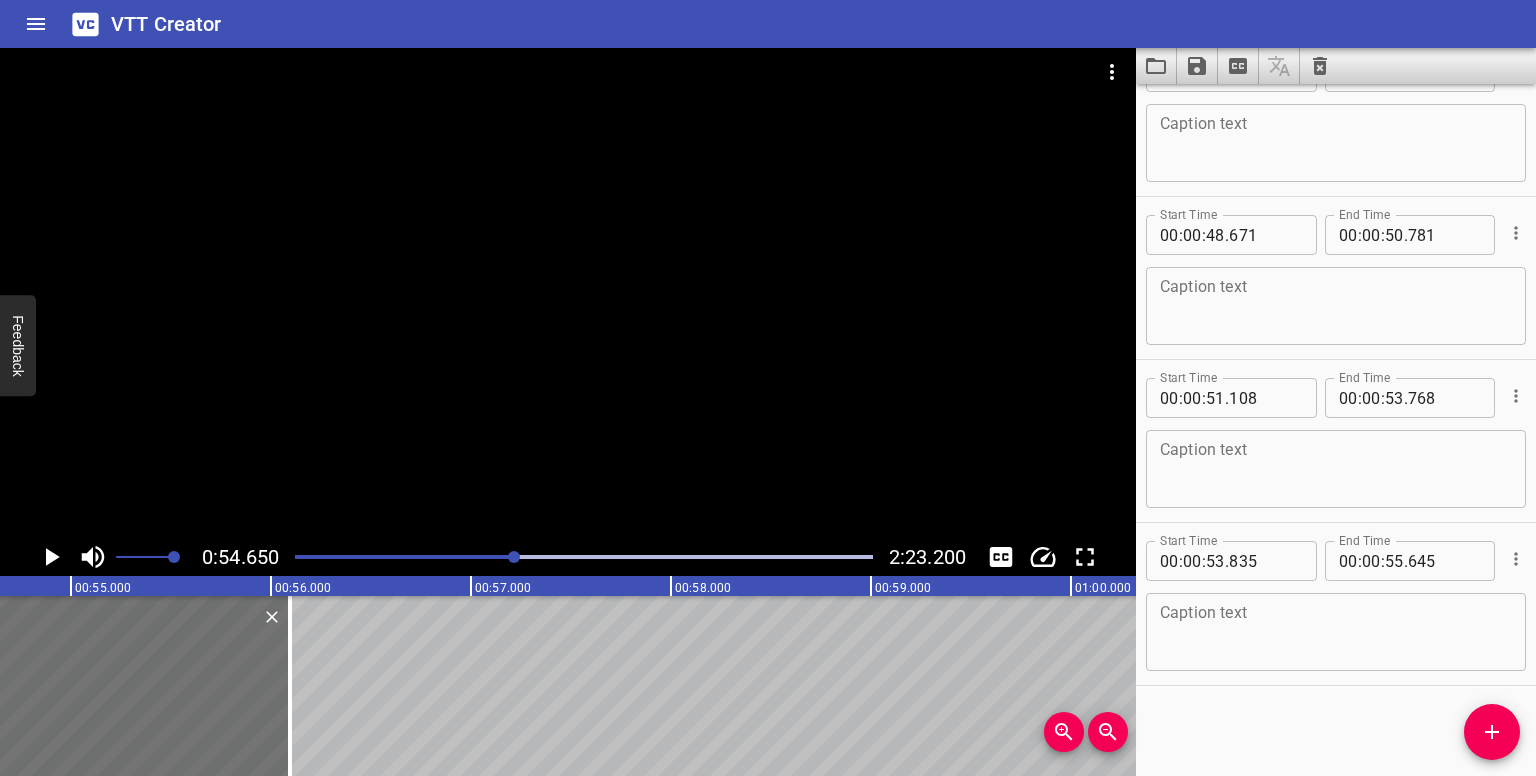 drag, startPoint x: 192, startPoint y: 639, endPoint x: 432, endPoint y: 640, distance: 240.00209 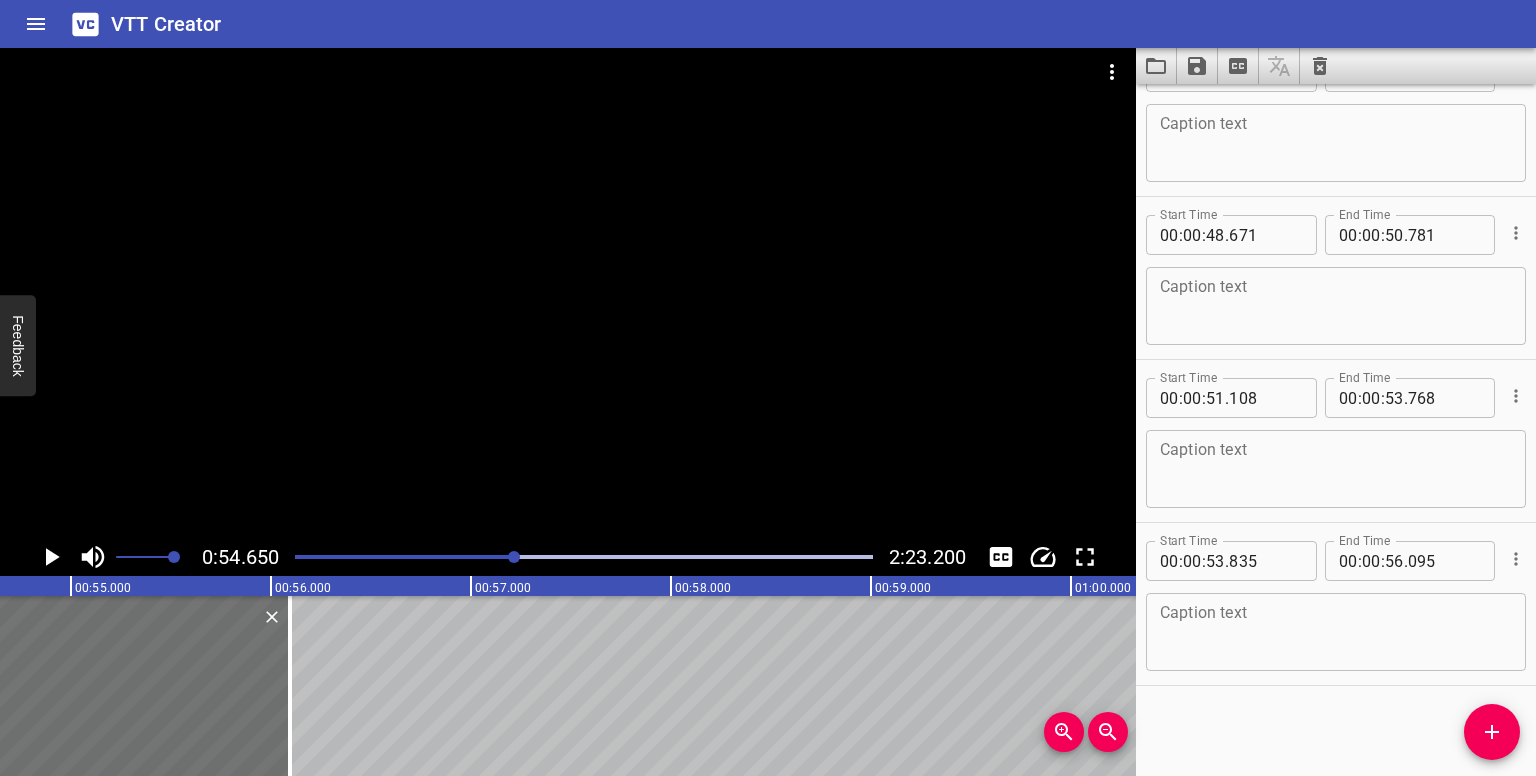 click 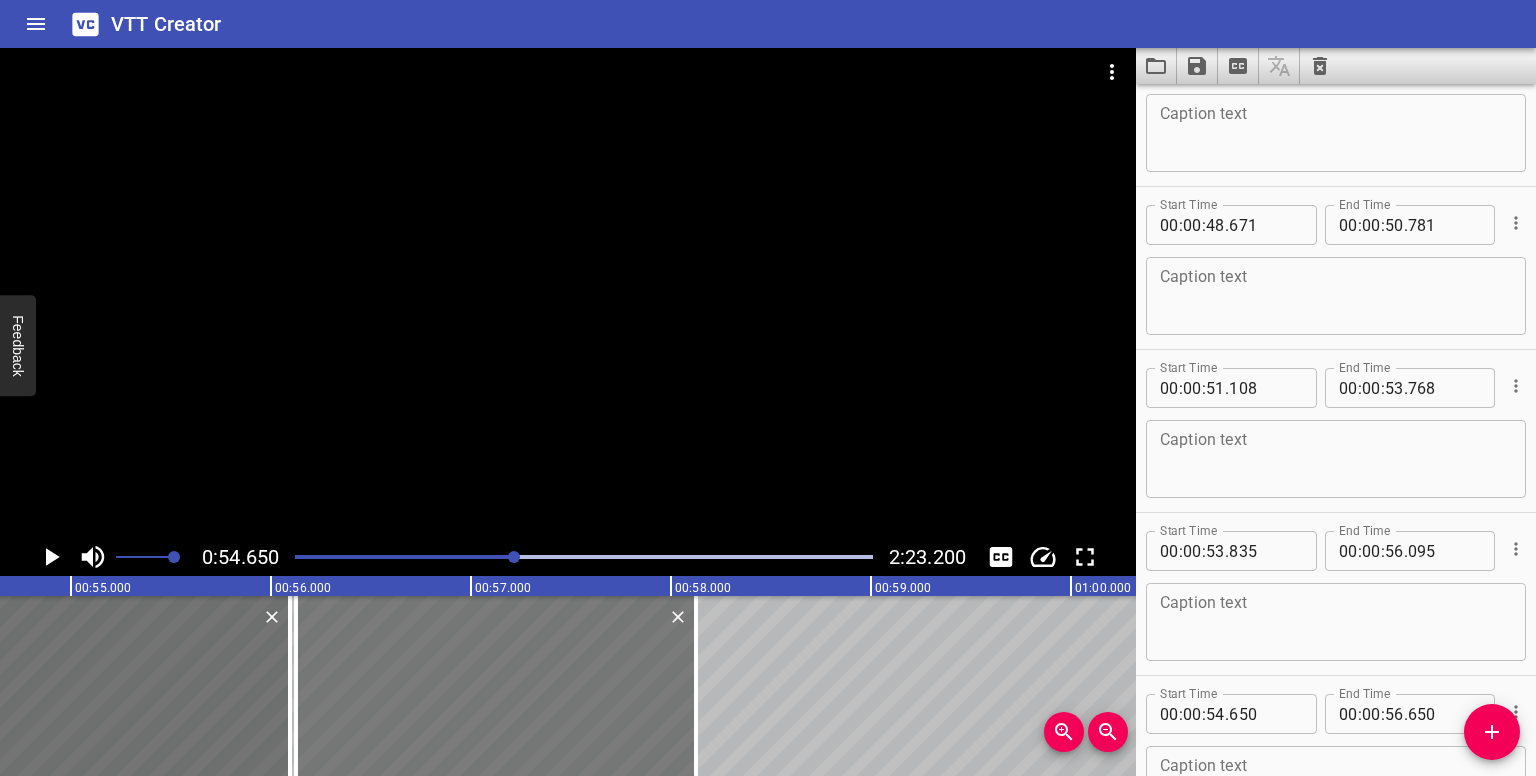 drag, startPoint x: 302, startPoint y: 689, endPoint x: 597, endPoint y: 677, distance: 295.24396 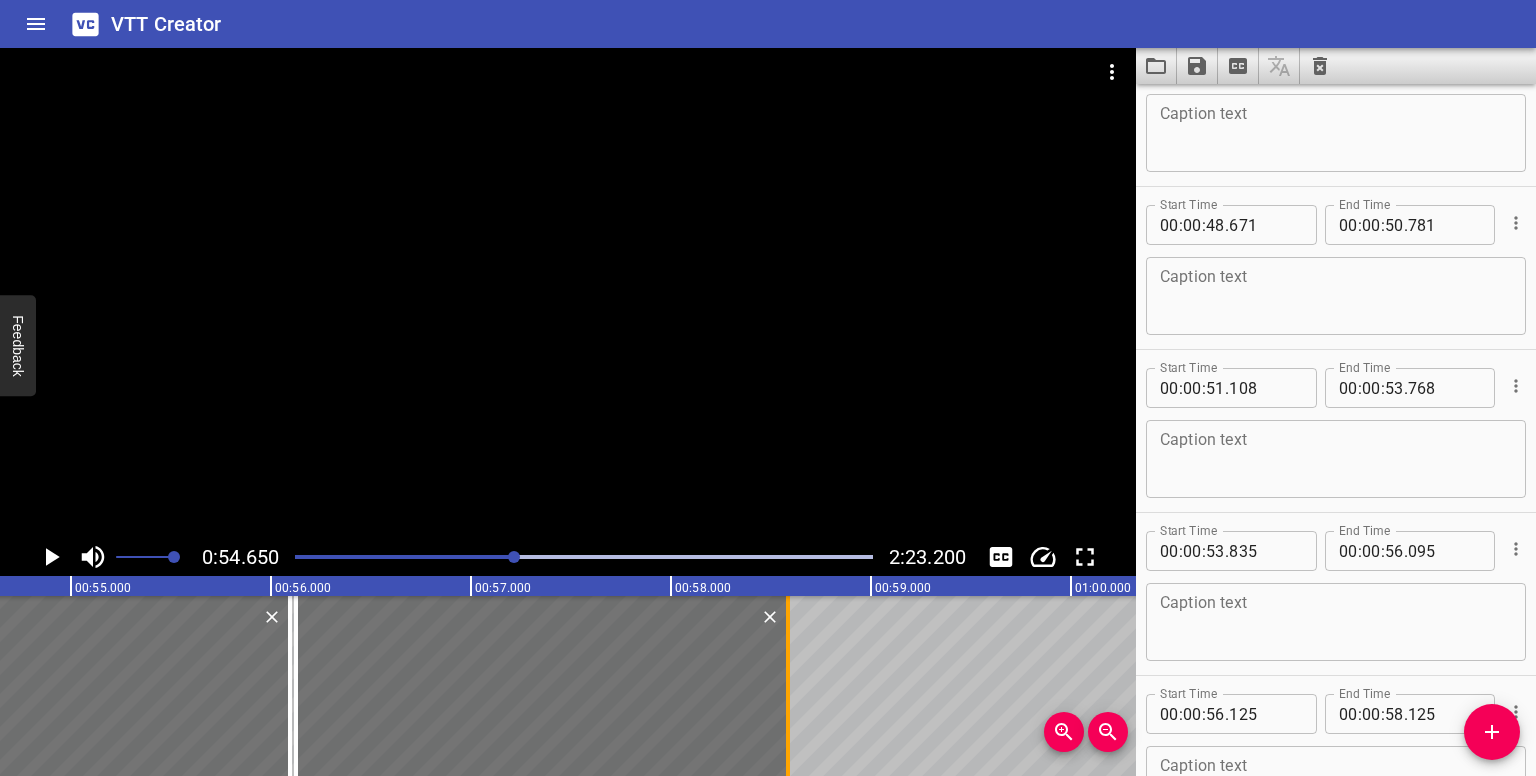 drag, startPoint x: 706, startPoint y: 689, endPoint x: 792, endPoint y: 689, distance: 86 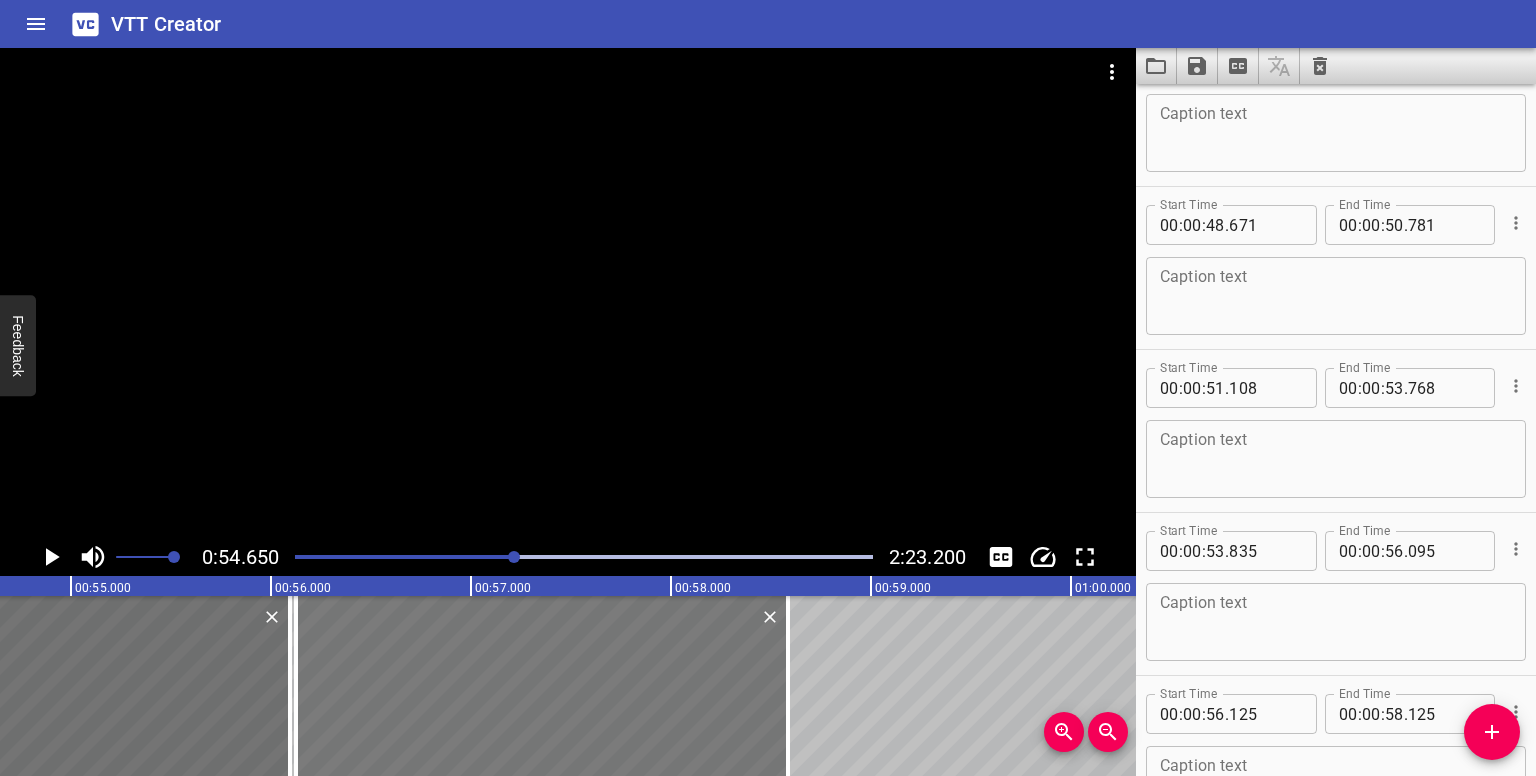 type on "585" 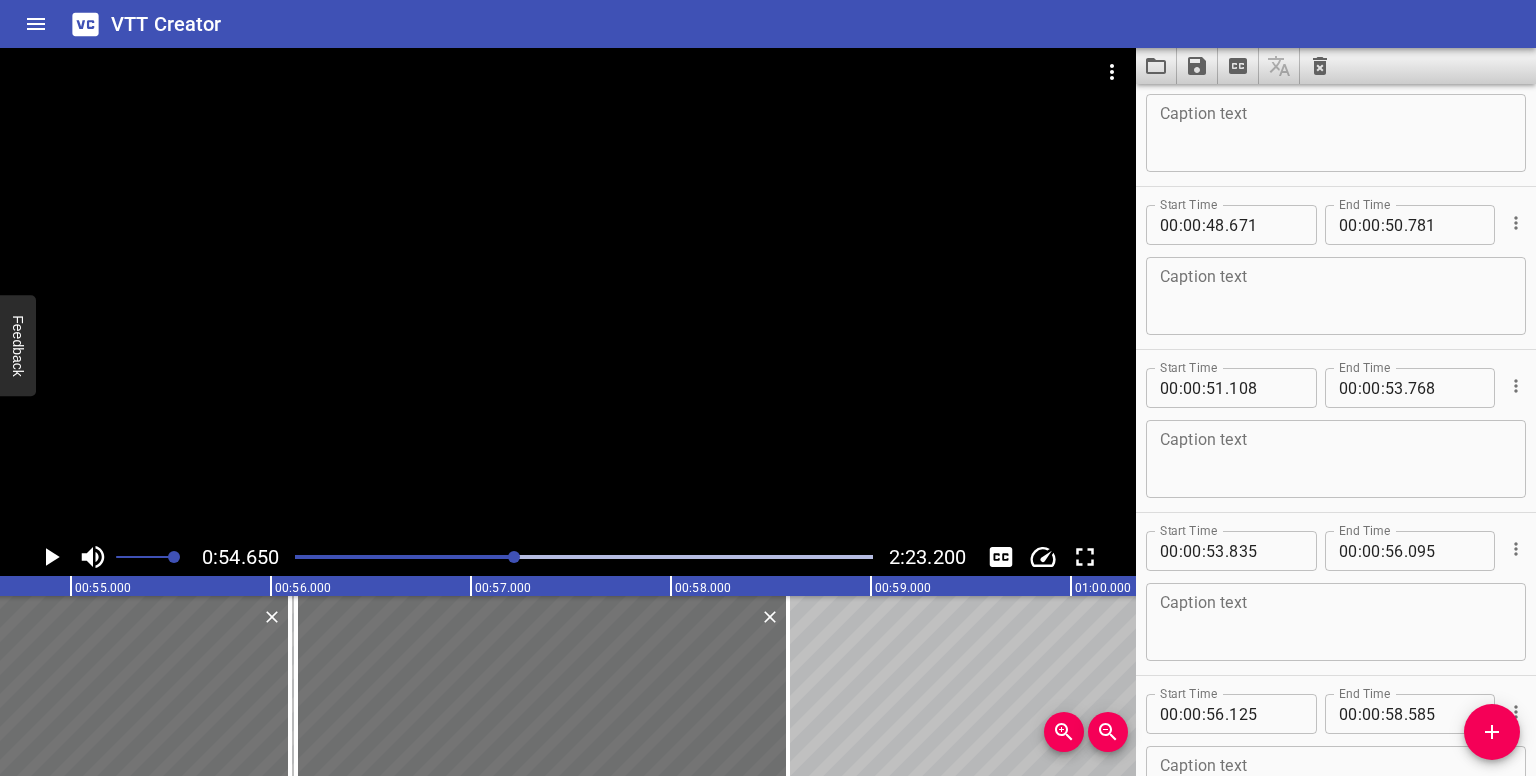 click at bounding box center (584, 557) 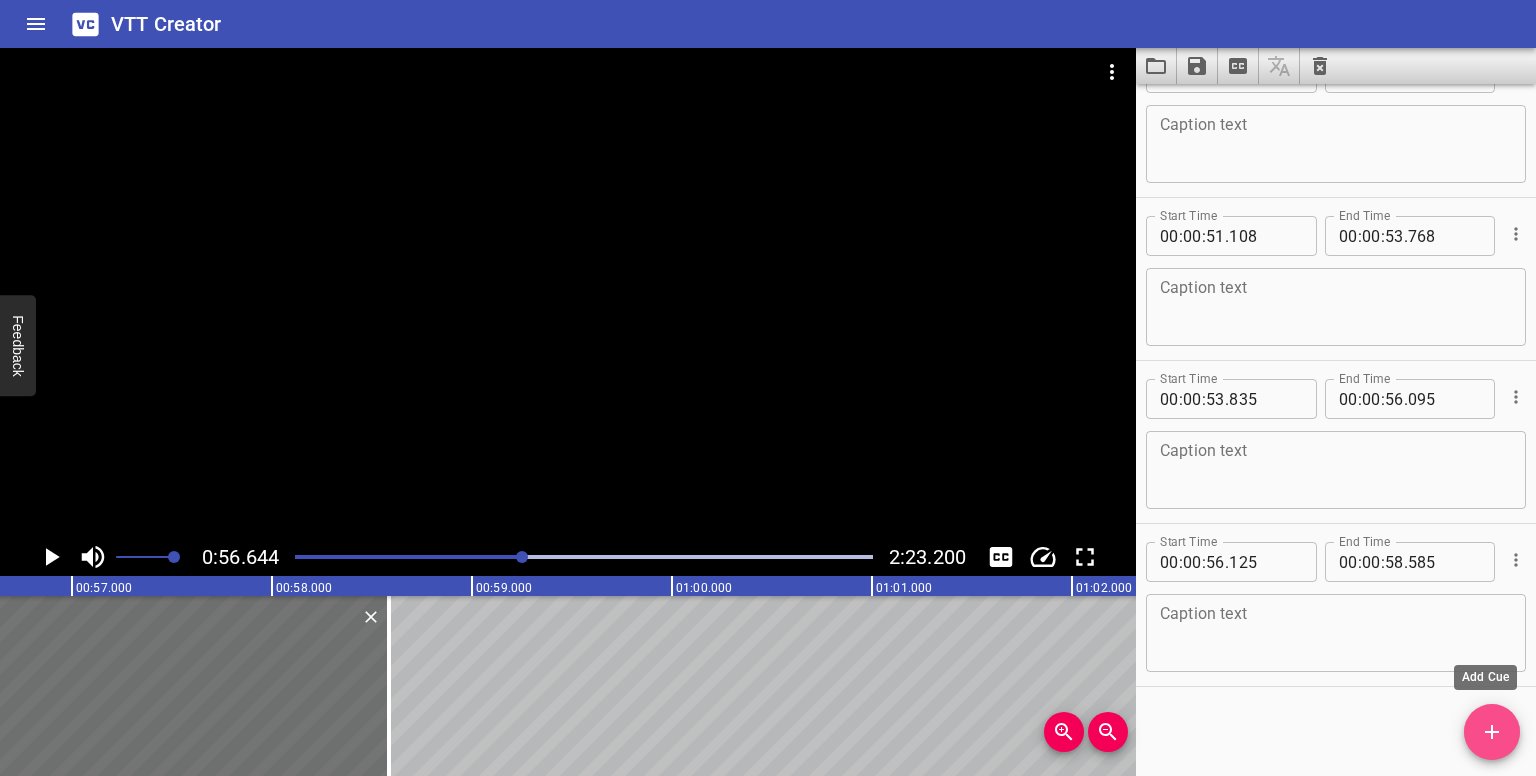 drag, startPoint x: 1488, startPoint y: 729, endPoint x: 981, endPoint y: 637, distance: 515.27954 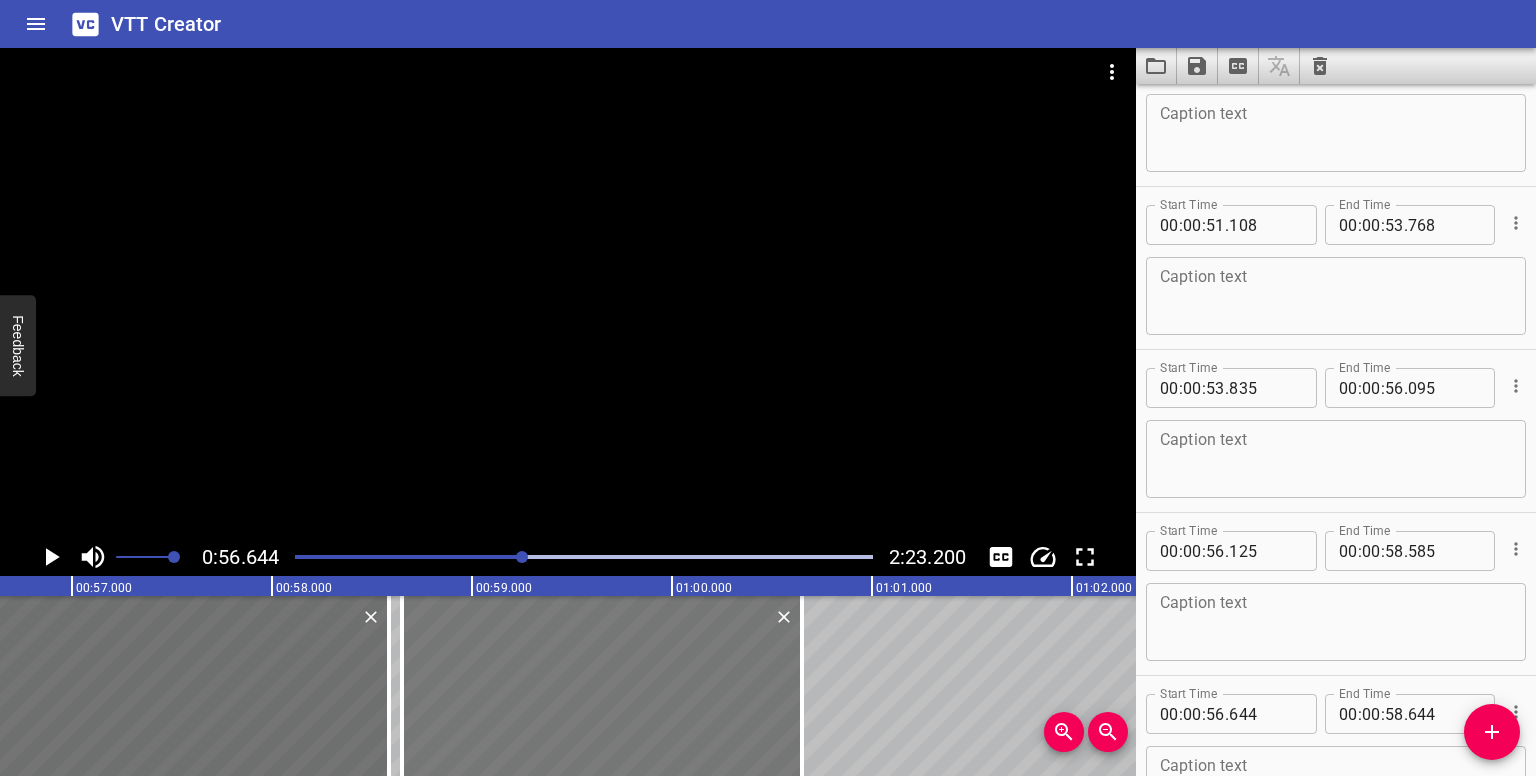drag, startPoint x: 145, startPoint y: 649, endPoint x: 524, endPoint y: 653, distance: 379.02112 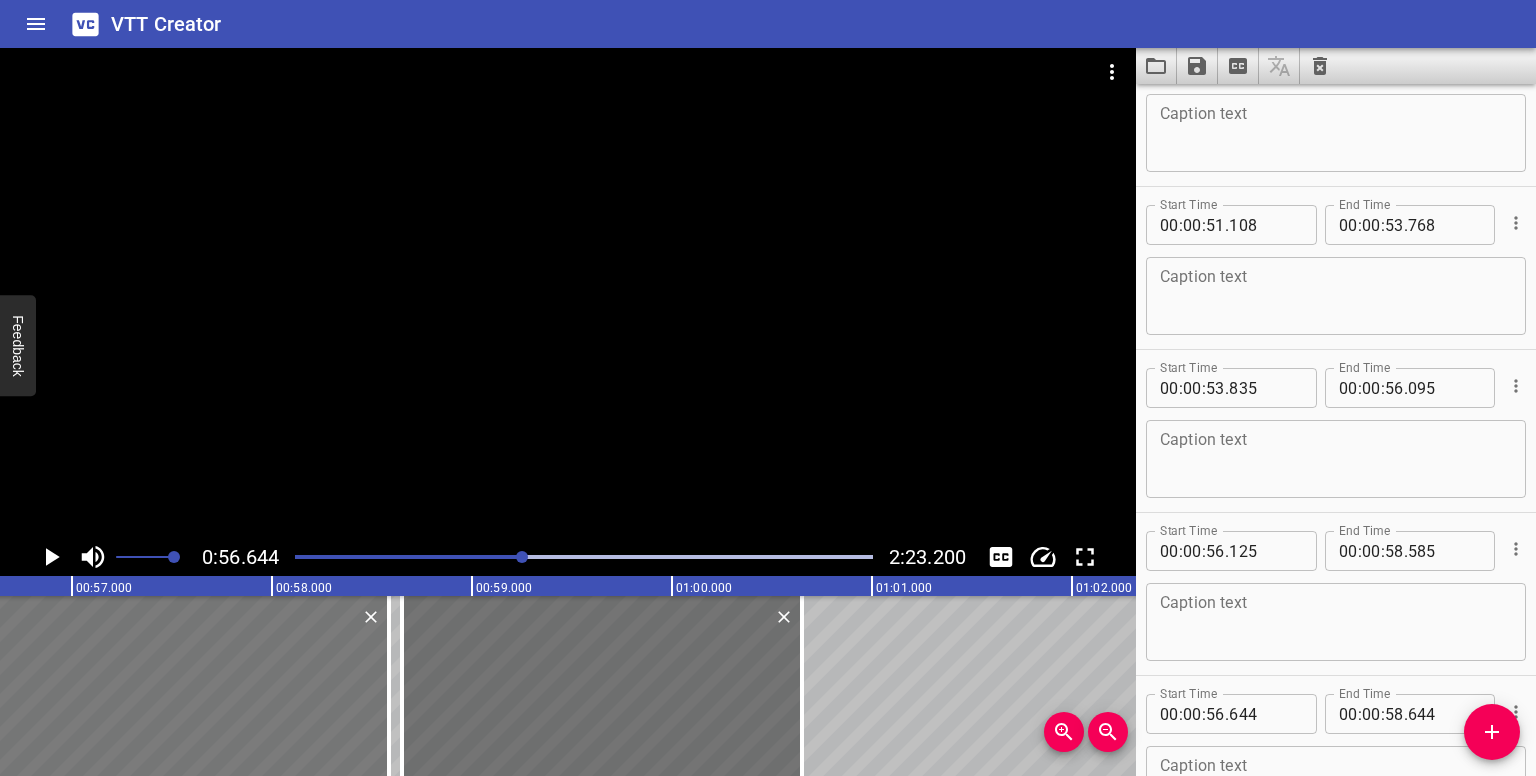 type on "58" 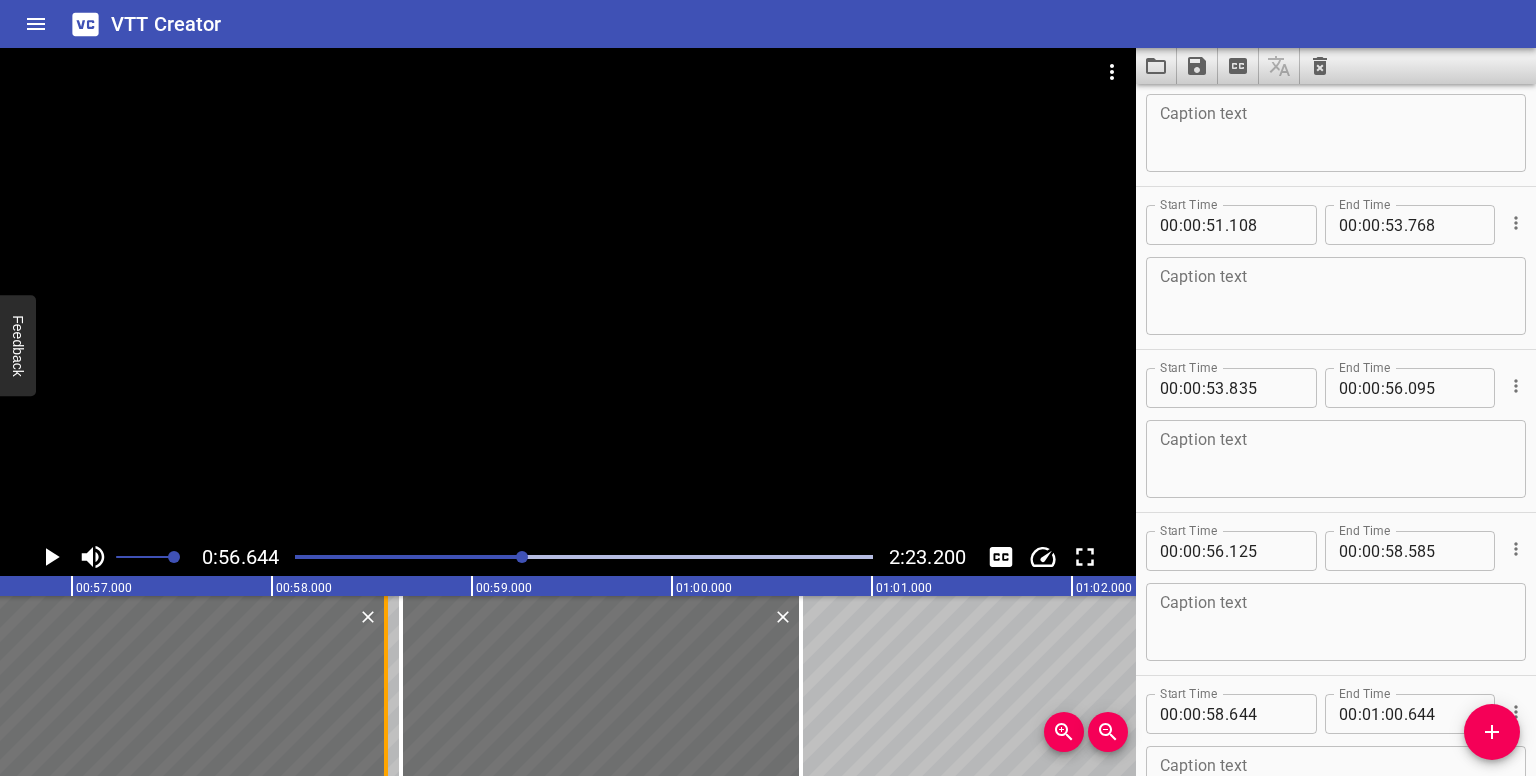click at bounding box center [386, 686] 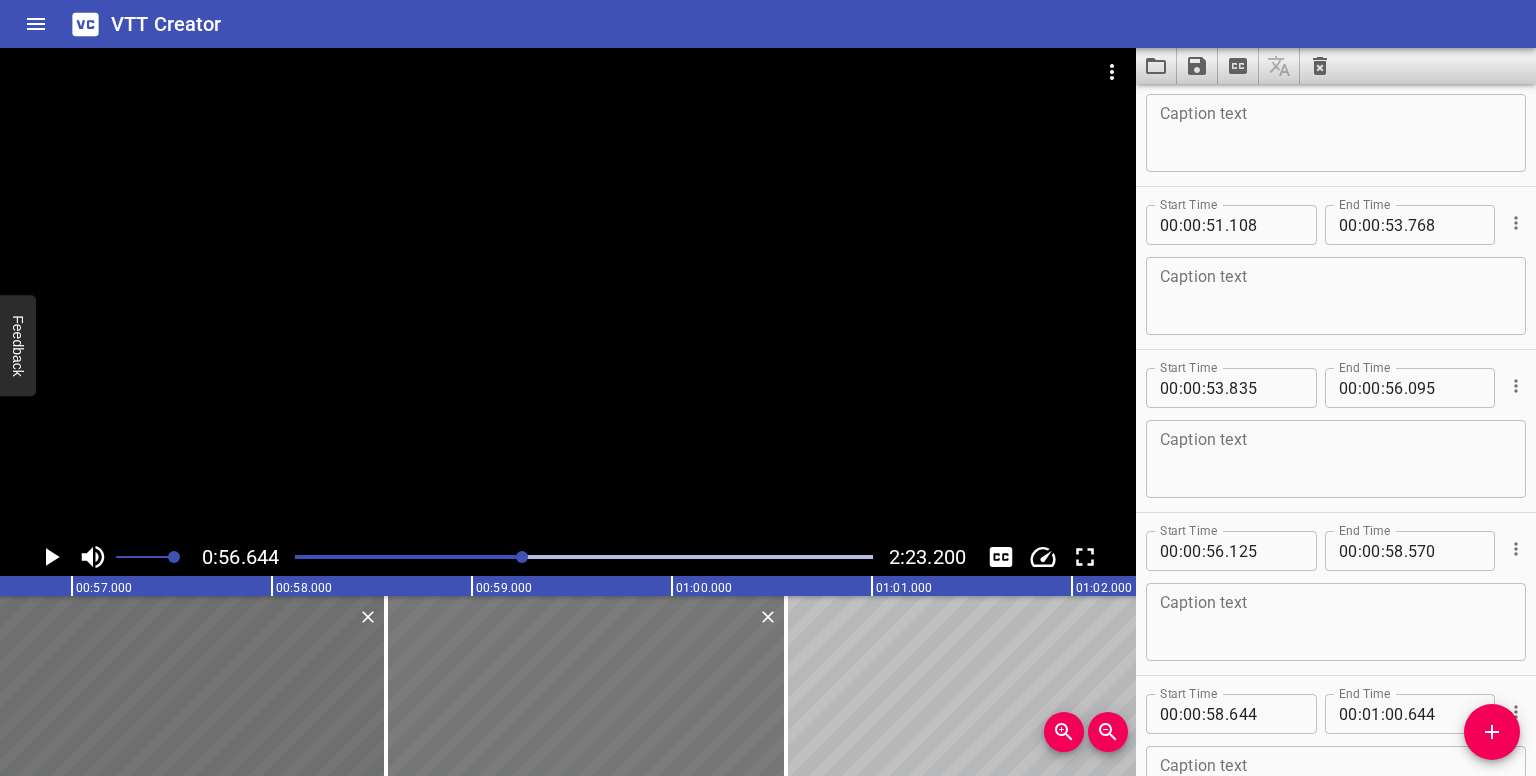 drag, startPoint x: 432, startPoint y: 650, endPoint x: 417, endPoint y: 659, distance: 17.492855 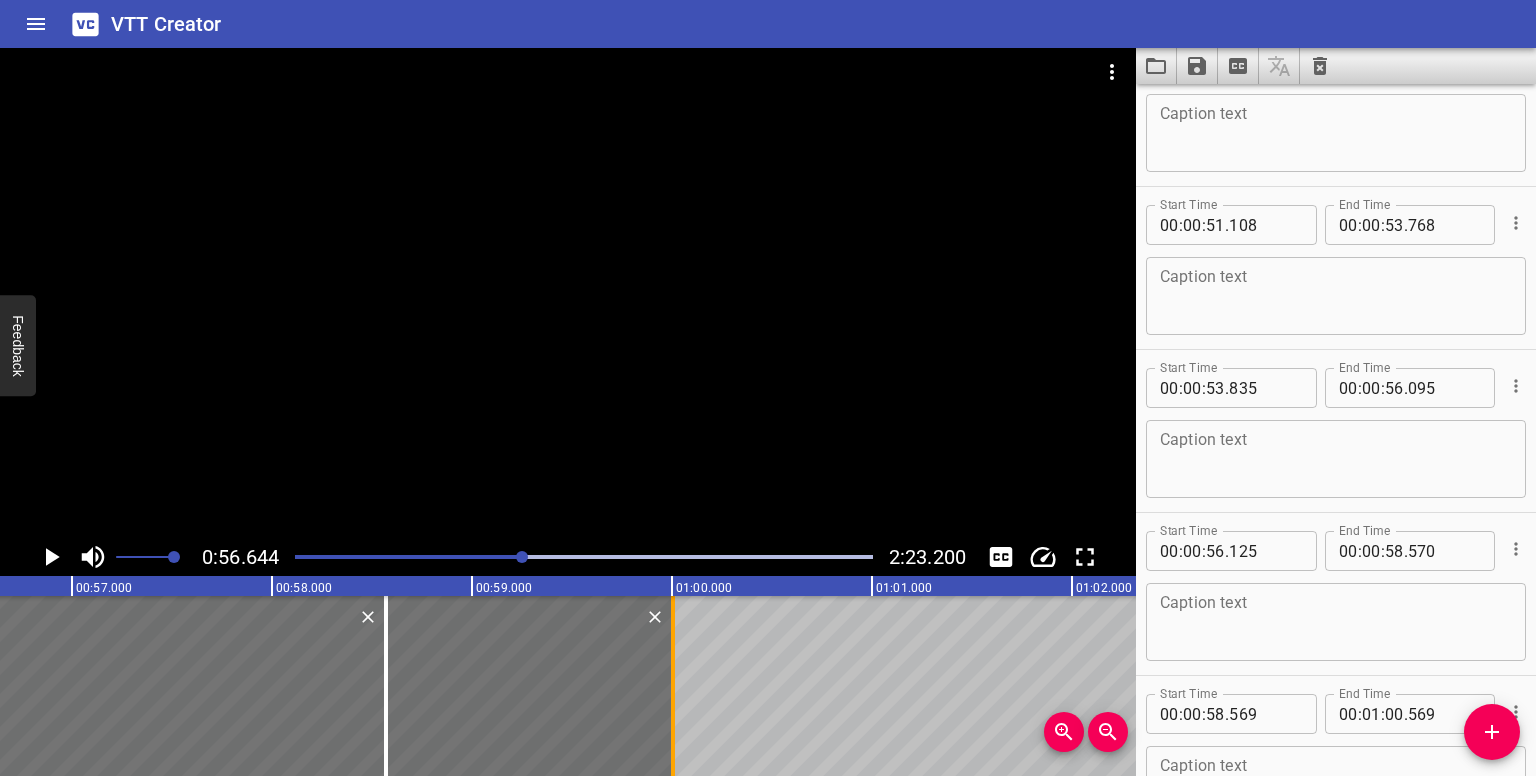 drag, startPoint x: 787, startPoint y: 687, endPoint x: 674, endPoint y: 700, distance: 113.74533 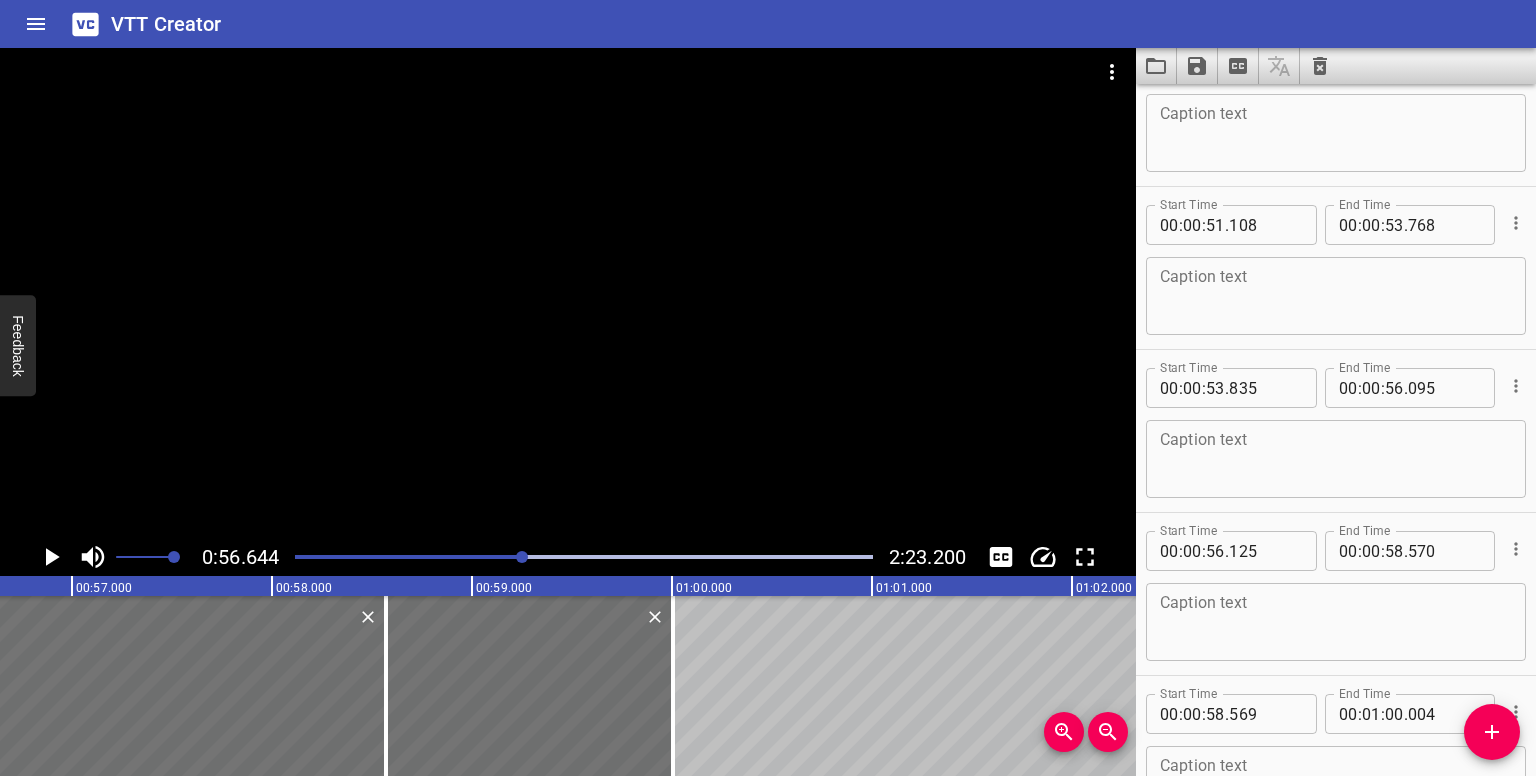 click at bounding box center [584, 557] 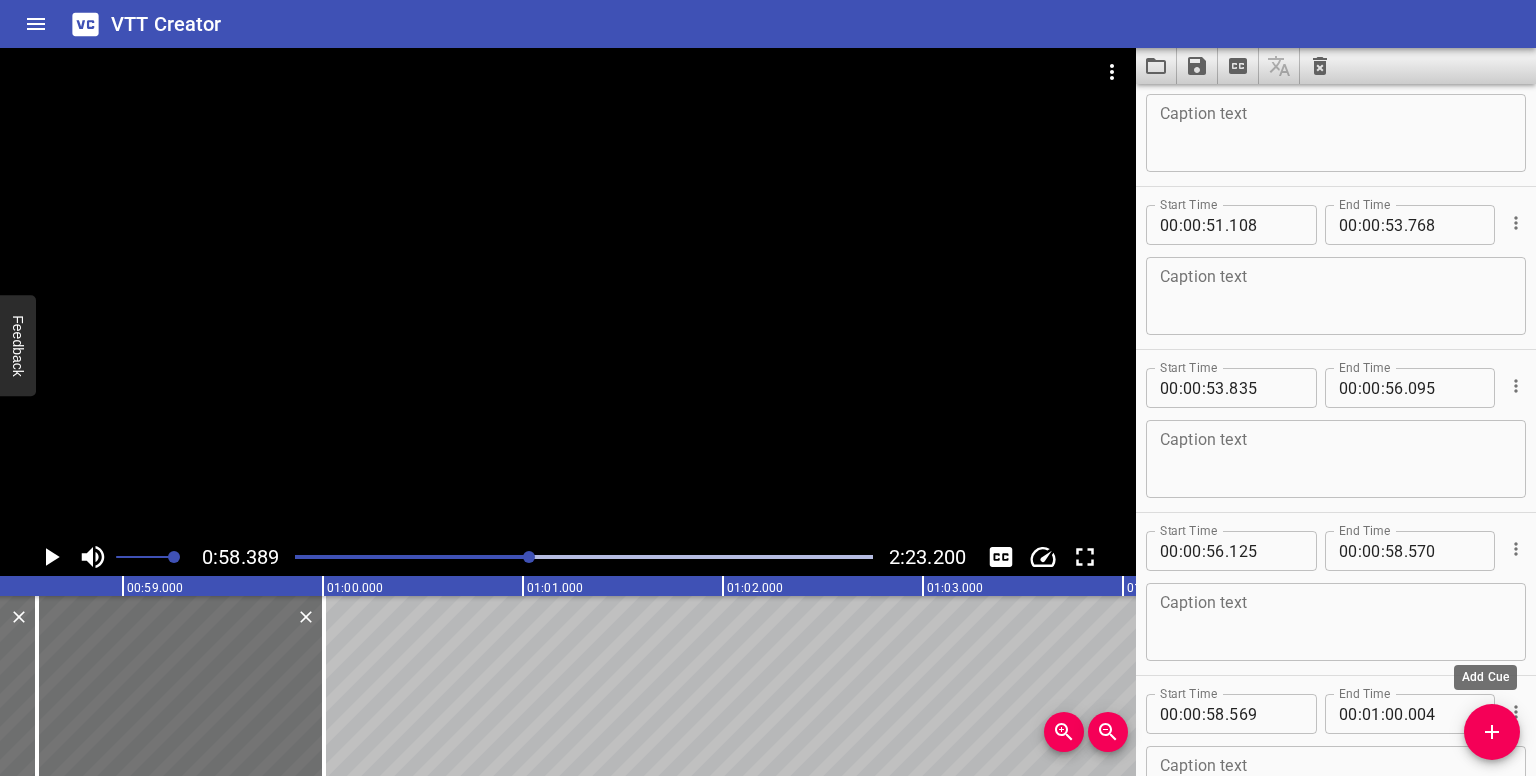 drag, startPoint x: 1492, startPoint y: 733, endPoint x: 1262, endPoint y: 716, distance: 230.62741 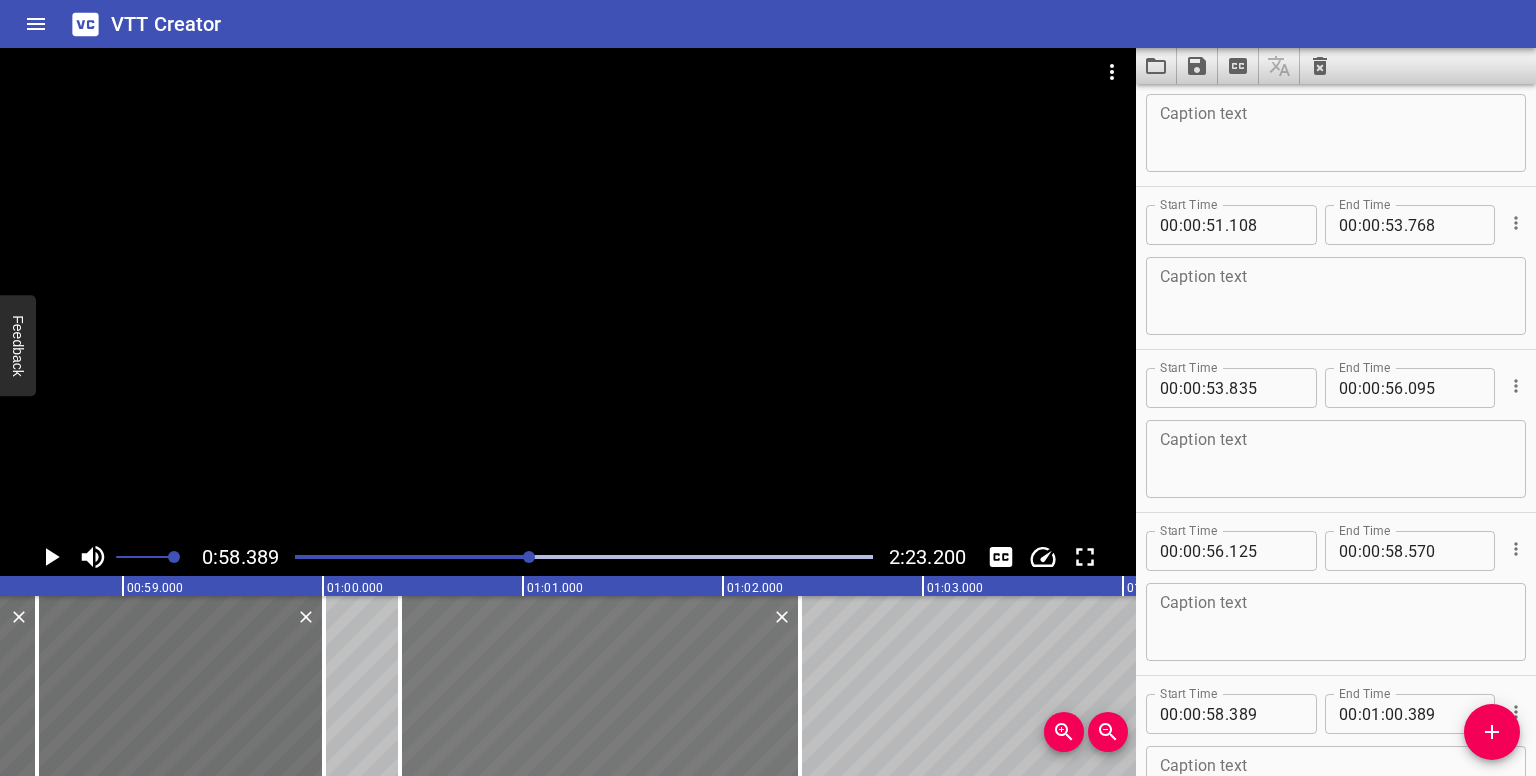 drag, startPoint x: 365, startPoint y: 688, endPoint x: 764, endPoint y: 652, distance: 400.62076 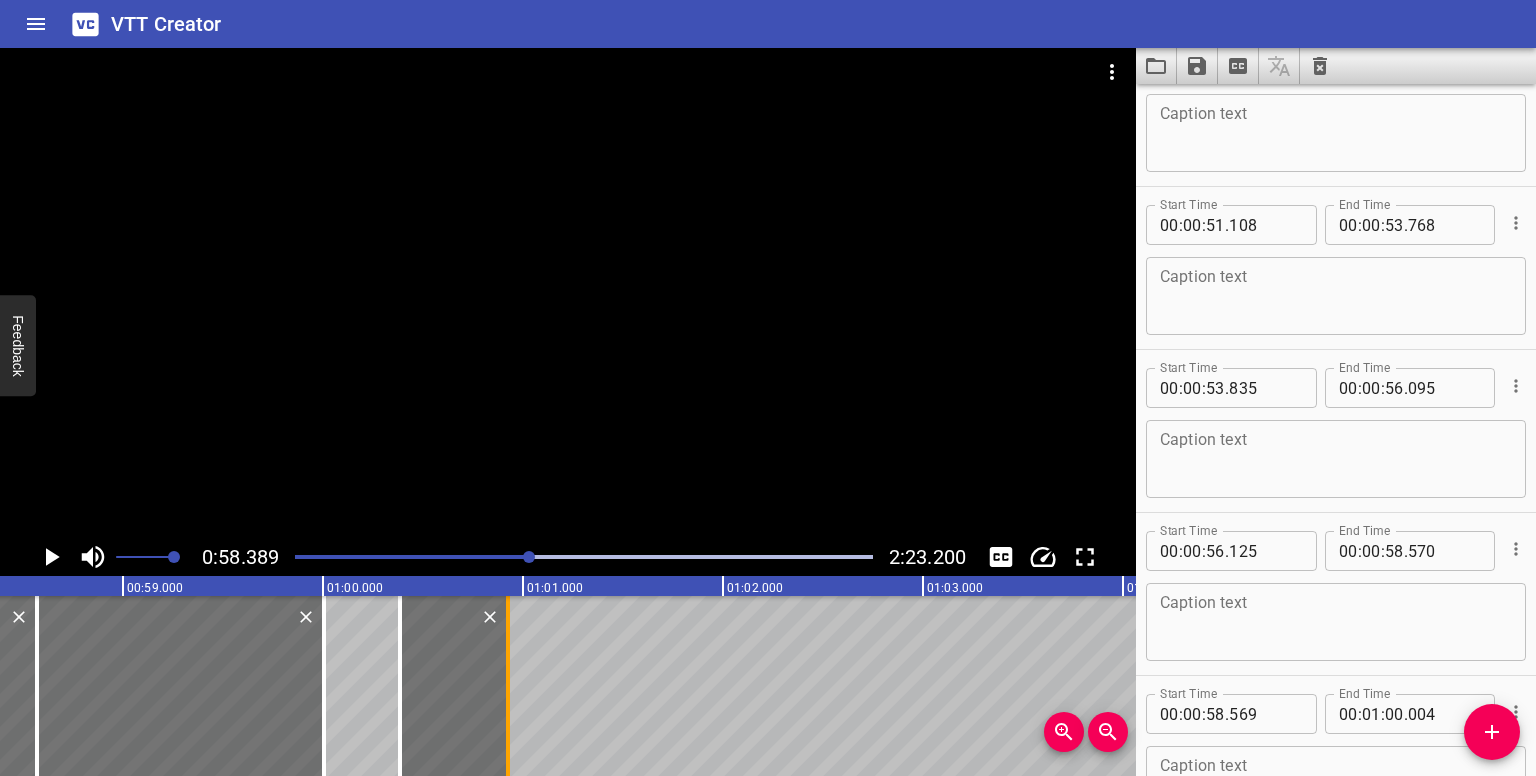 drag, startPoint x: 787, startPoint y: 675, endPoint x: 500, endPoint y: 669, distance: 287.0627 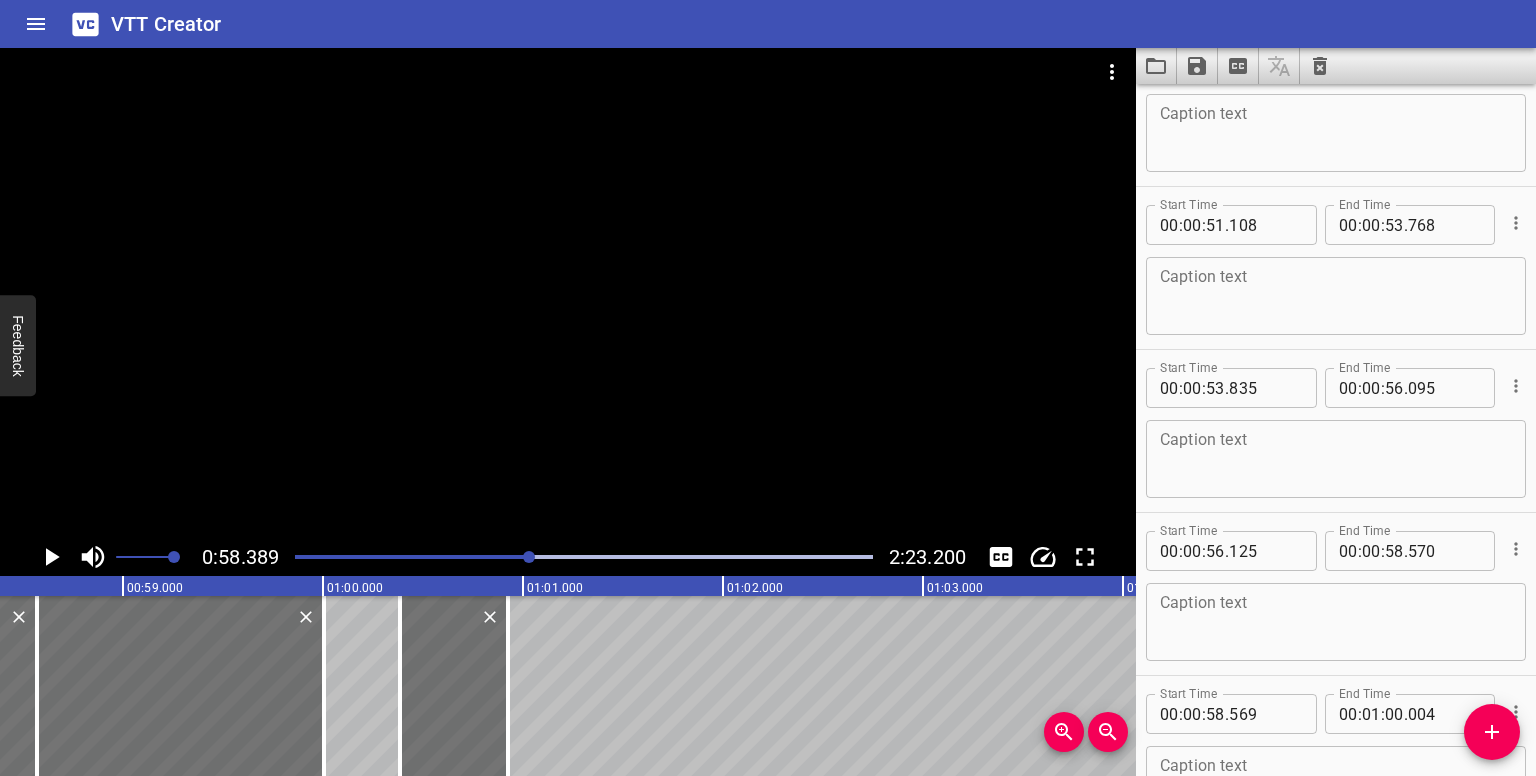 click at bounding box center (529, 557) 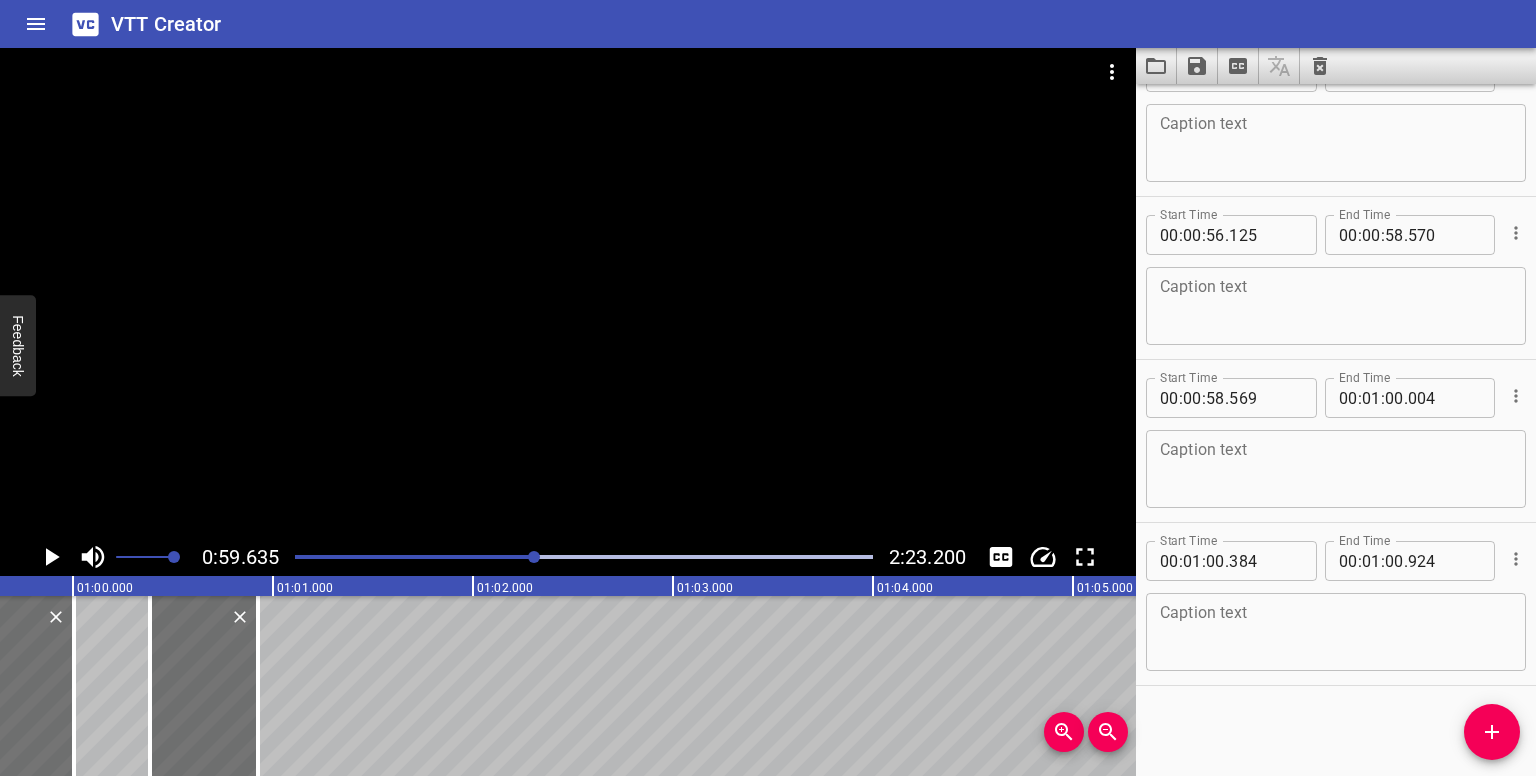 click at bounding box center [584, 557] 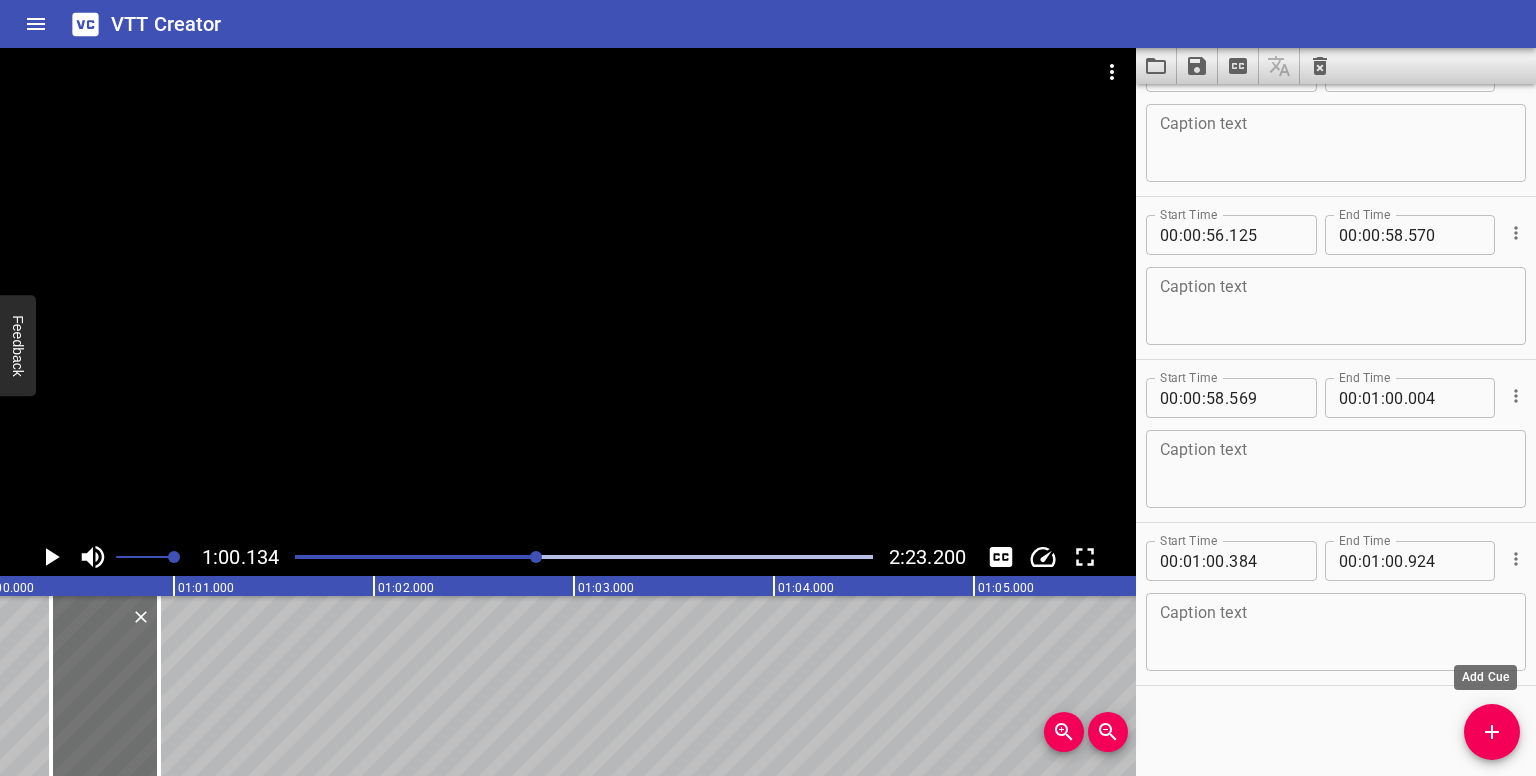 click at bounding box center (1492, 732) 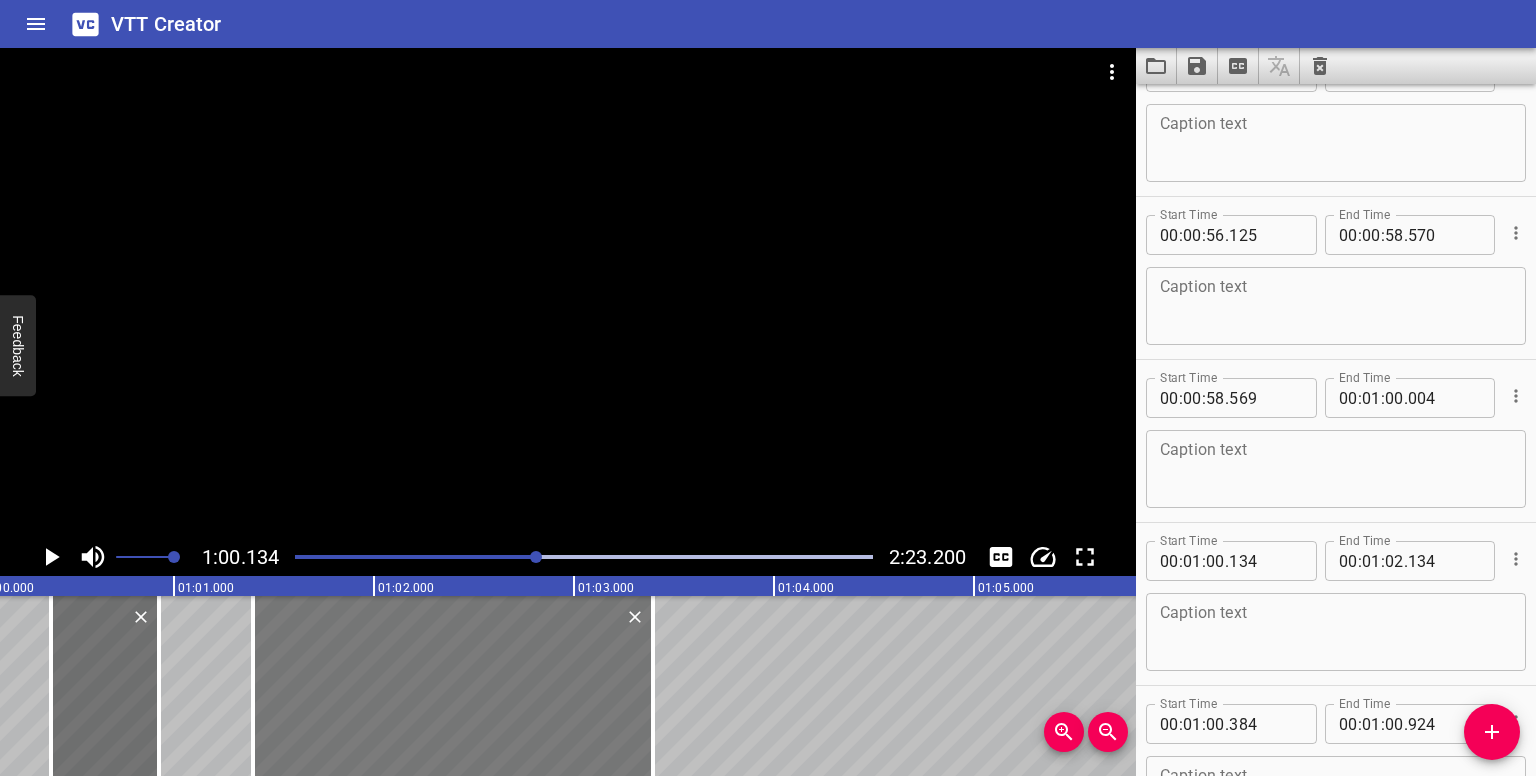drag, startPoint x: 296, startPoint y: 673, endPoint x: 548, endPoint y: 633, distance: 255.15486 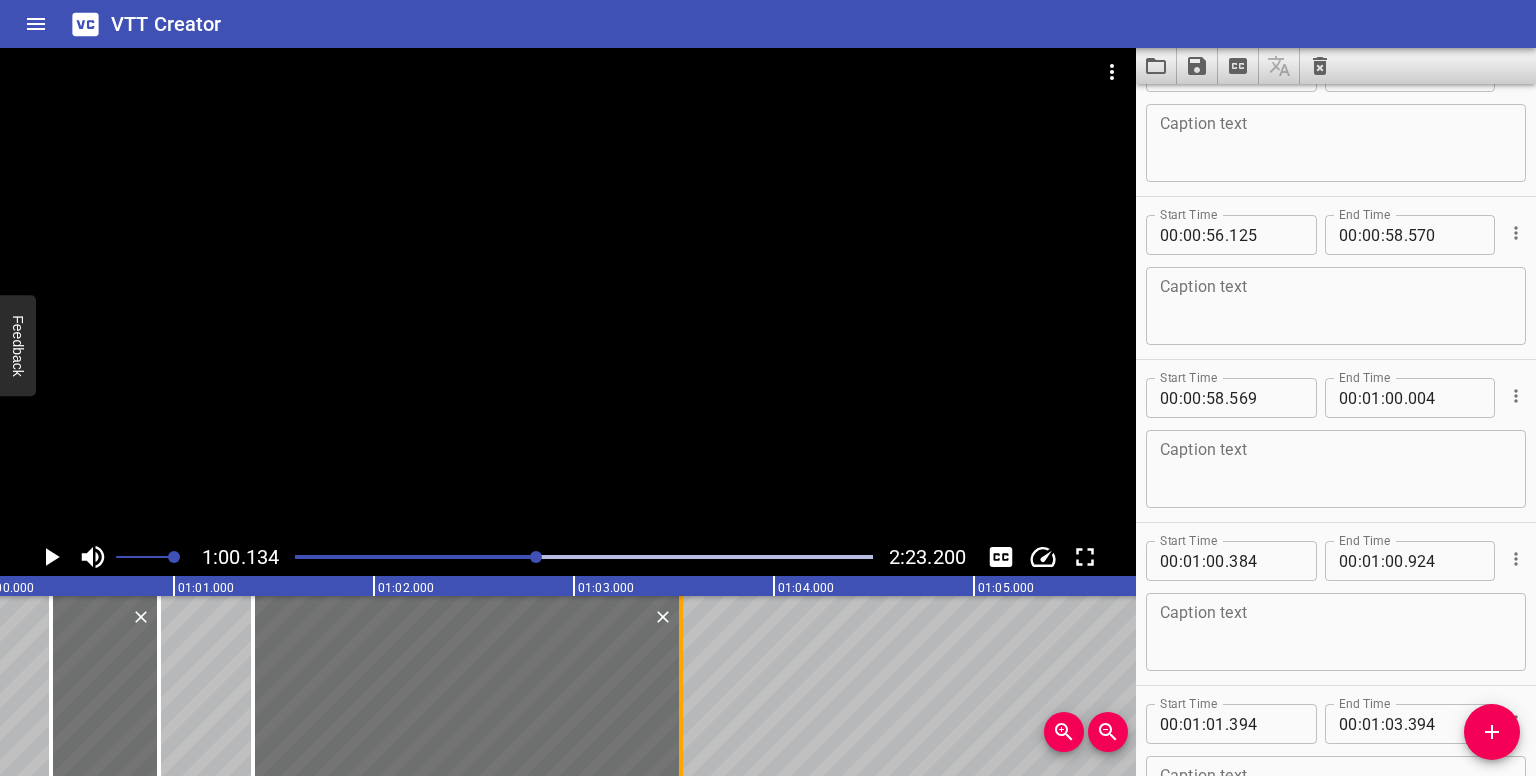 drag, startPoint x: 655, startPoint y: 677, endPoint x: 682, endPoint y: 689, distance: 29.546574 